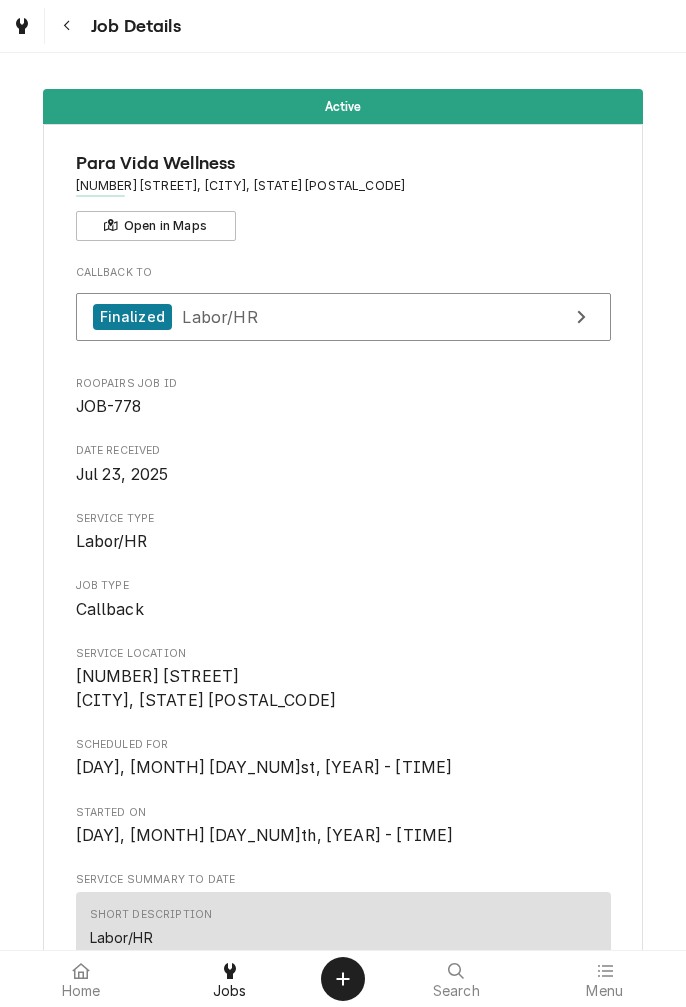 scroll, scrollTop: 0, scrollLeft: 0, axis: both 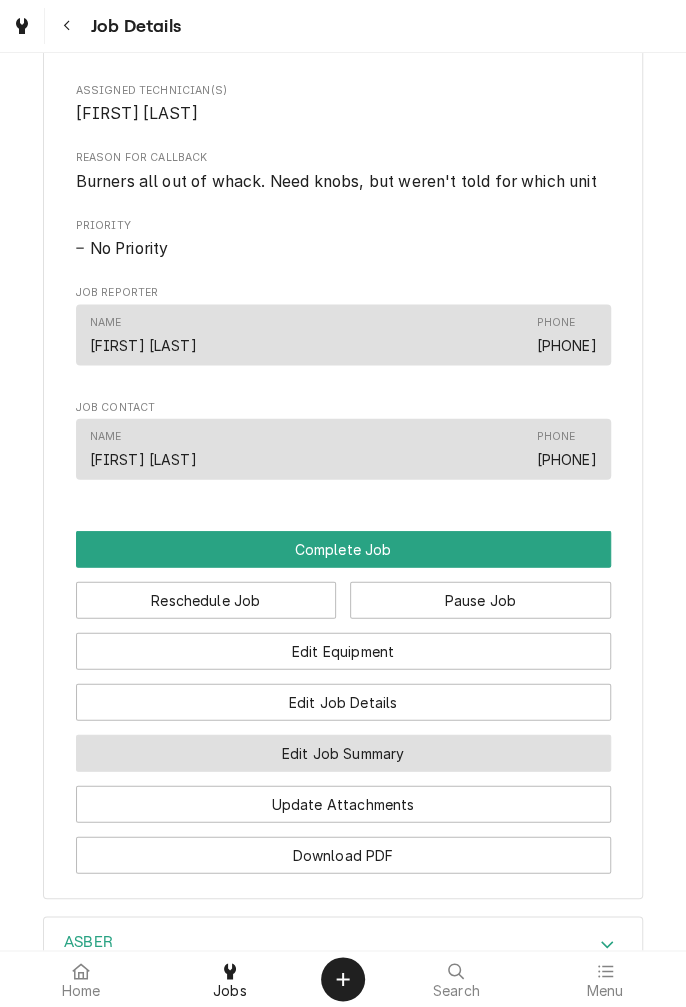 click on "Edit Job Summary" at bounding box center (343, 752) 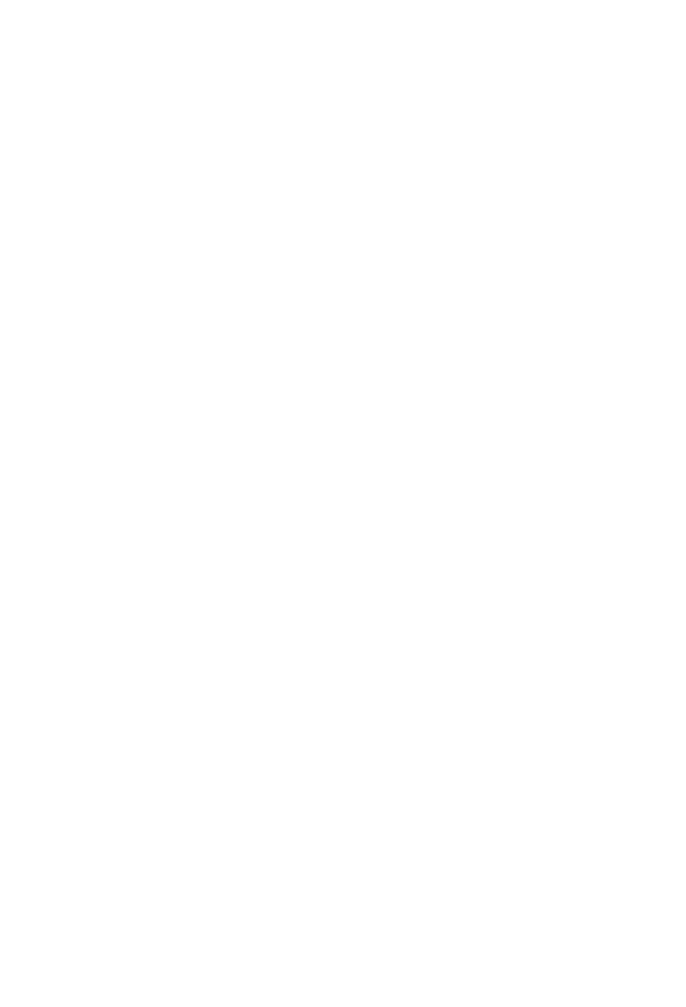 scroll, scrollTop: 0, scrollLeft: 0, axis: both 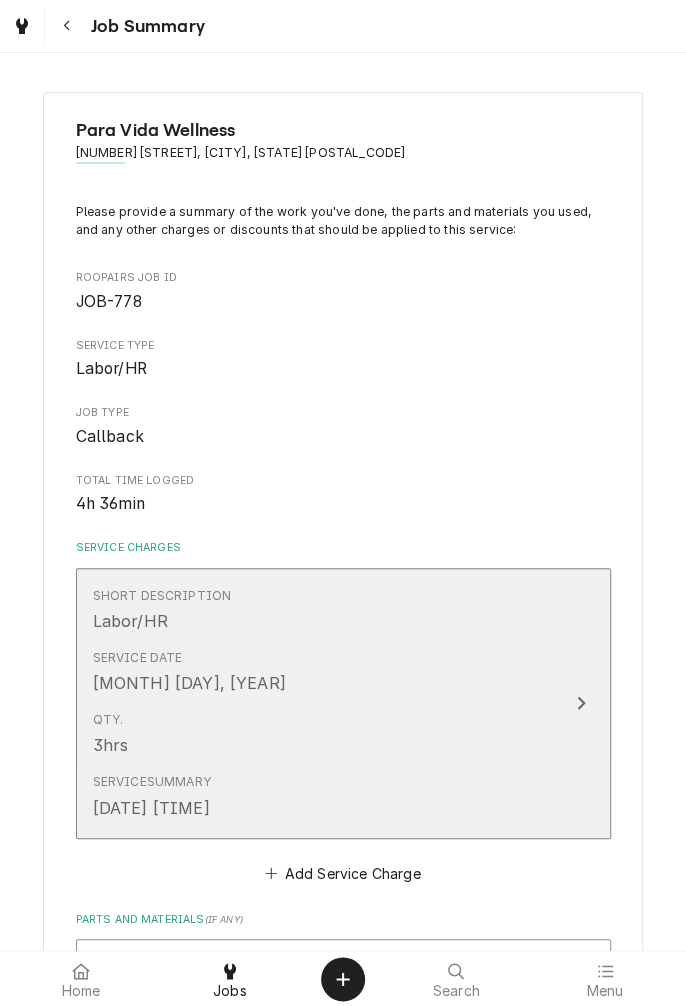 click on "Qty. 3hrs" at bounding box center (322, 734) 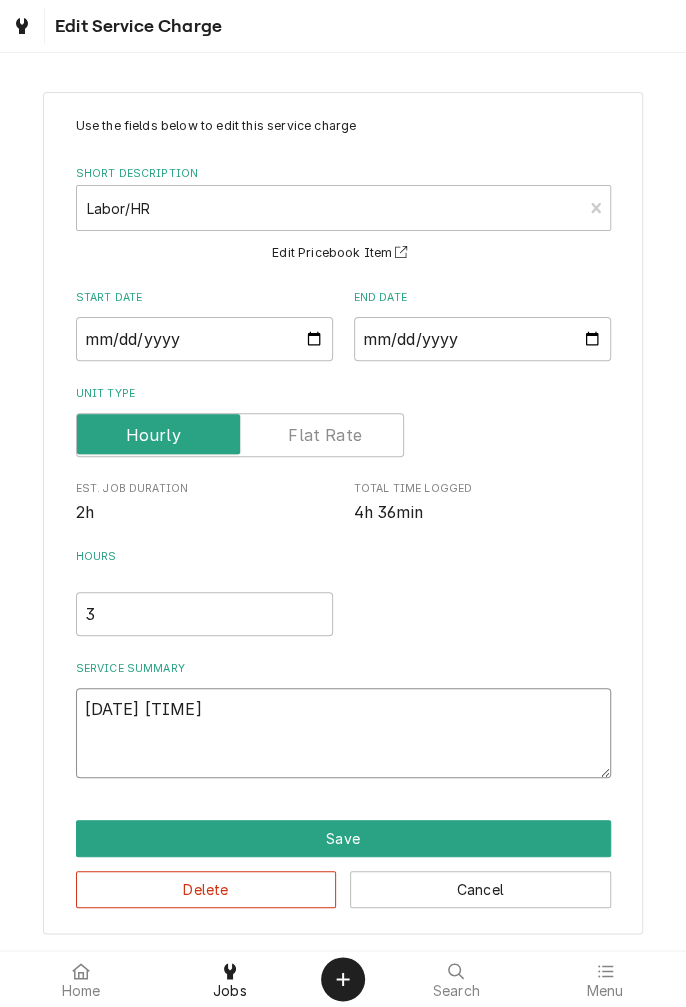 click on "[DATE] [TIME]" at bounding box center [343, 733] 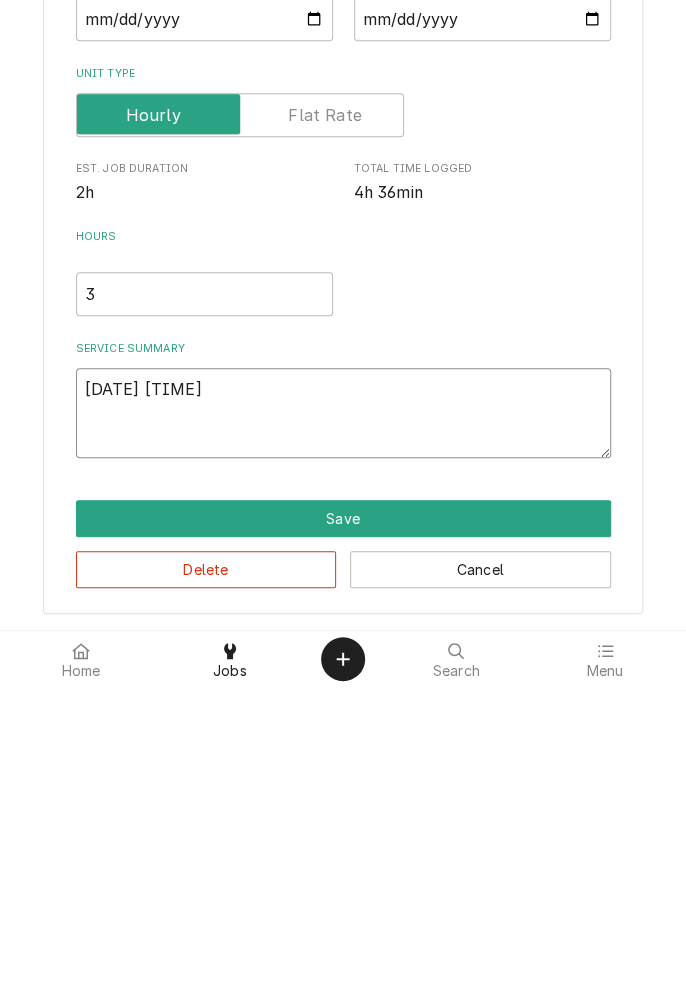 type on "[DATE] [TIME]" 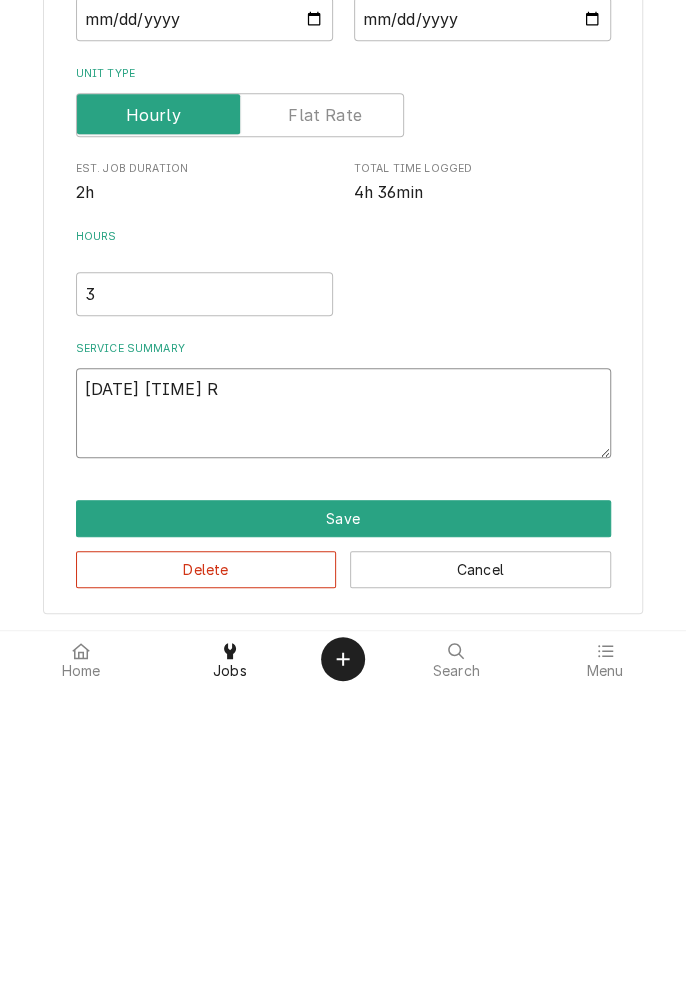 type on "x" 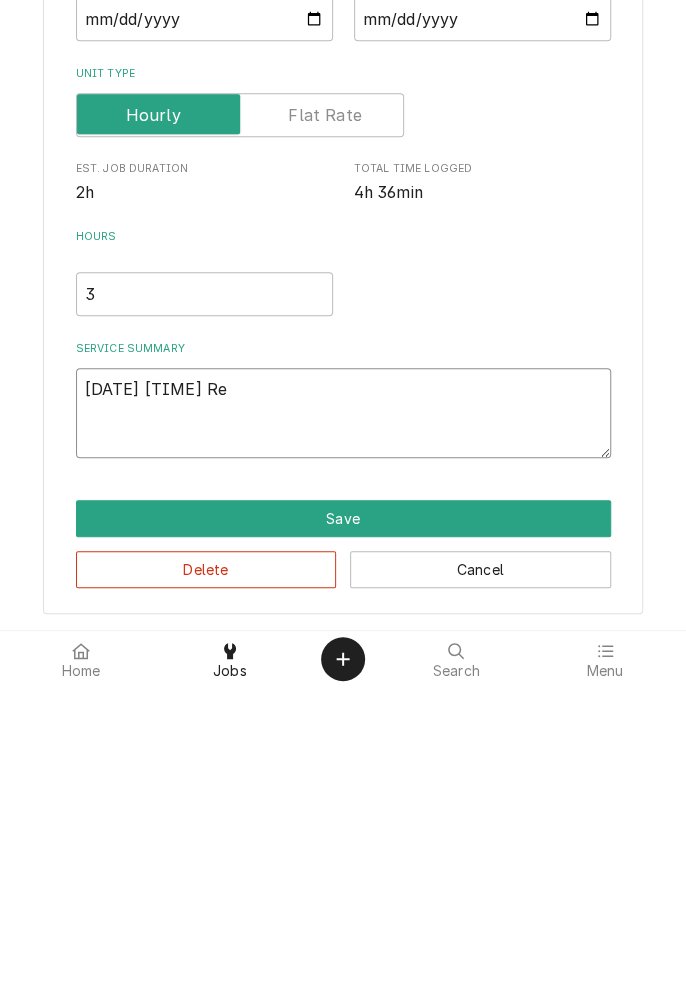 type on "x" 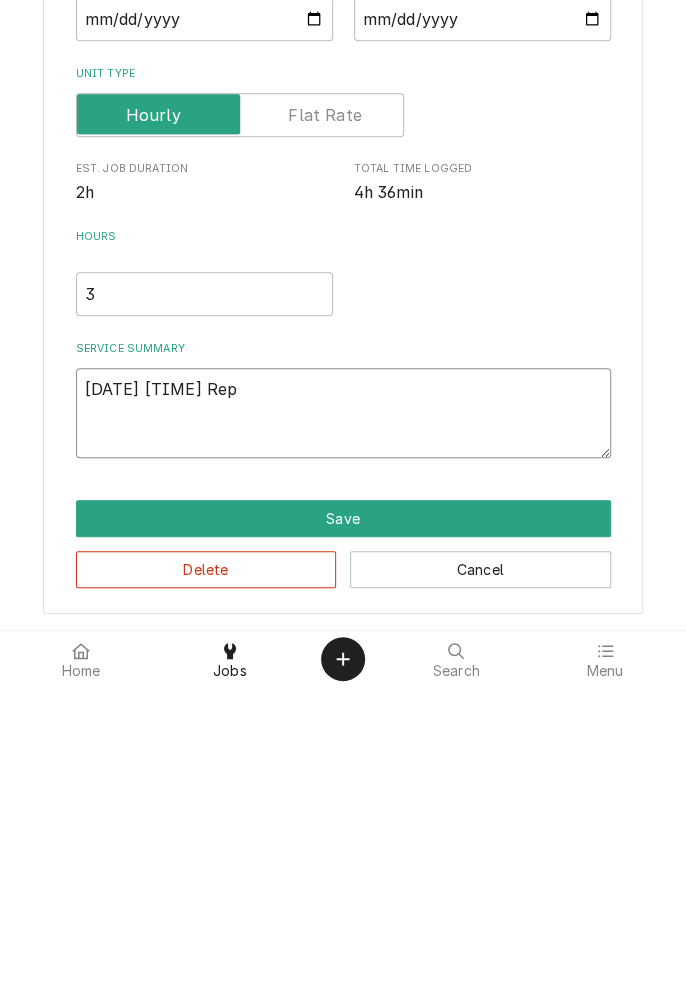 type on "x" 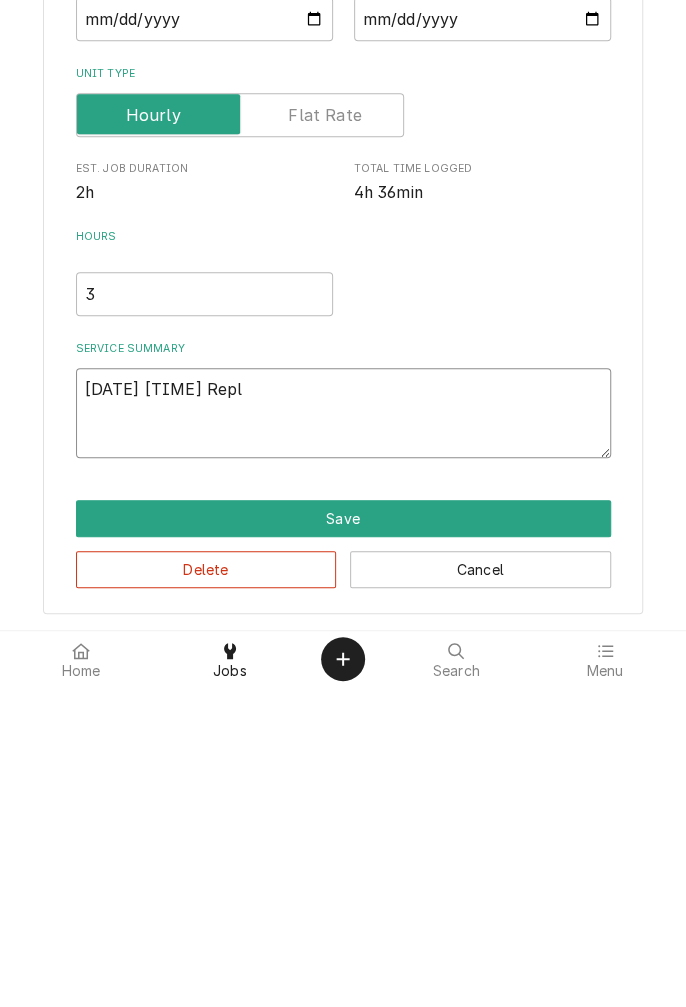 type on "x" 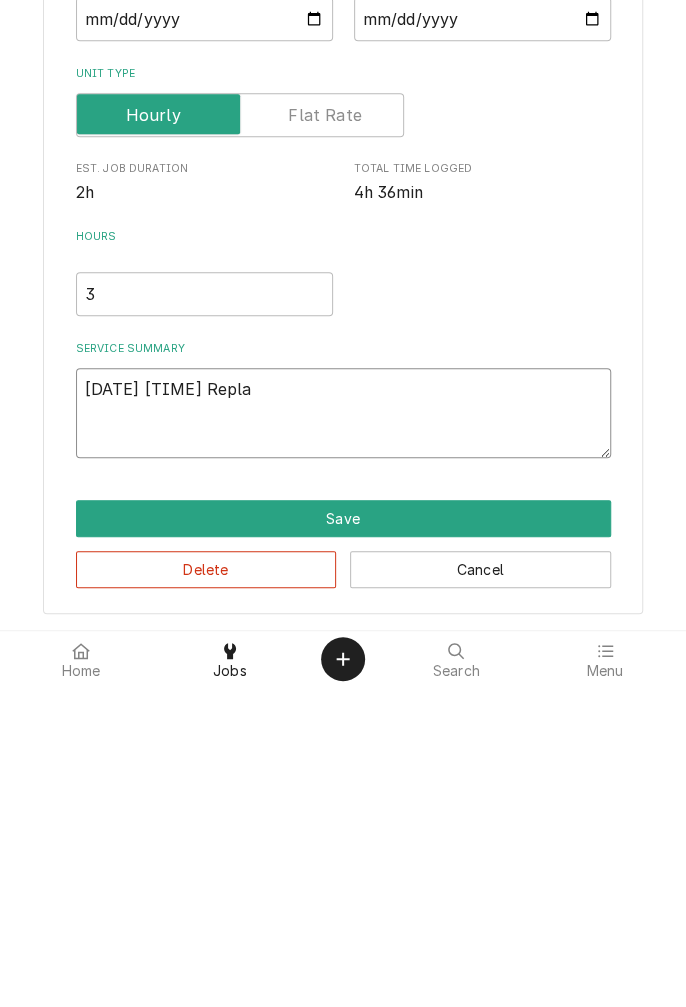 type on "x" 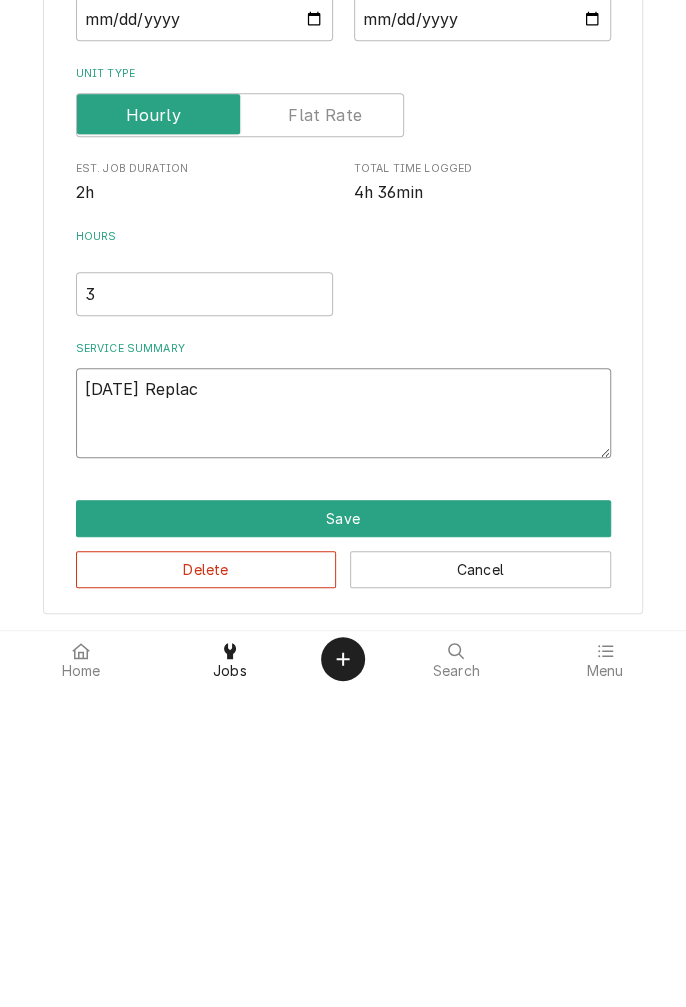 type on "x" 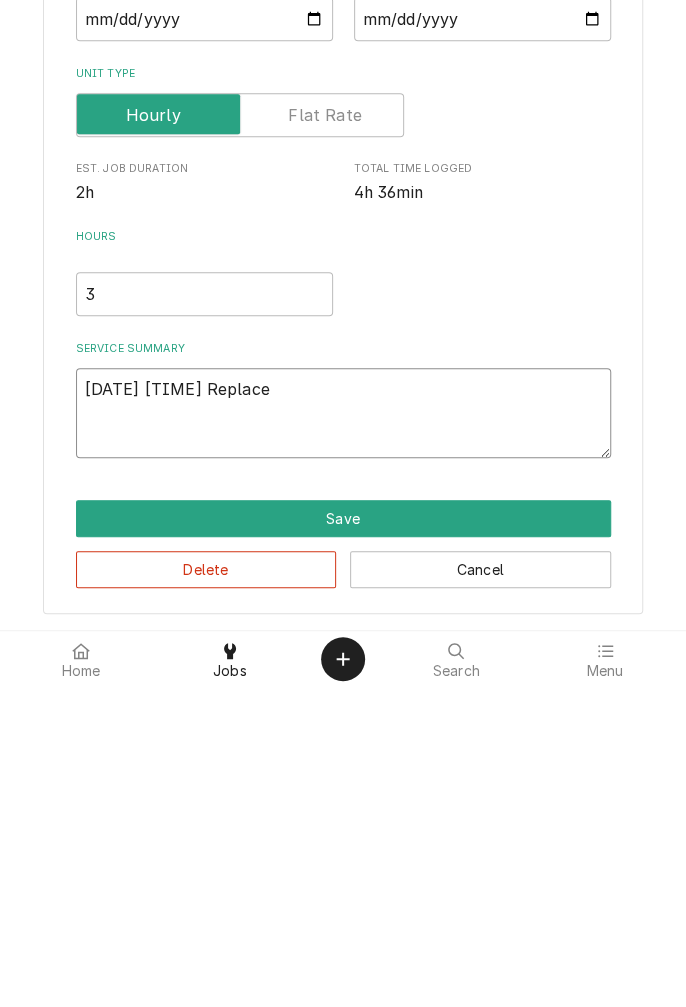 type on "x" 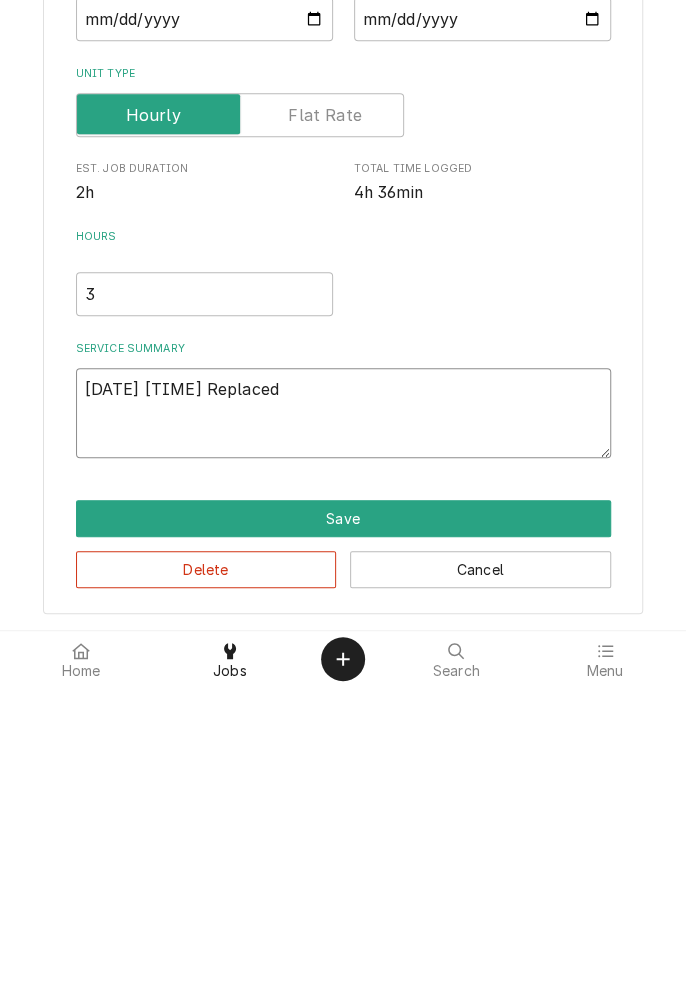 type on "x" 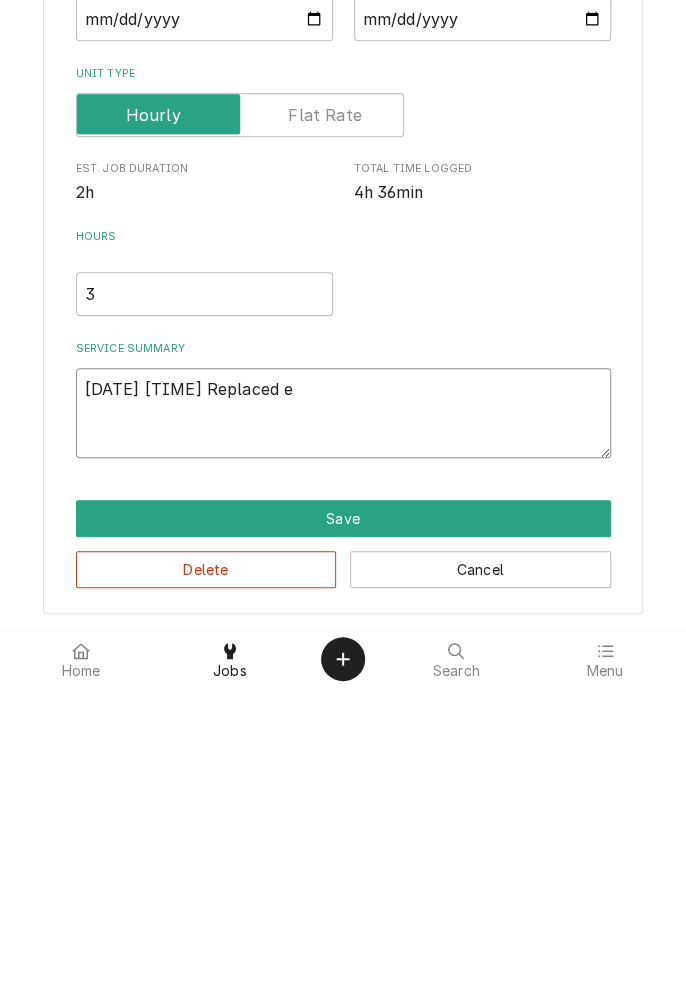 type on "x" 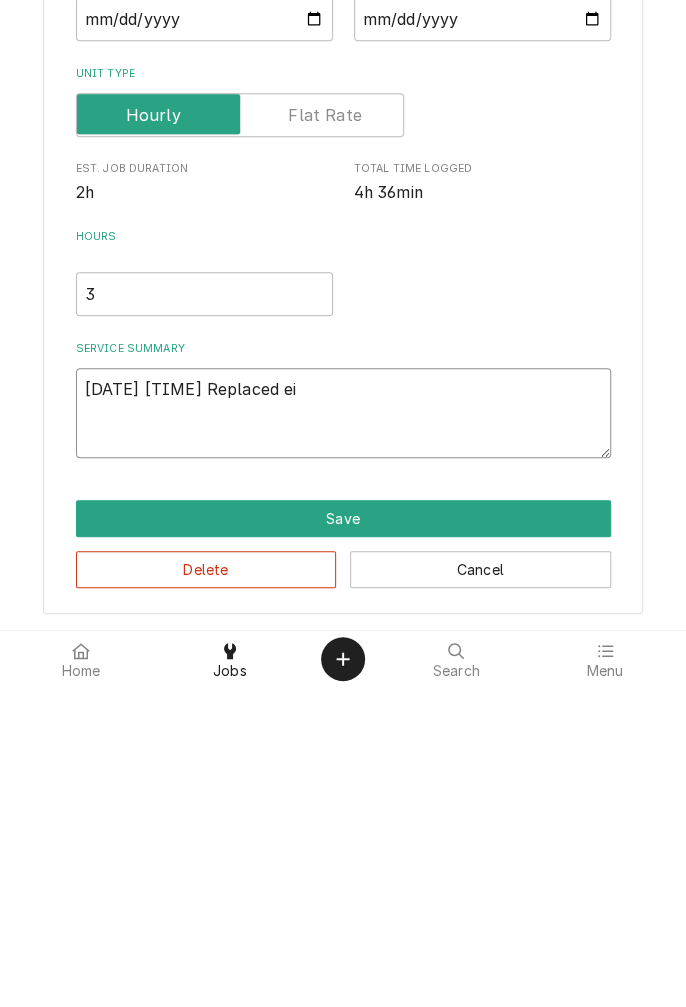 type on "x" 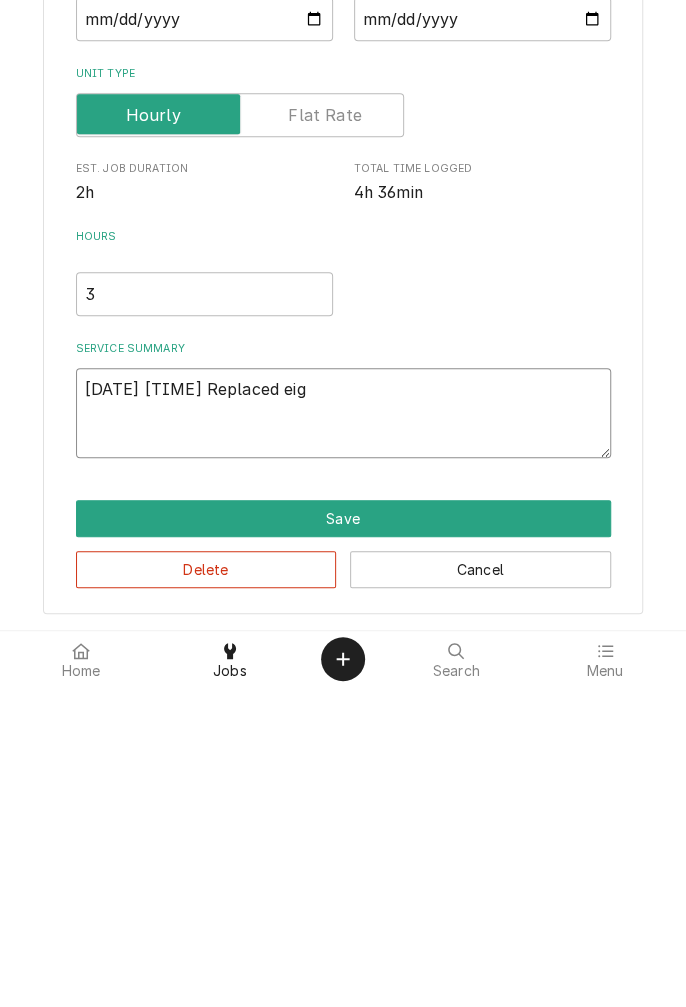 type on "x" 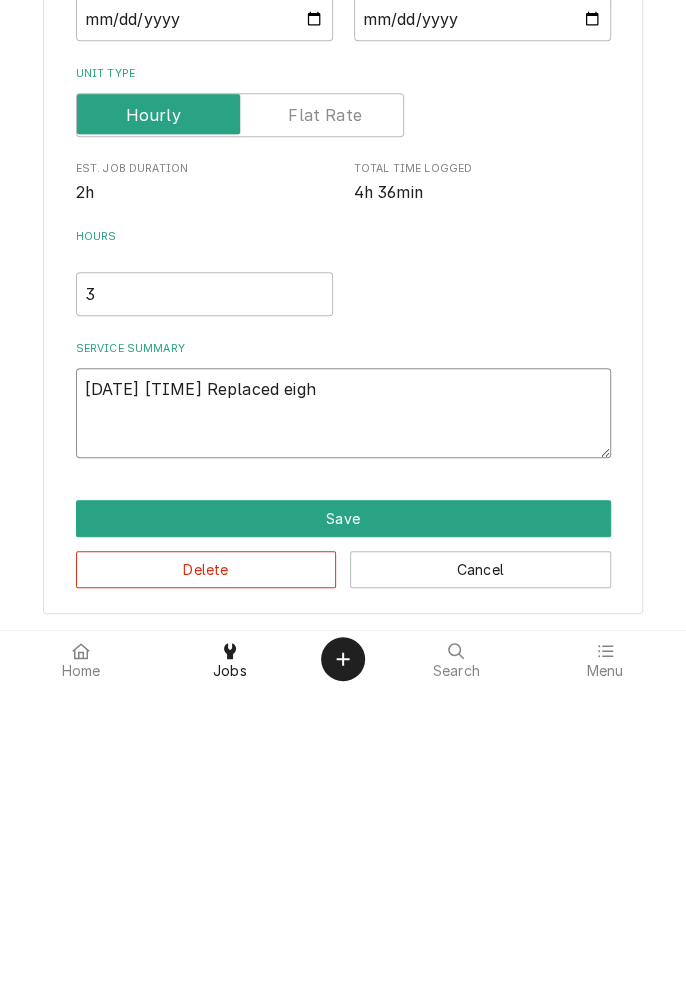 type on "x" 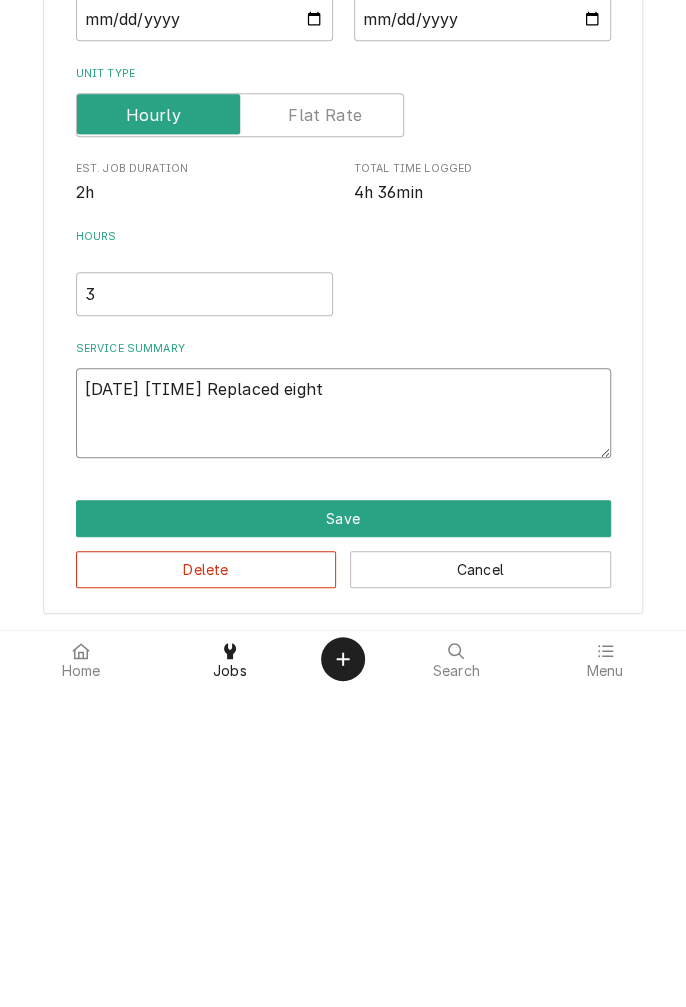 type on "x" 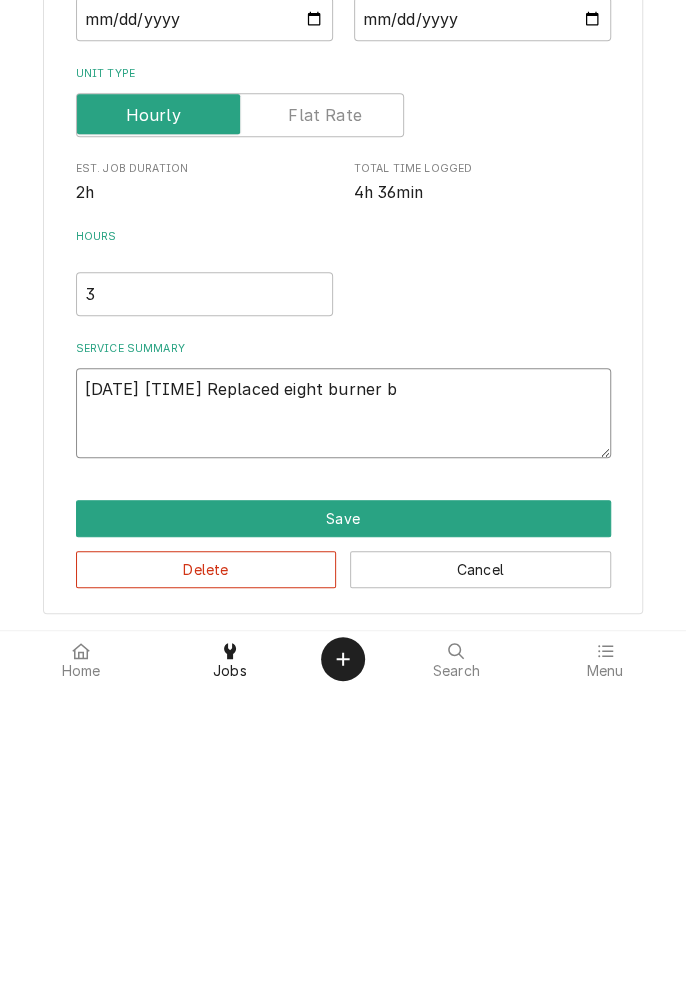 type on "x" 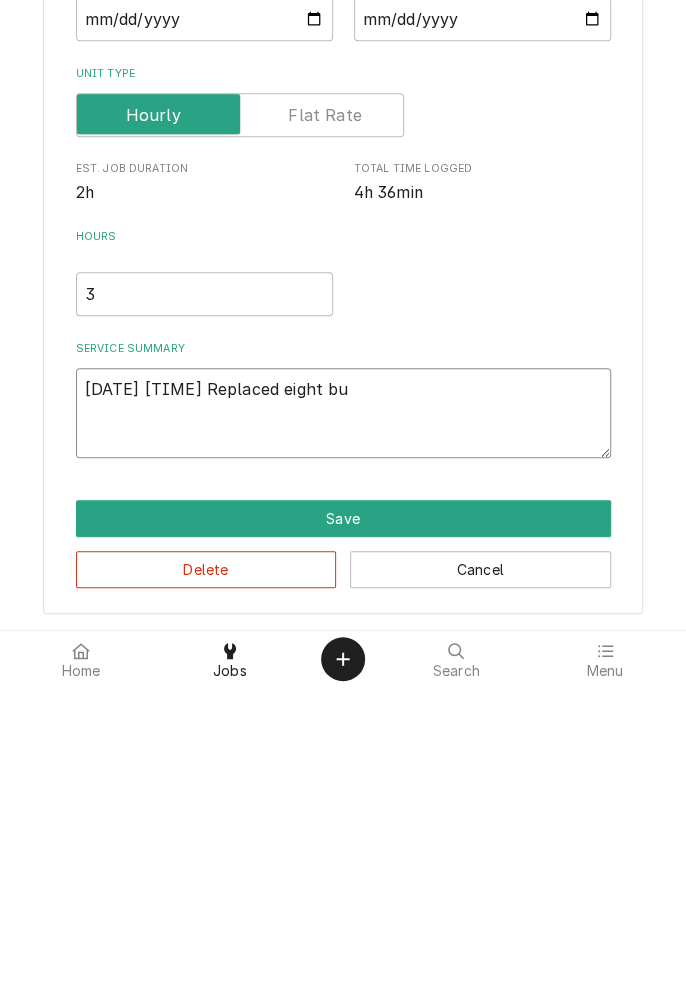 type on "x" 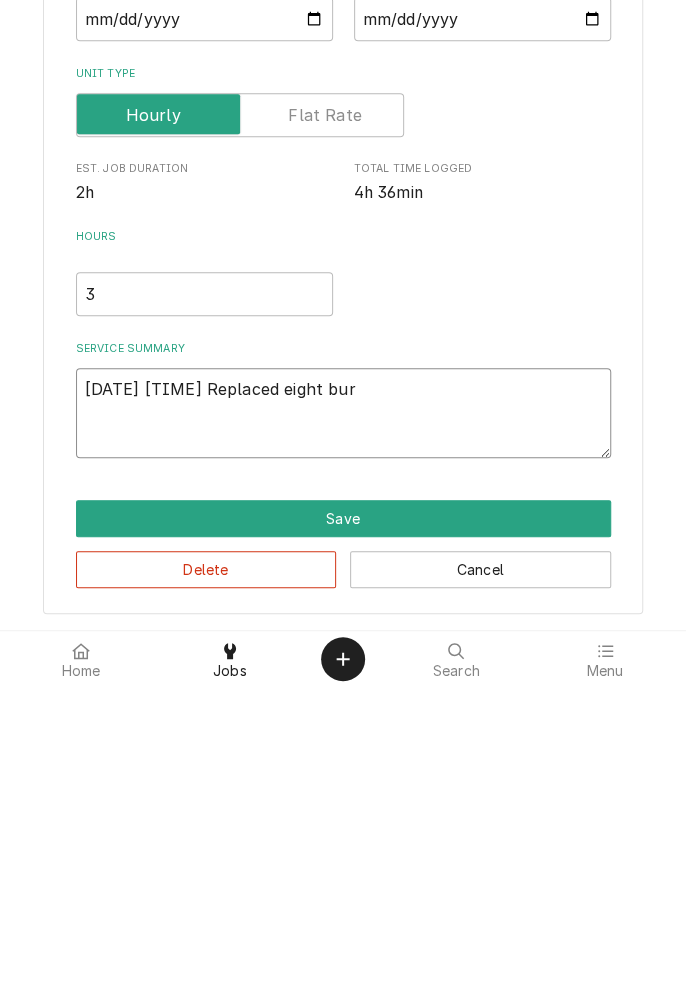 type on "x" 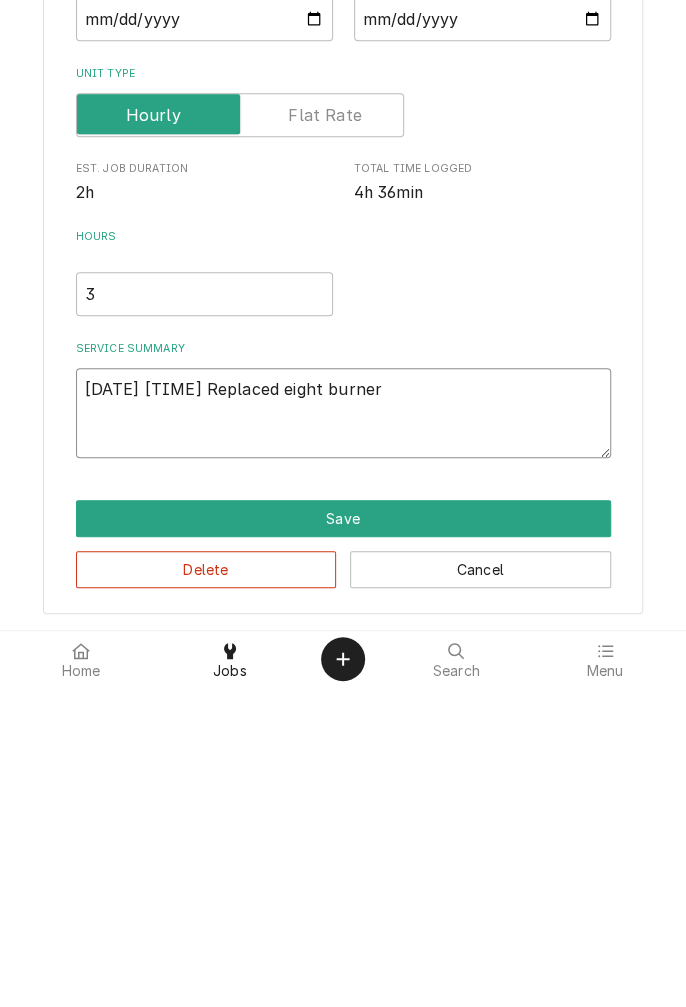 type on "x" 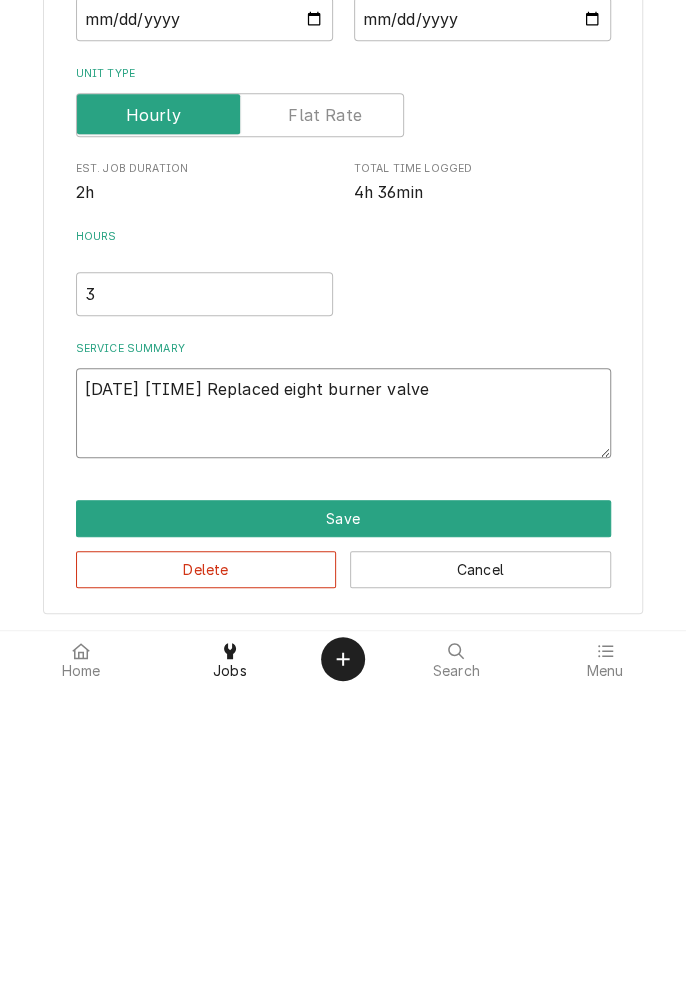 type on "x" 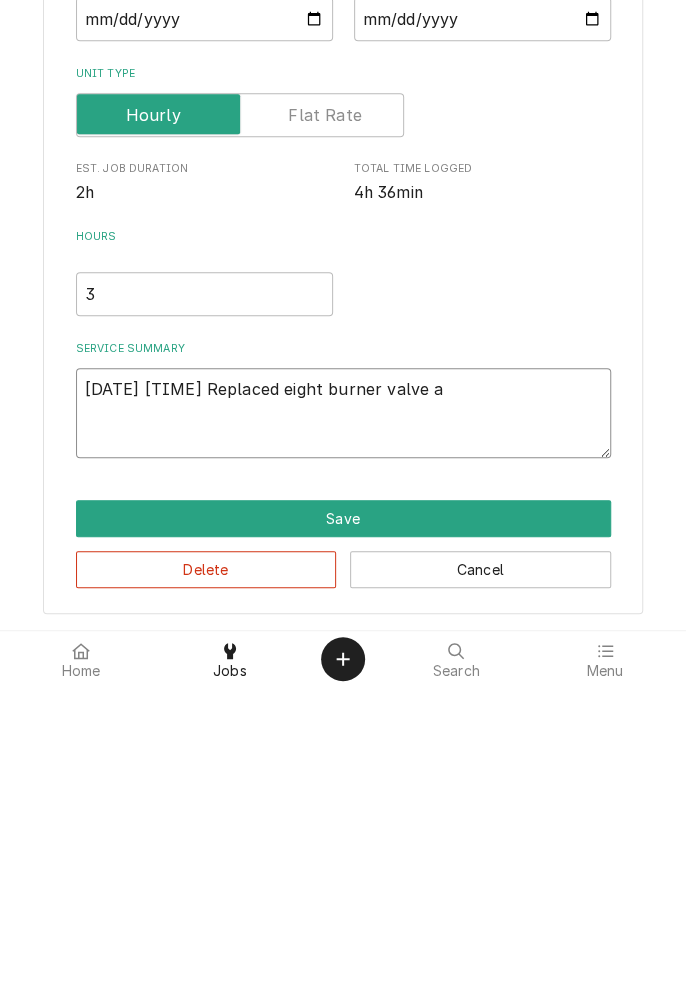 type on "x" 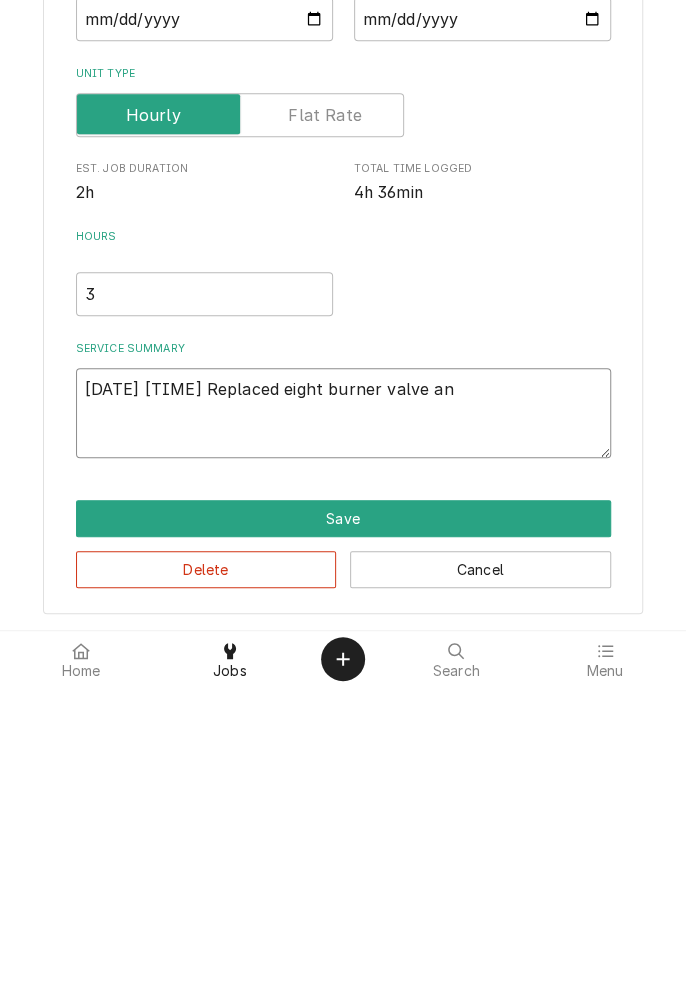 type on "x" 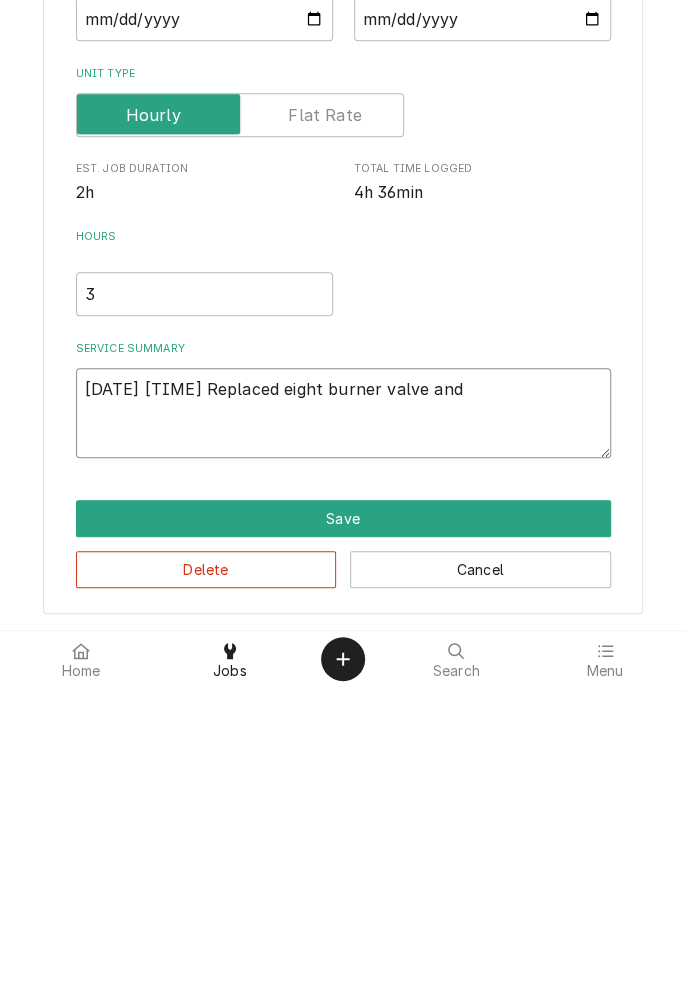 type on "x" 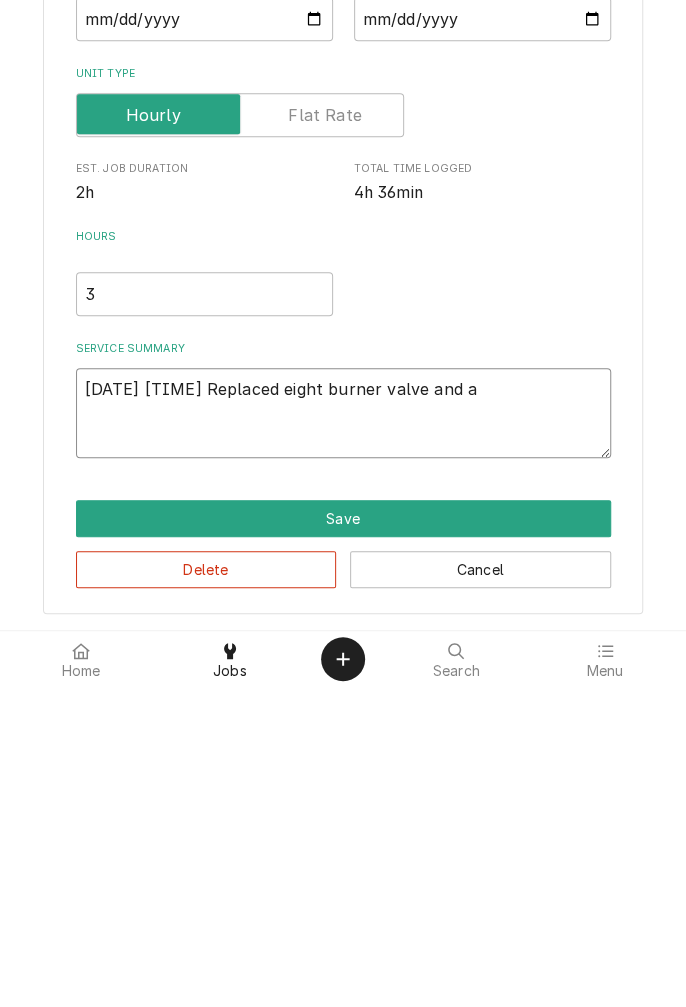 type on "x" 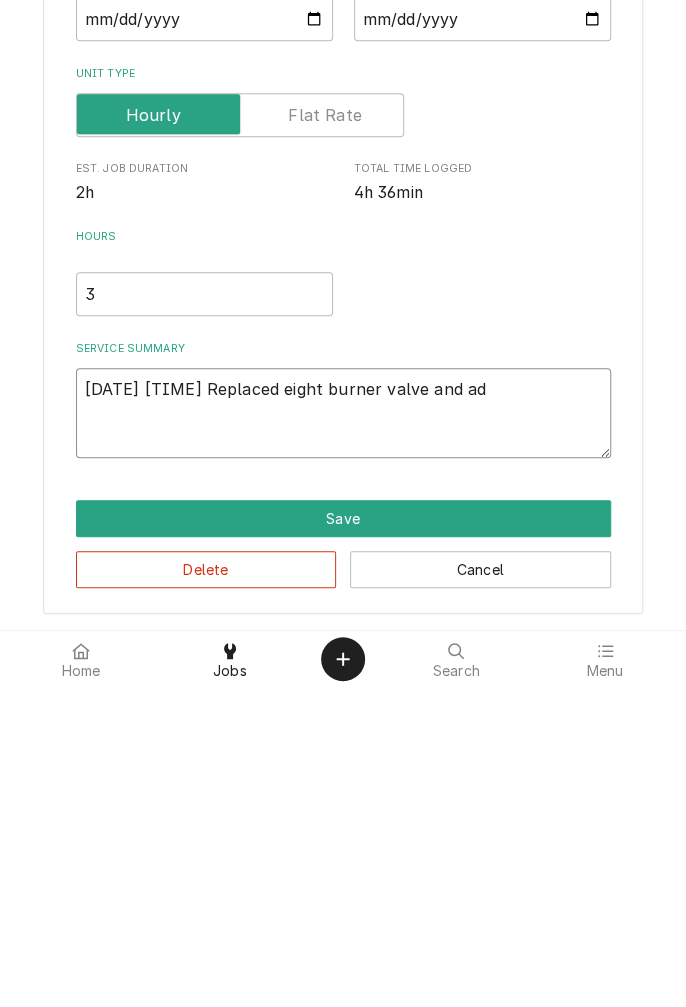 type on "x" 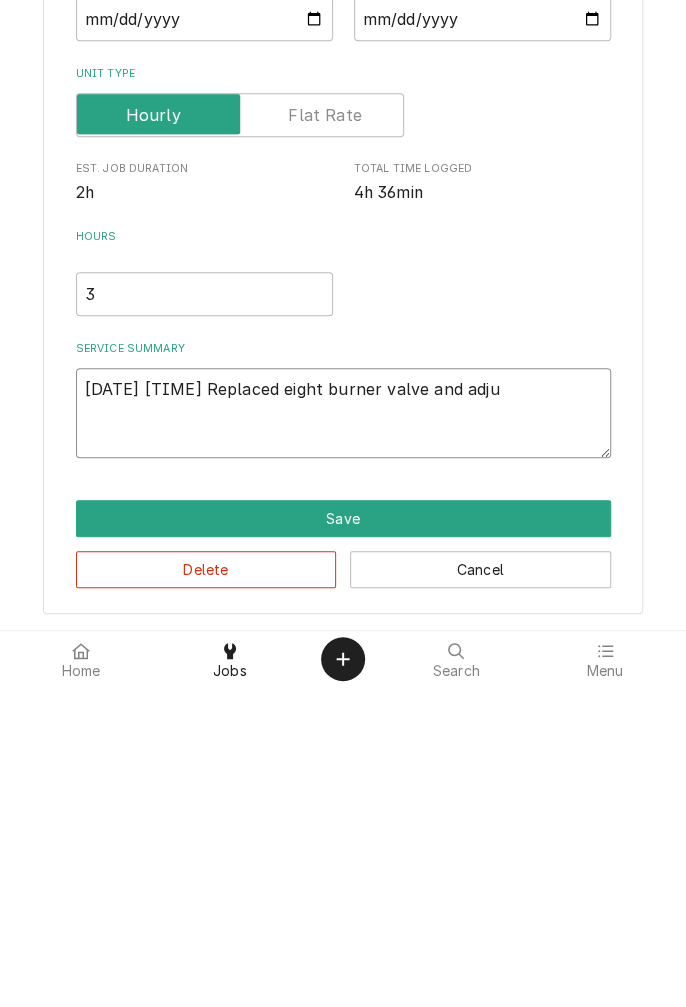 type on "x" 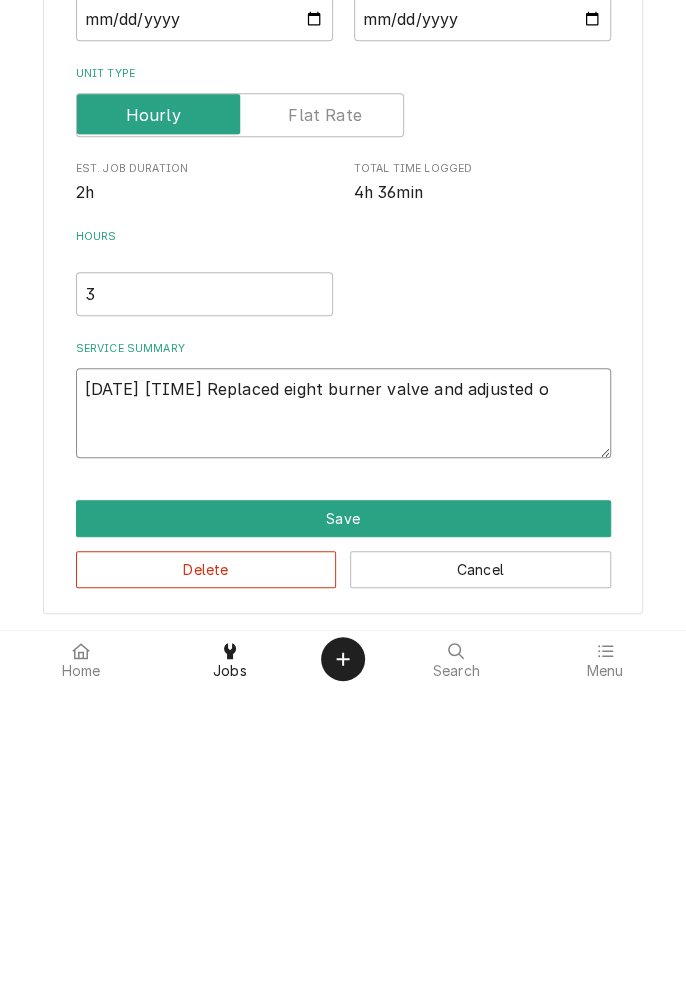 type on "x" 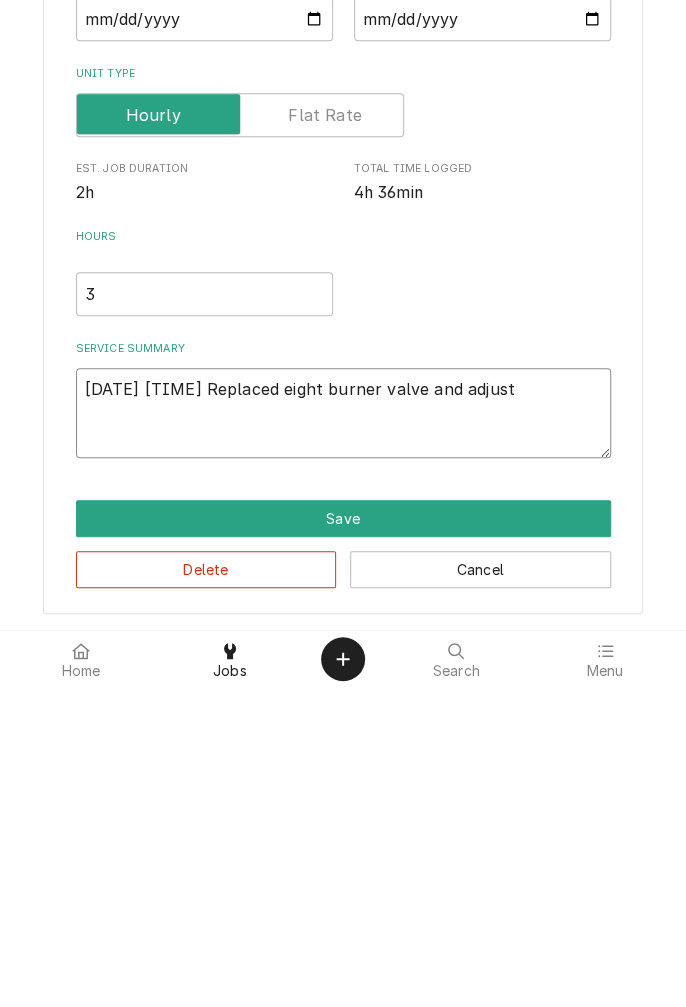 type on "x" 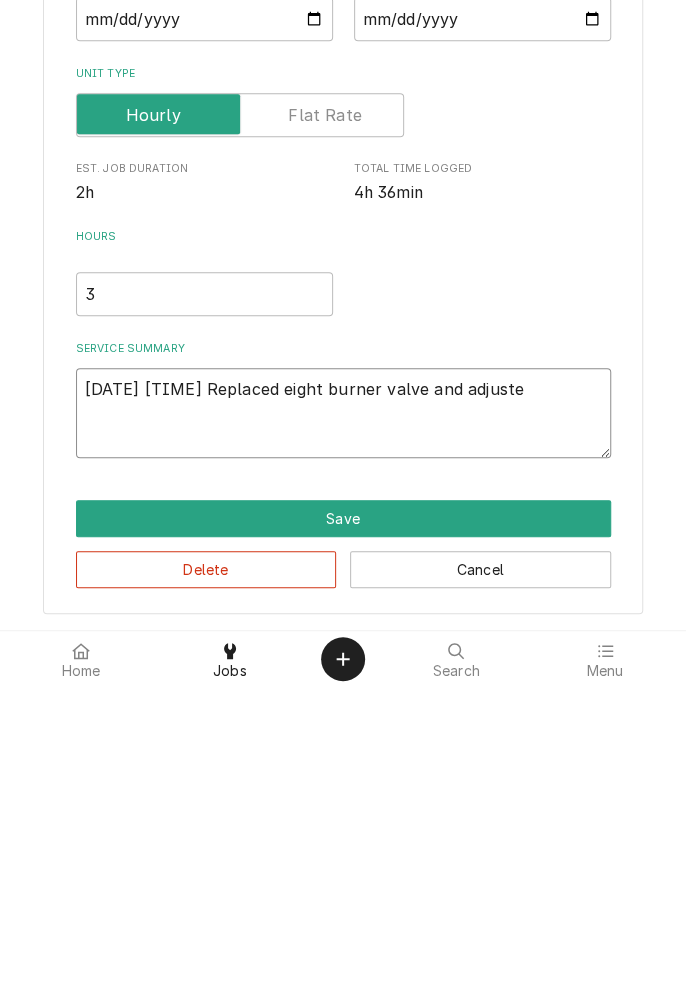 type on "x" 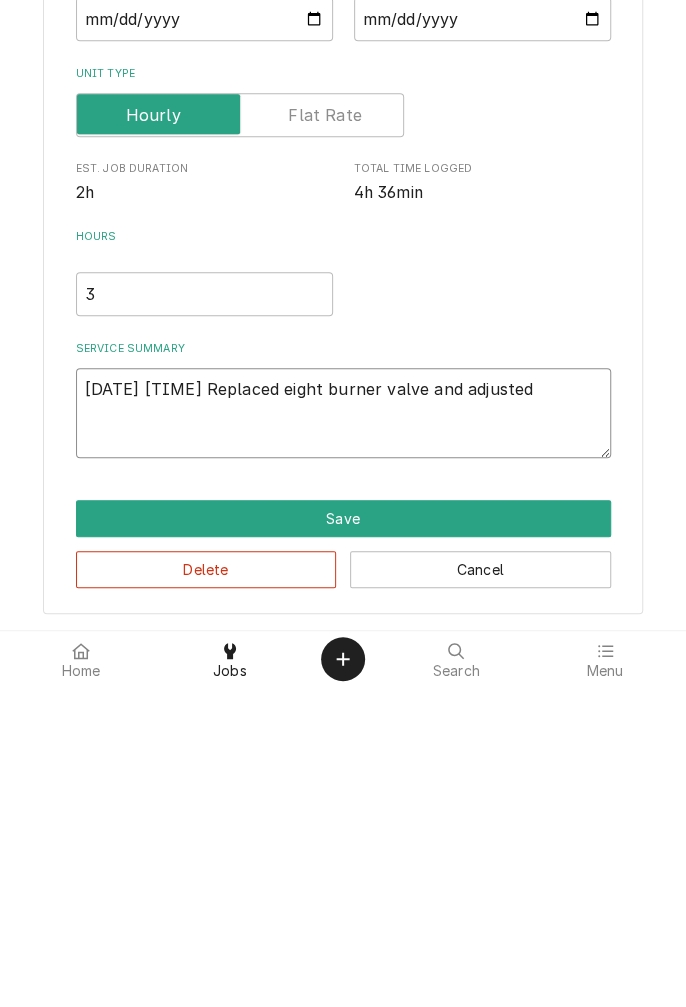 type on "x" 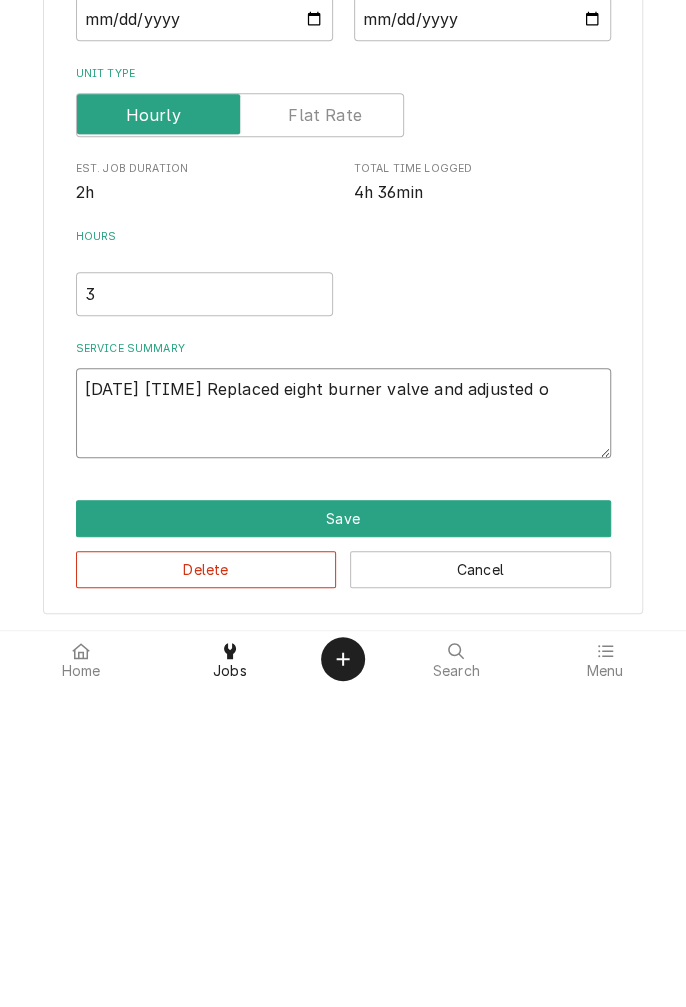 type on "x" 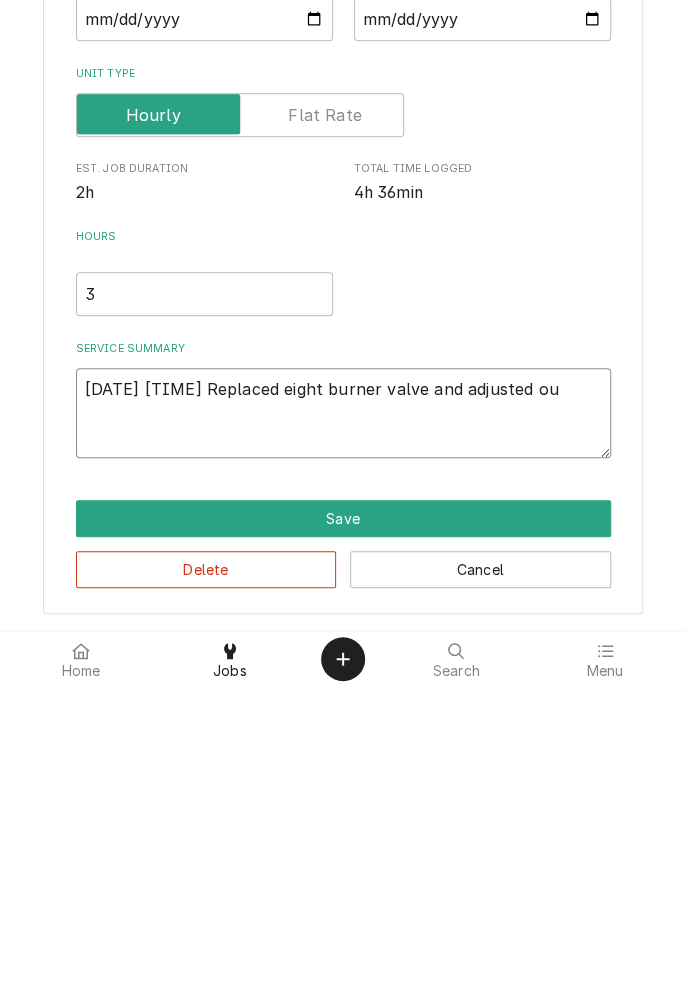 type on "x" 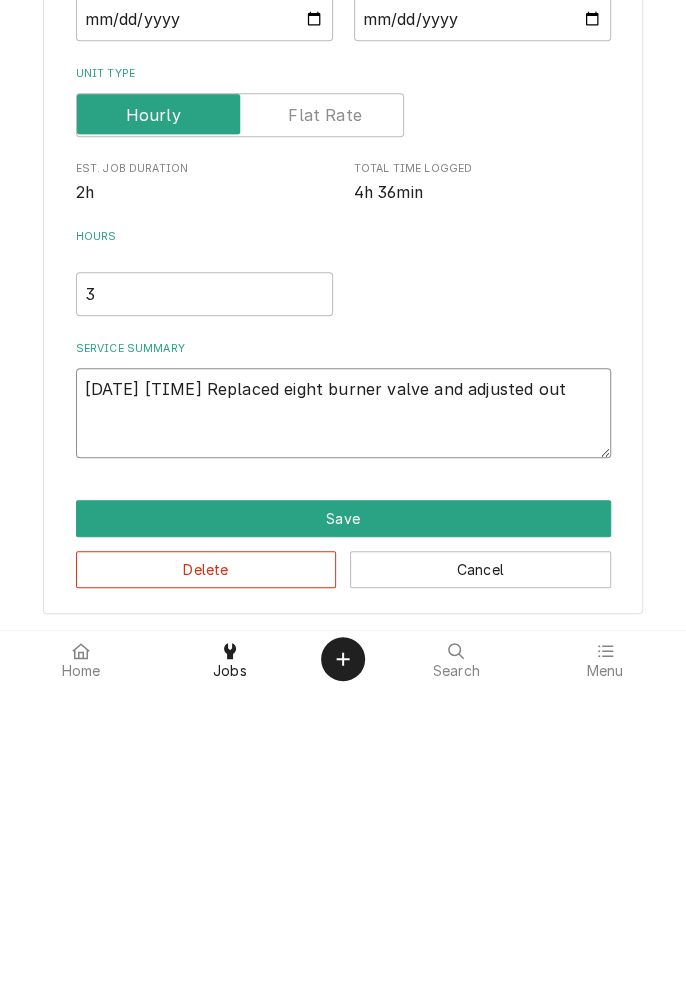 type on "x" 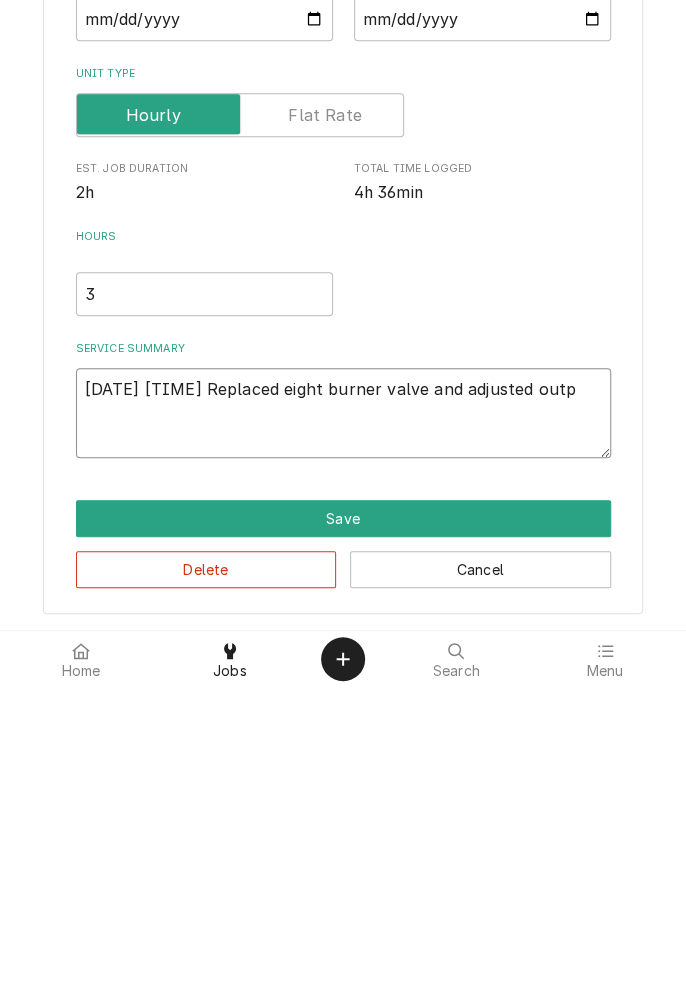 type on "x" 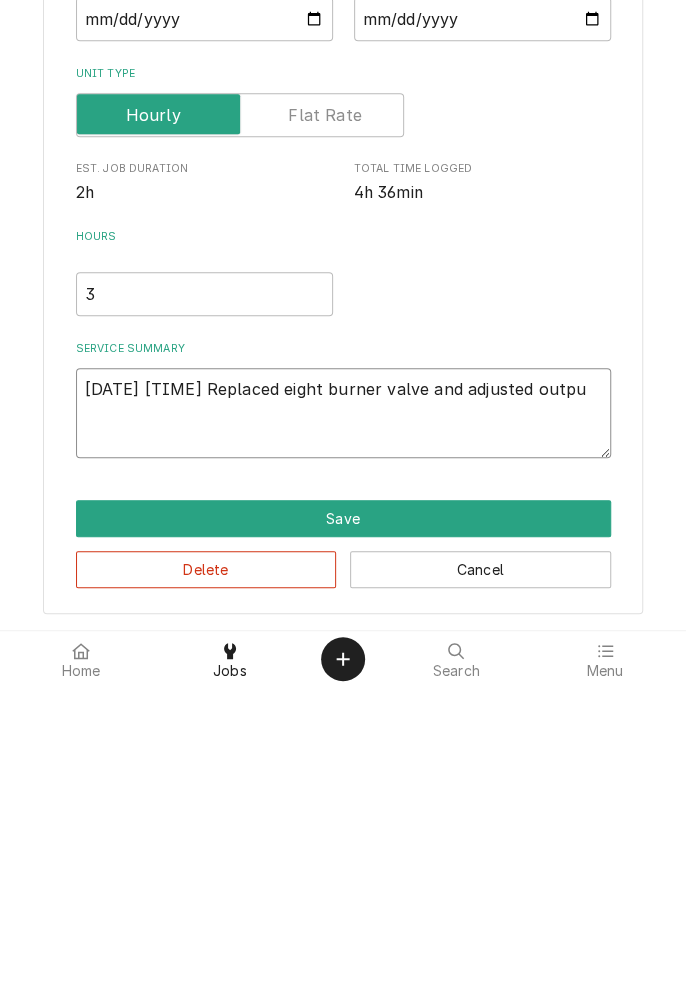 type on "x" 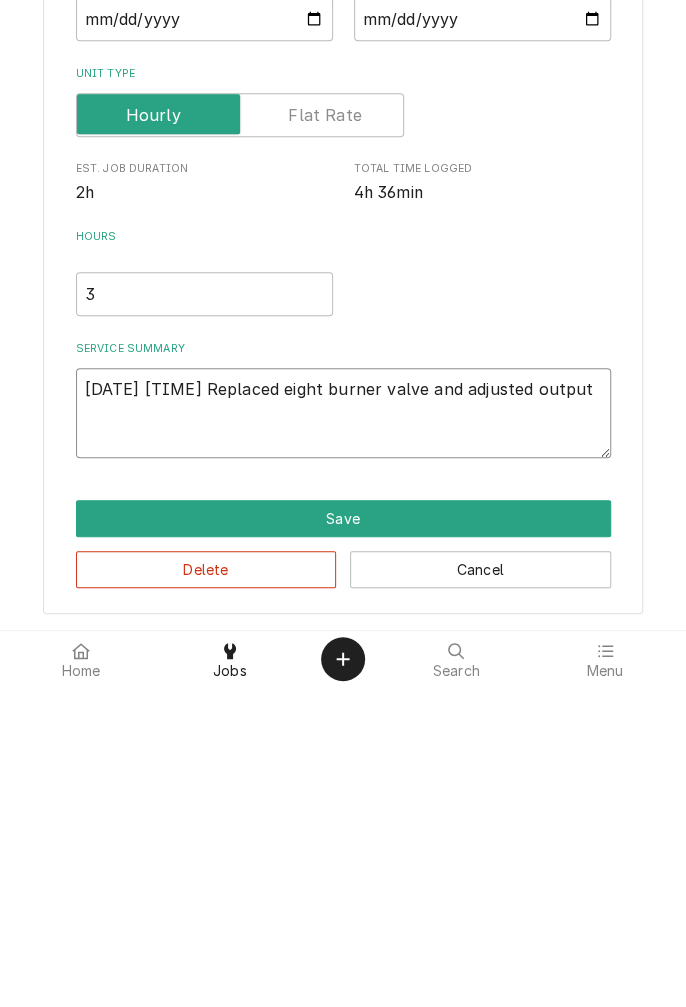 type on "x" 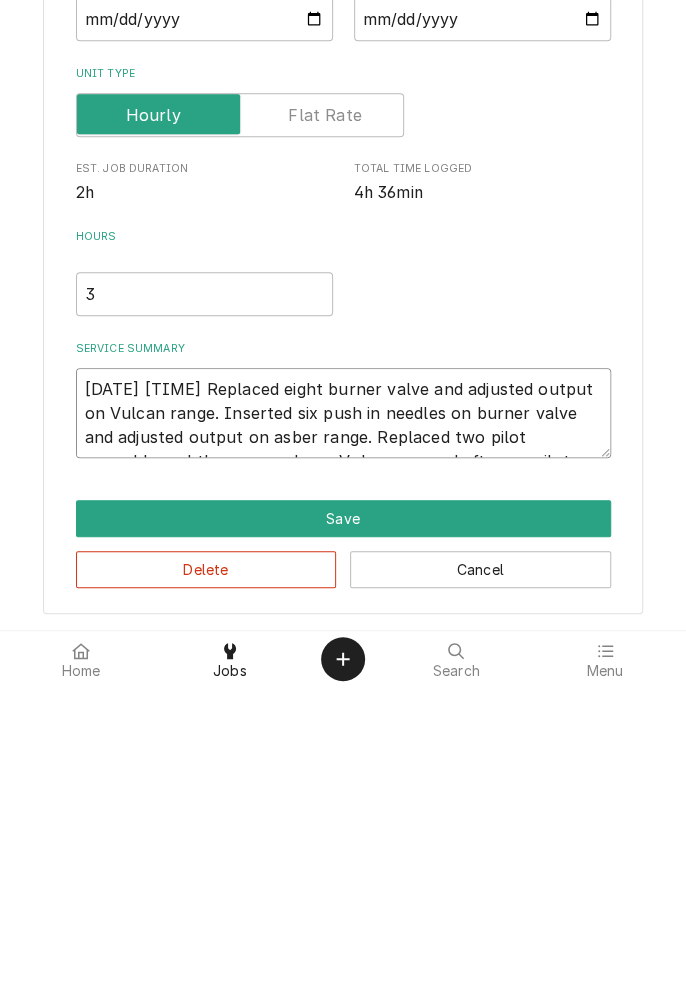 type on "x" 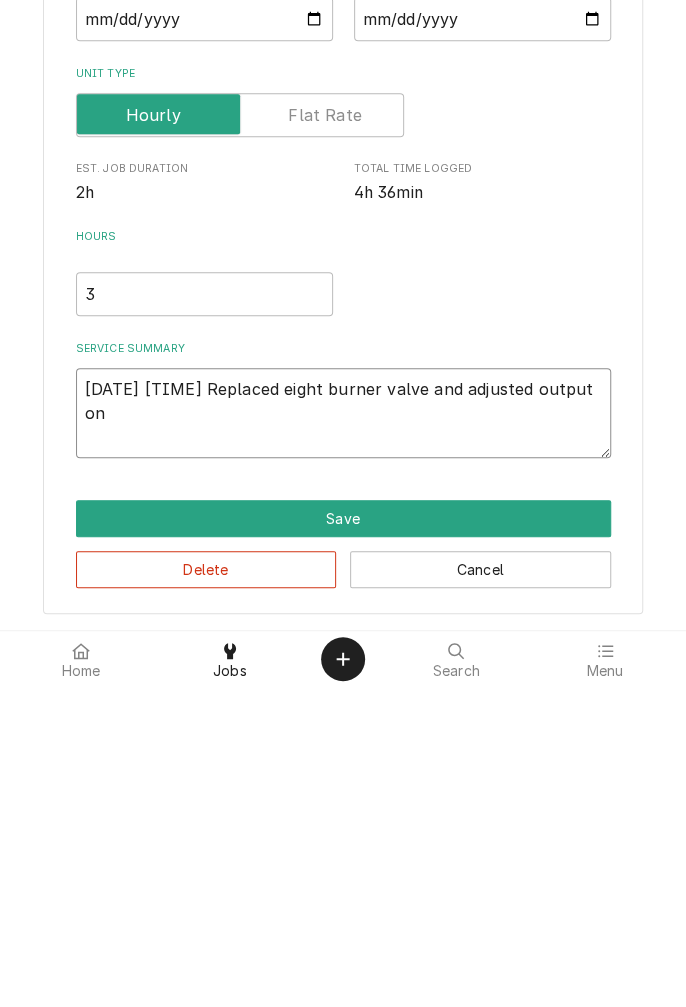 type on "x" 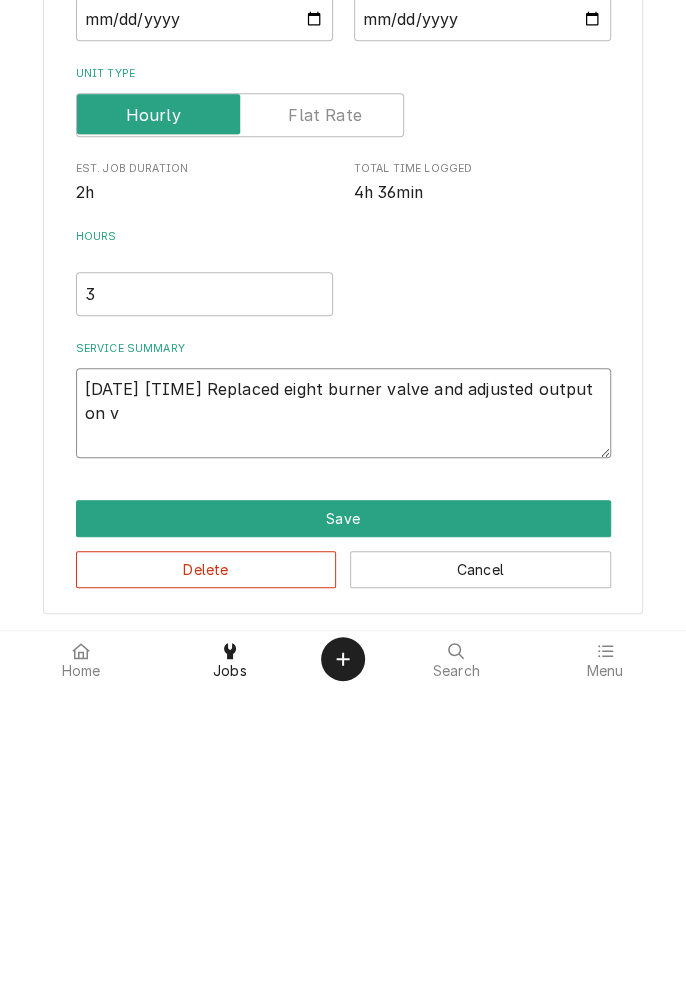 type on "x" 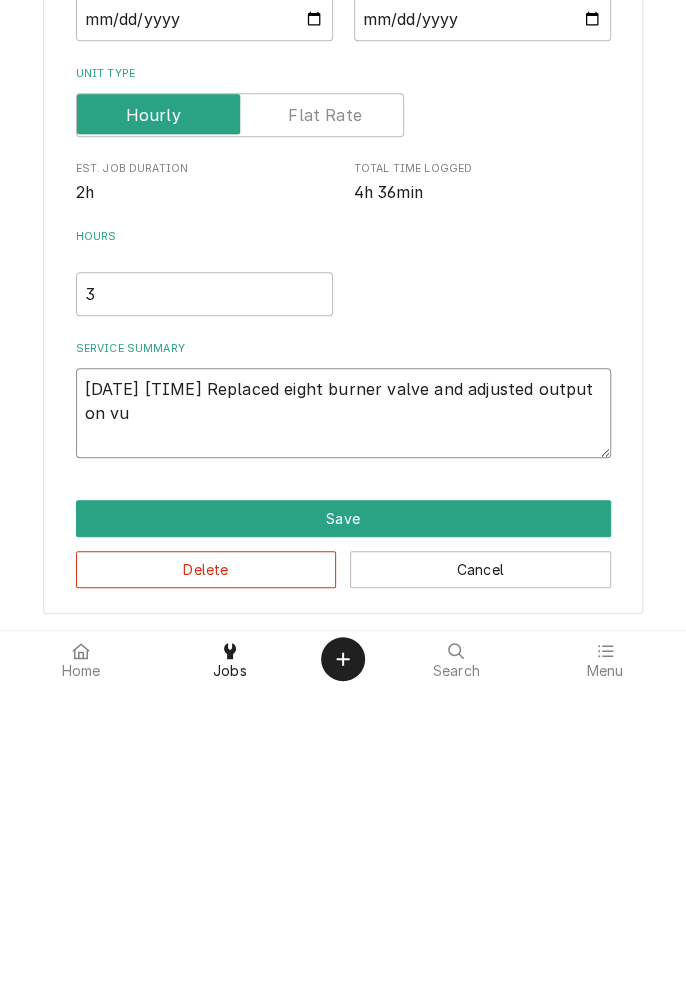 type on "x" 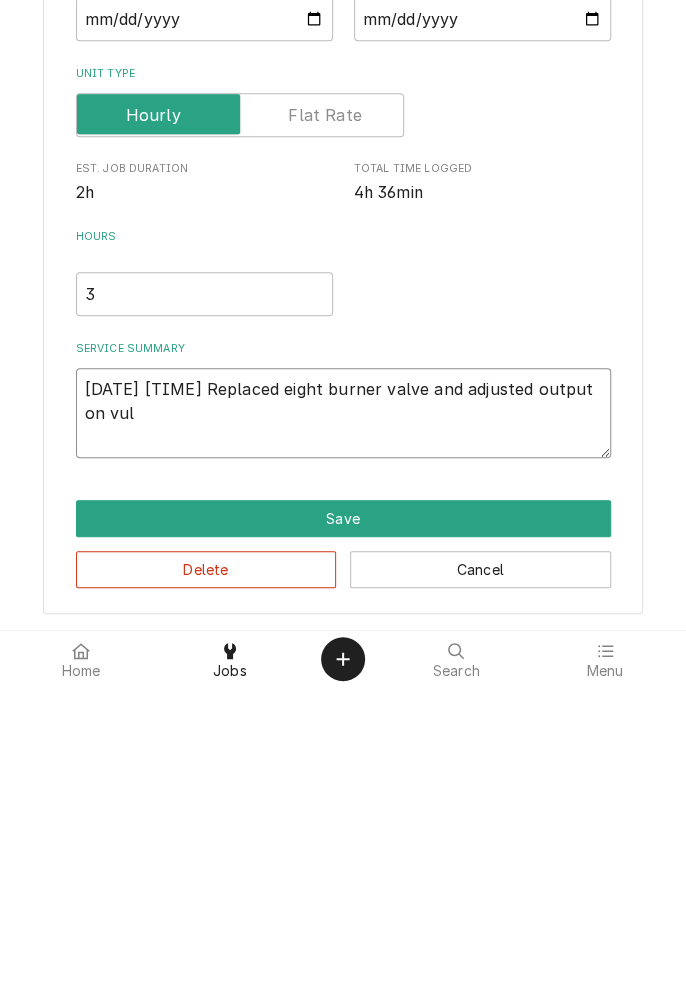 type on "x" 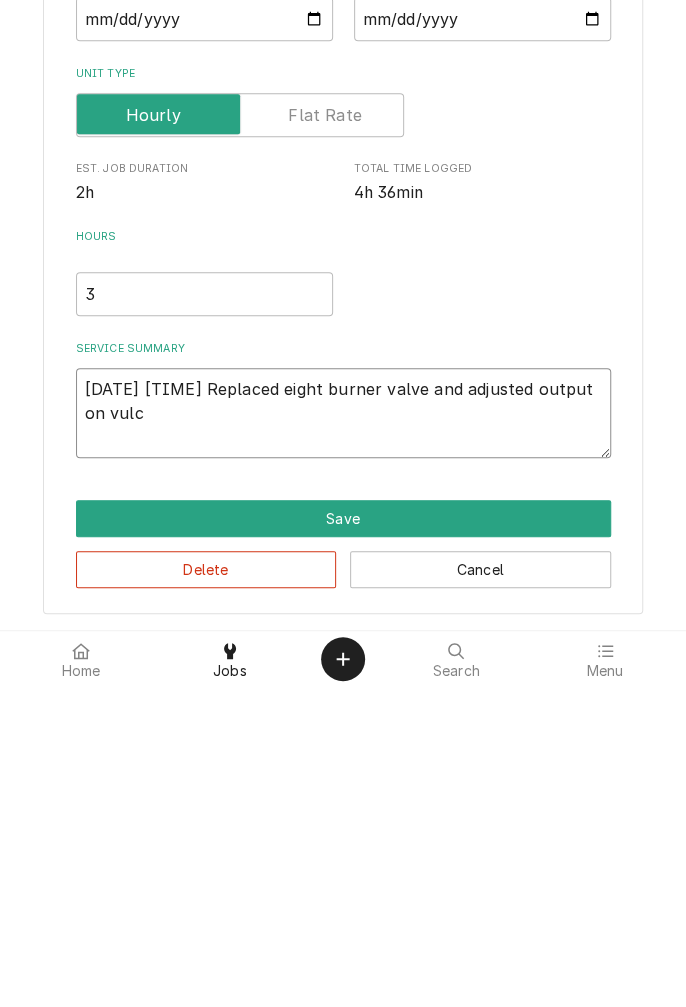 type on "x" 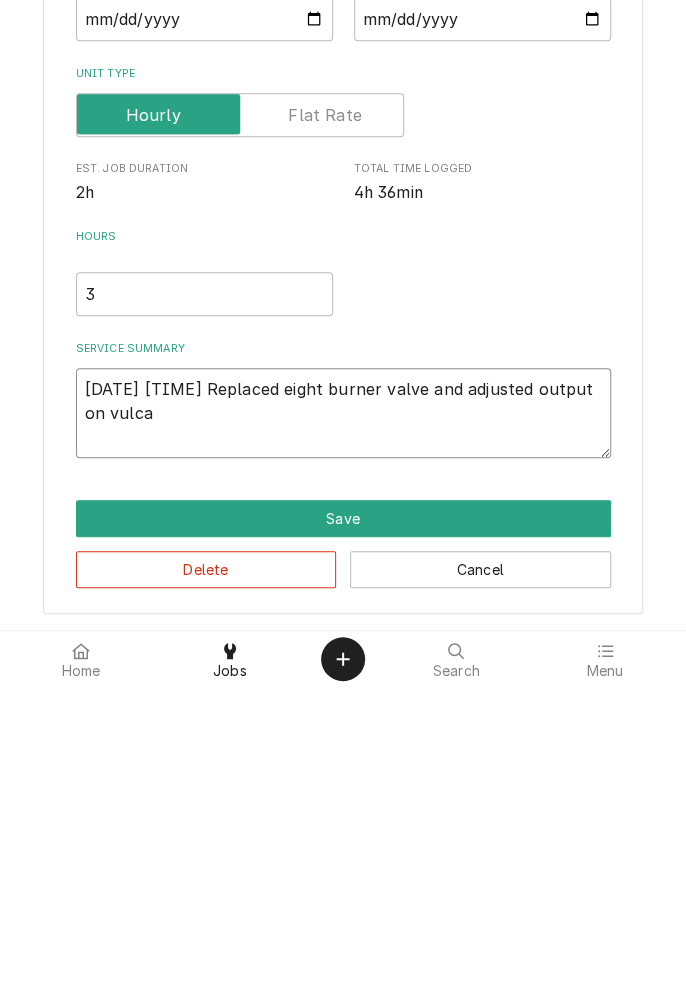 type on "x" 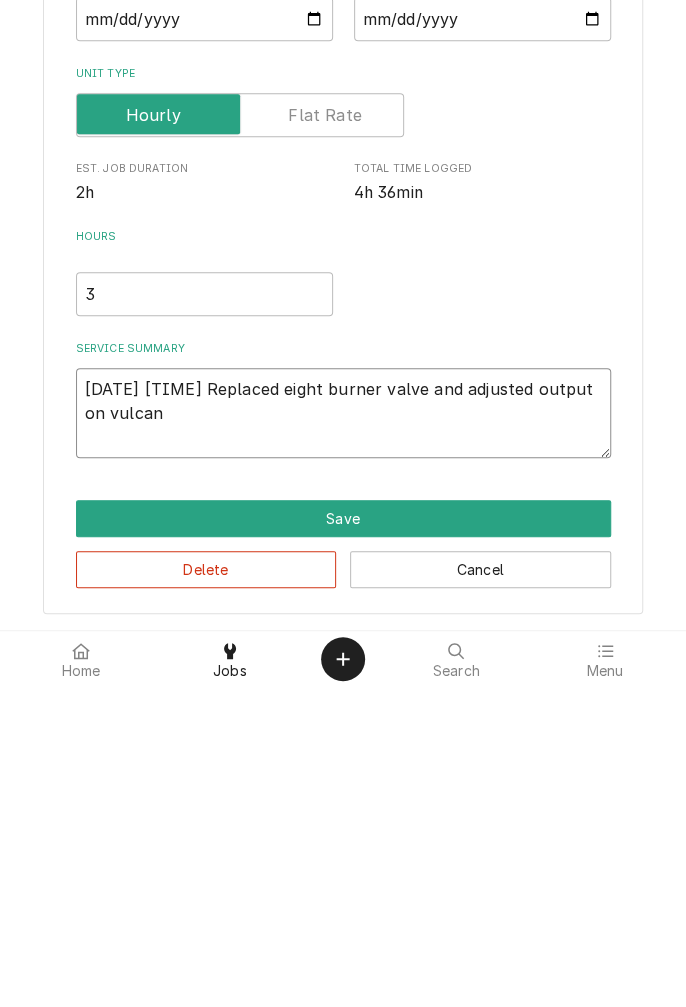 type on "x" 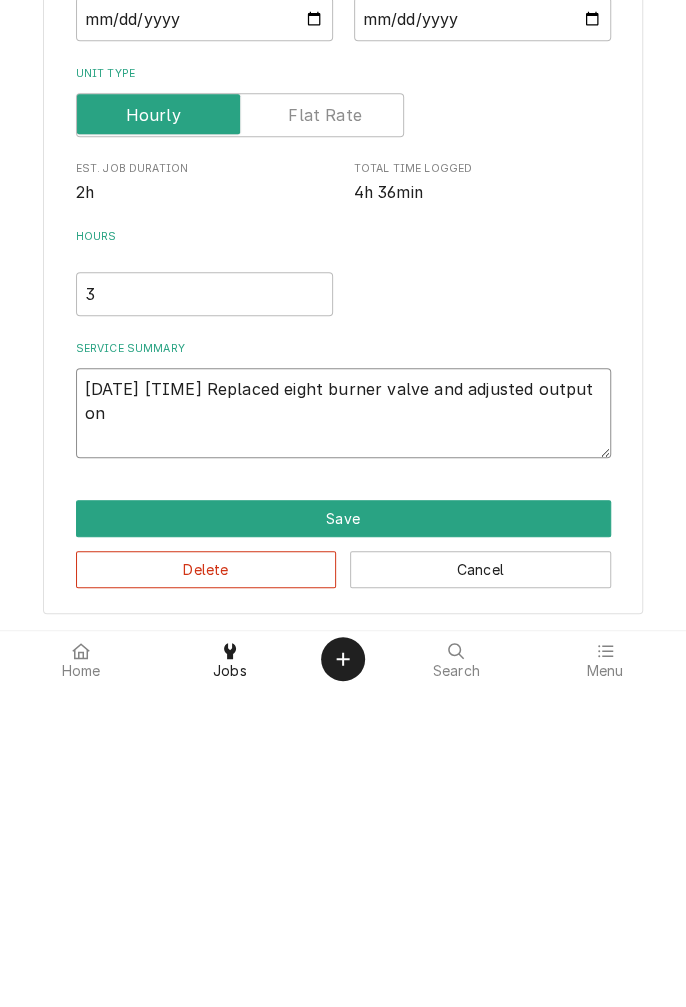 type on "7/29/25 3 hours Replaced eight burner valve and adjusted output on Vulcan" 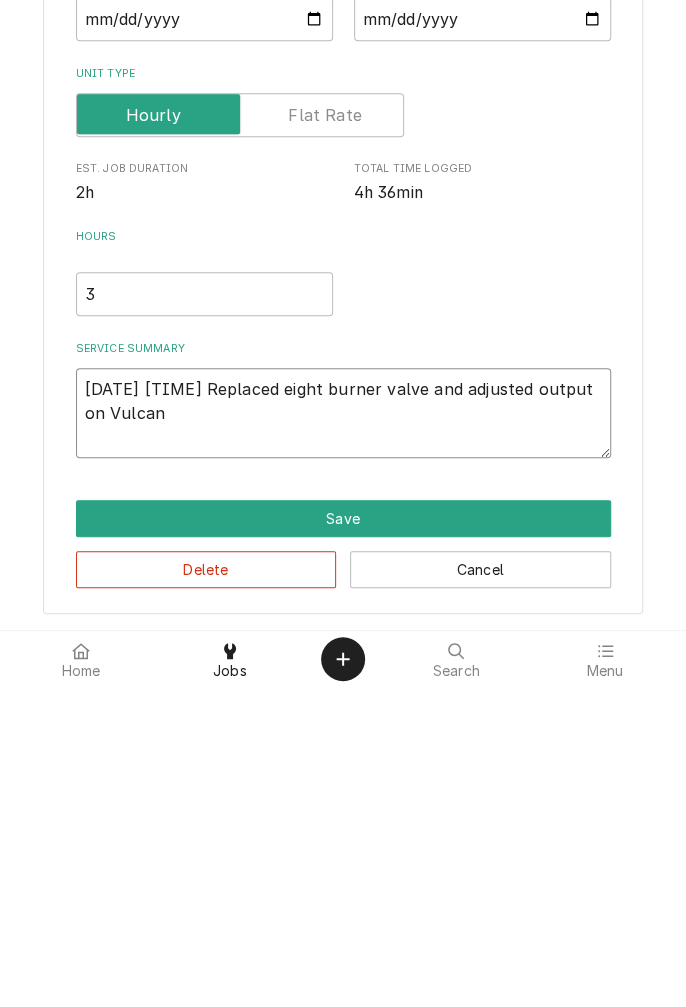 type on "x" 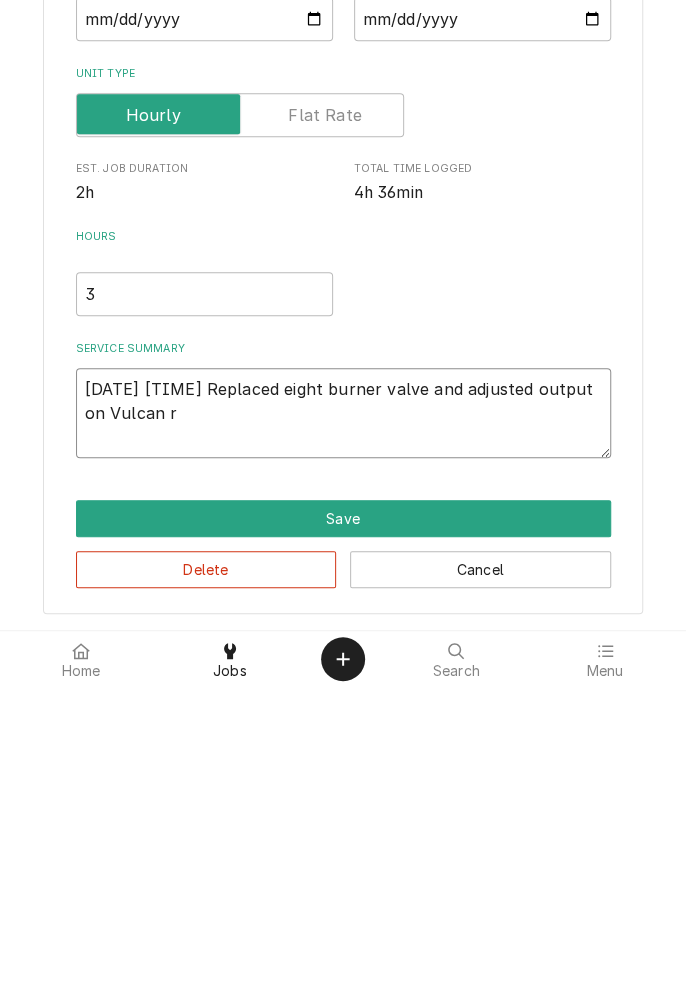 type on "x" 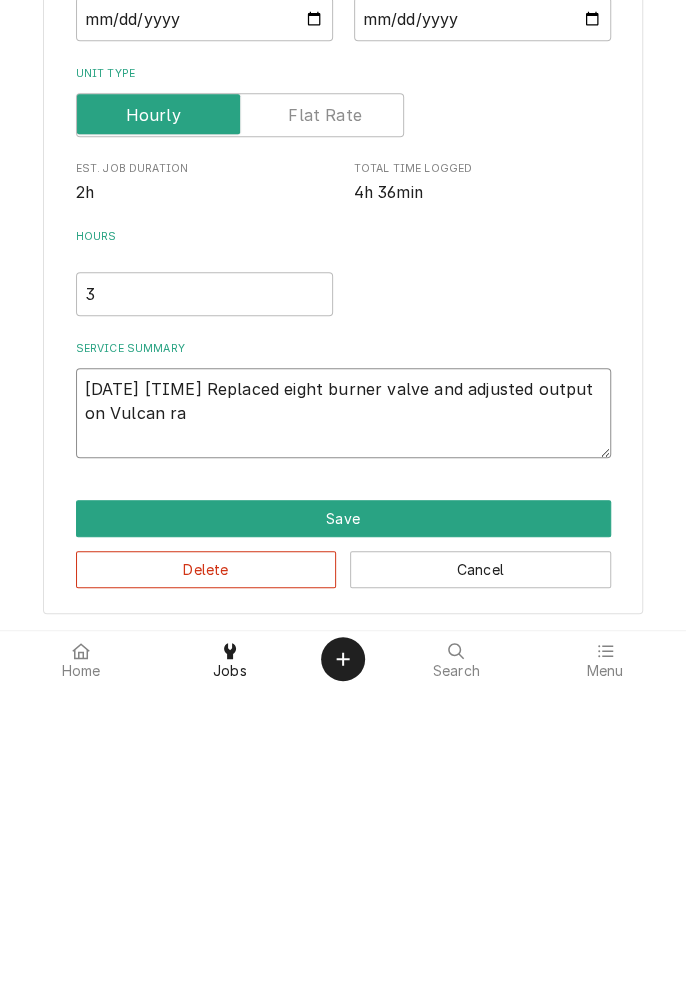 type on "x" 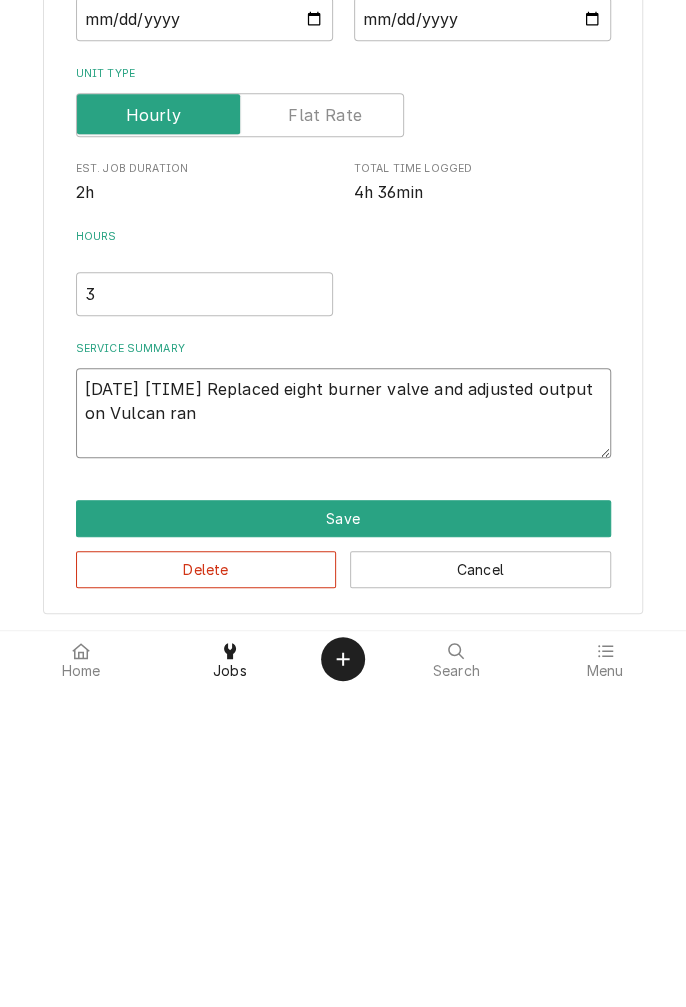 type on "x" 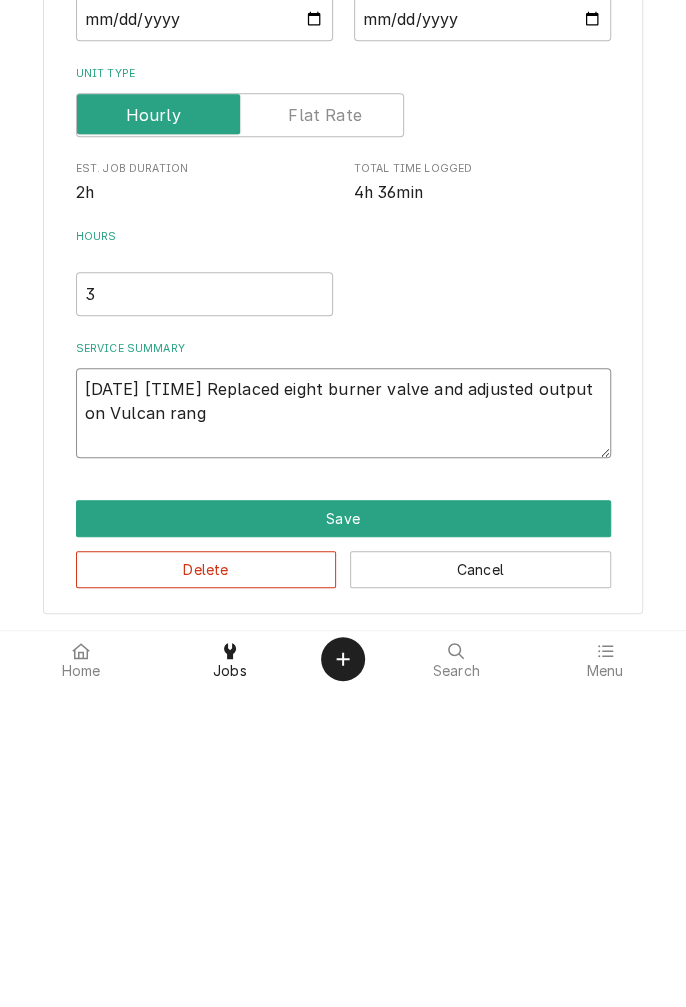type on "x" 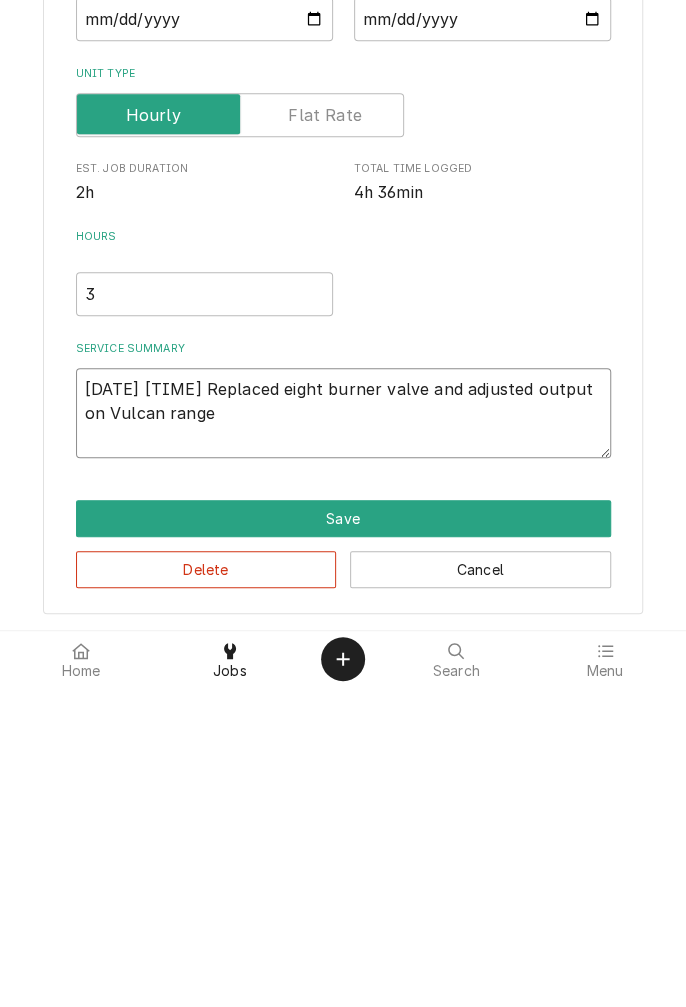 type on "x" 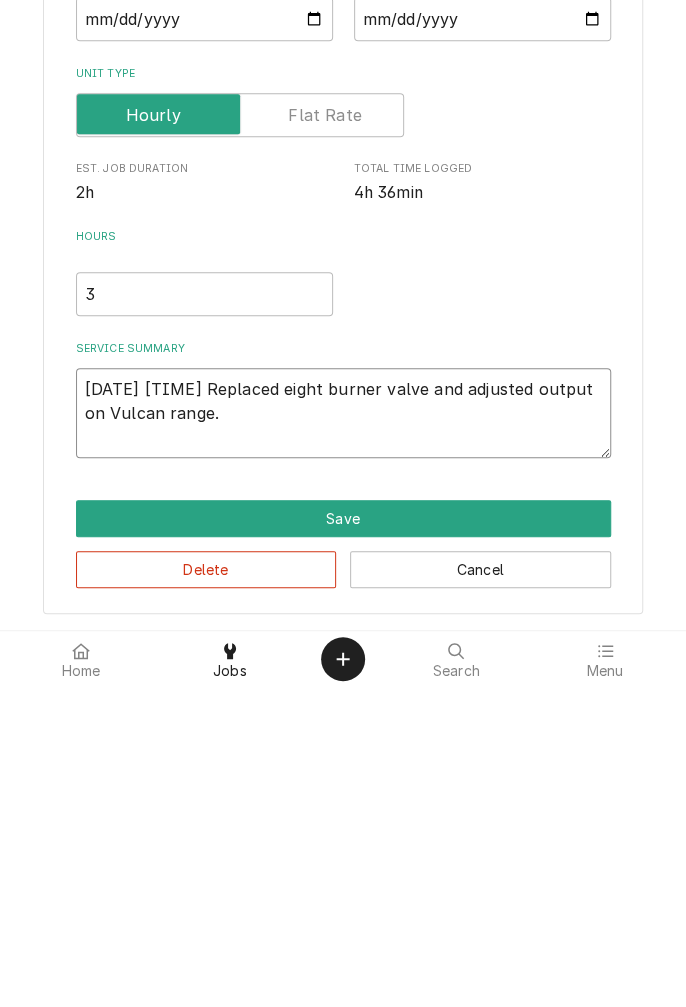 type on "x" 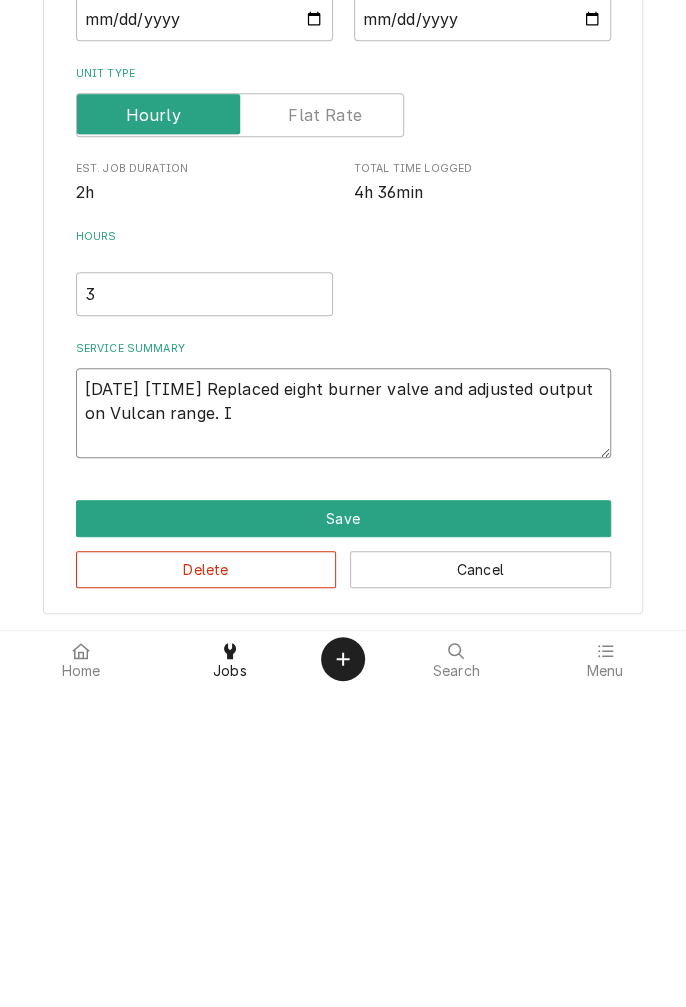 type on "x" 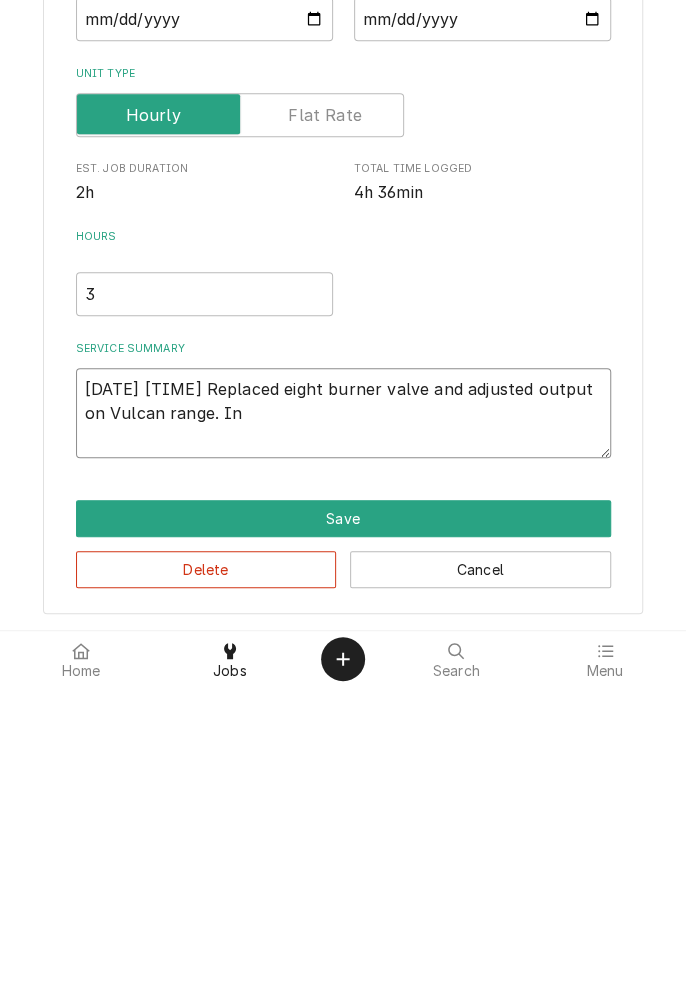 type on "x" 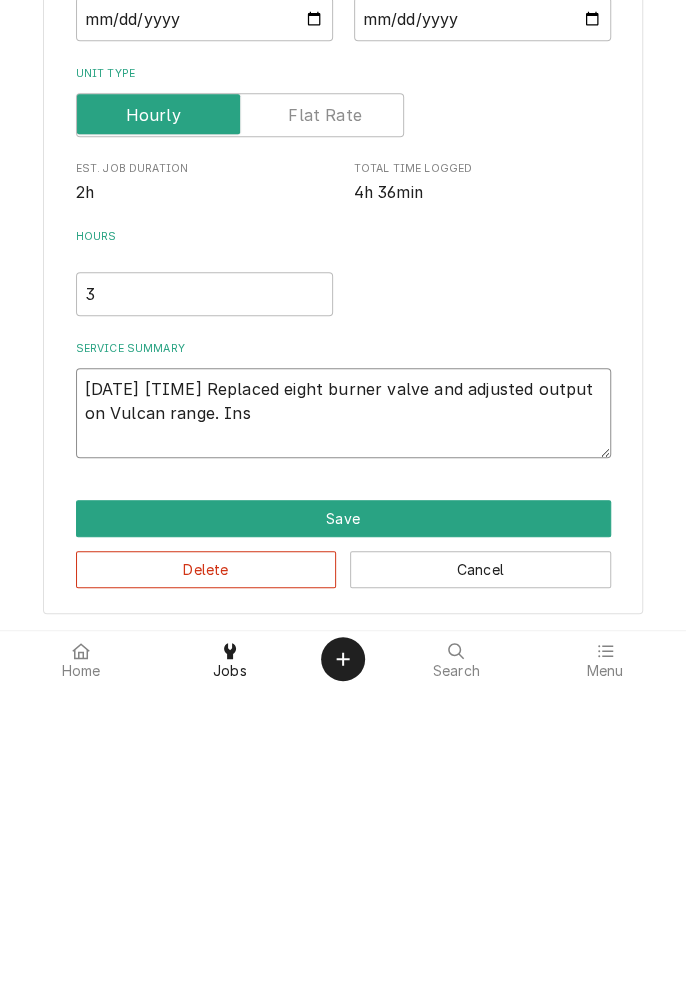 type on "x" 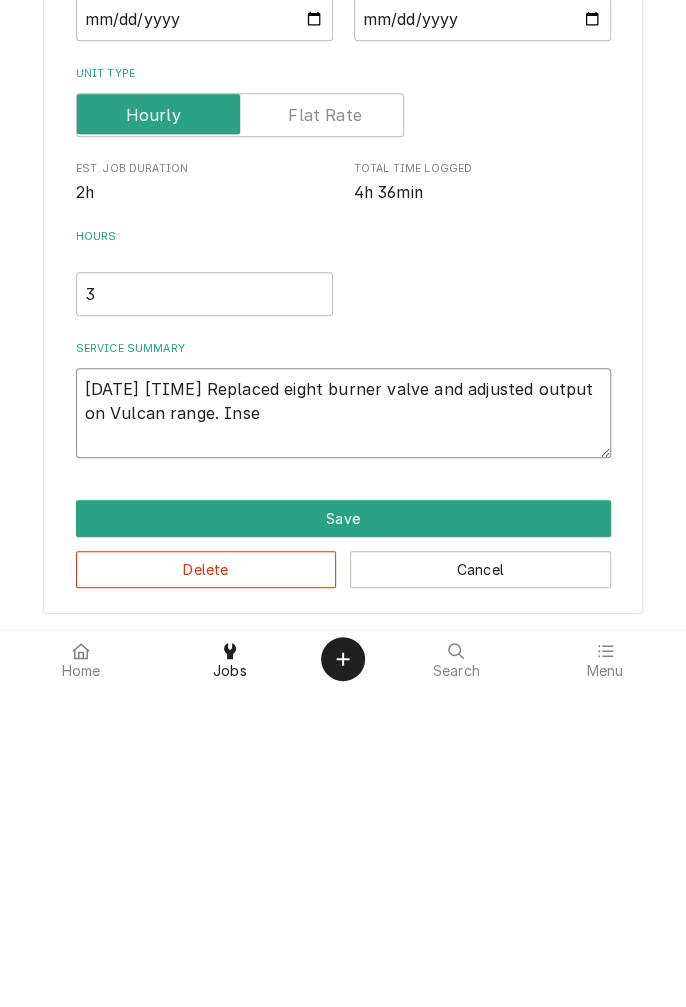 type on "x" 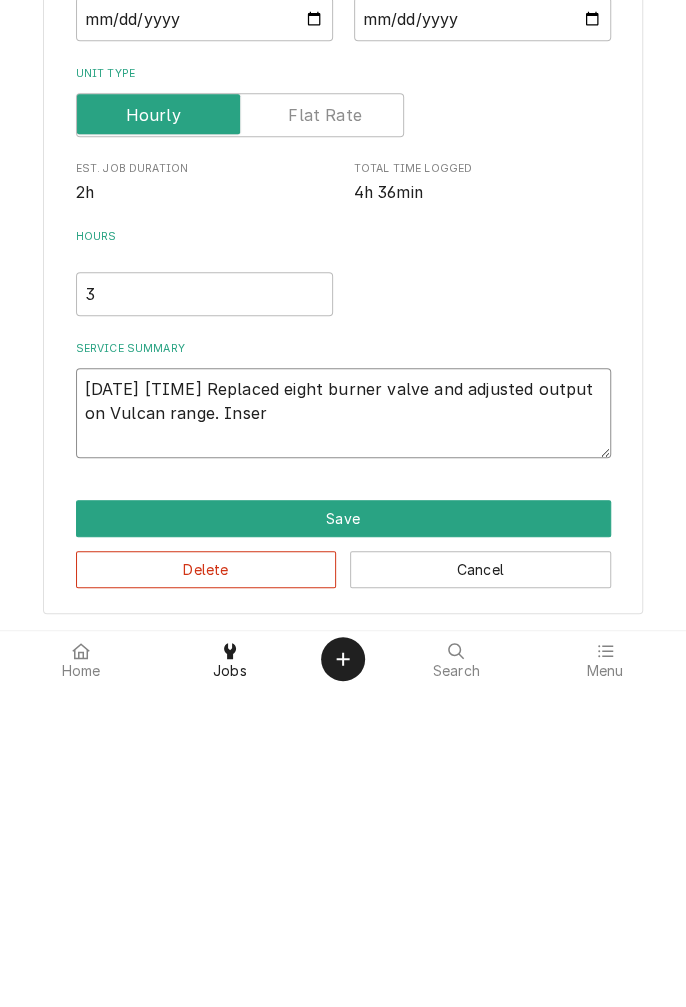 type on "x" 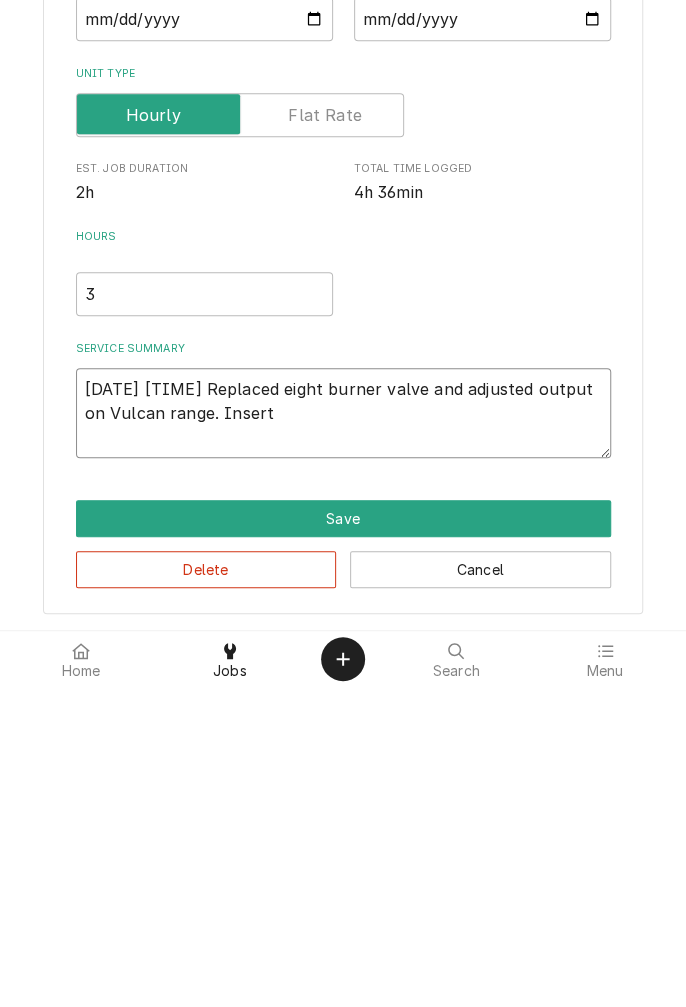 type on "x" 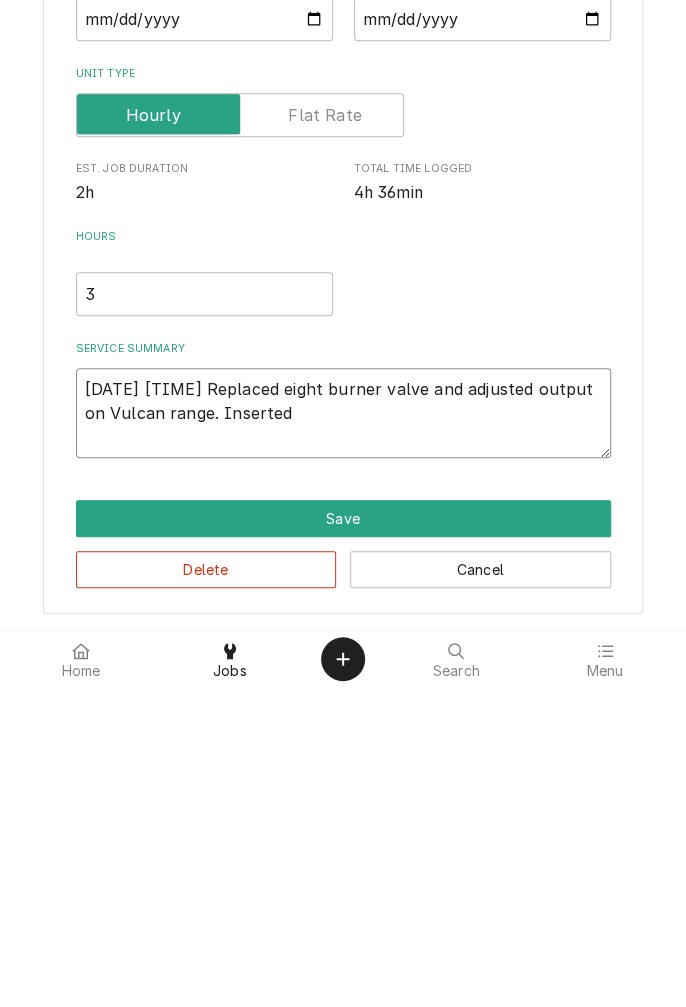 type on "x" 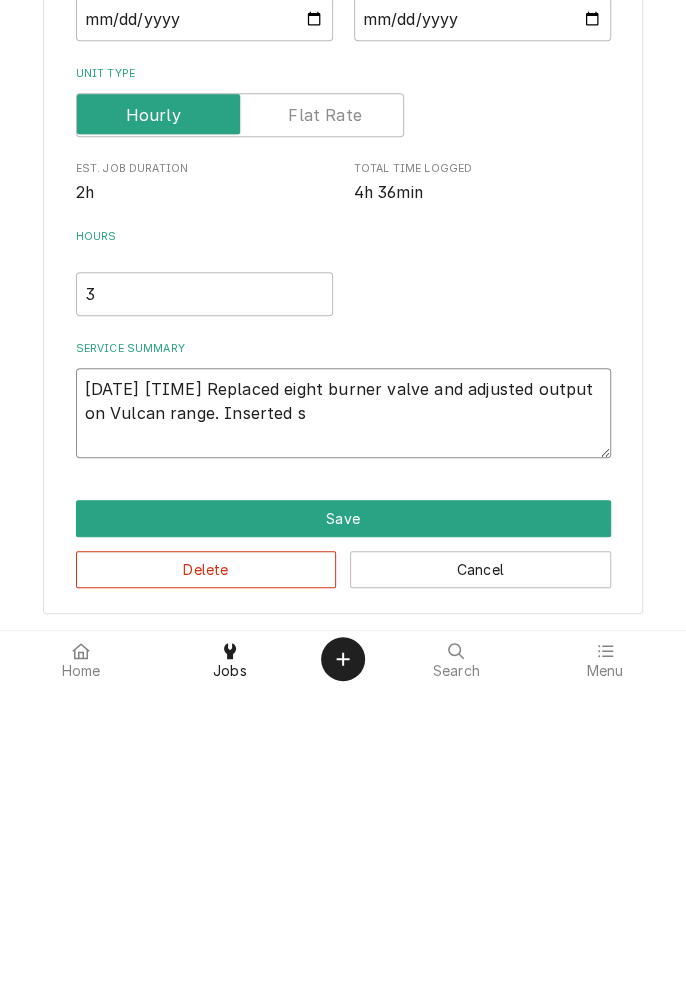 type on "x" 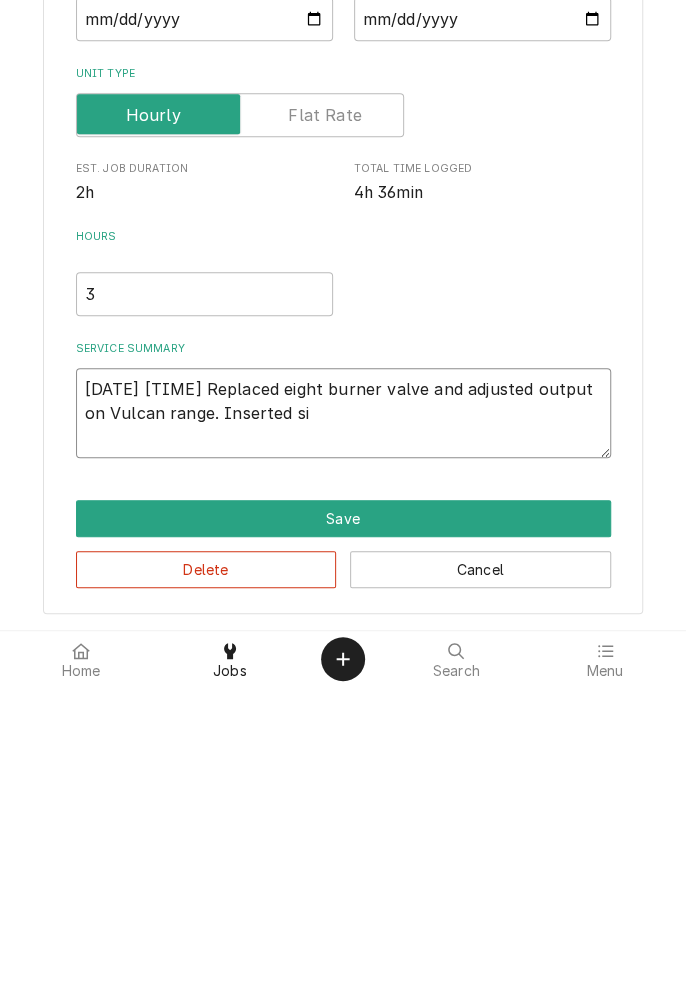 type on "x" 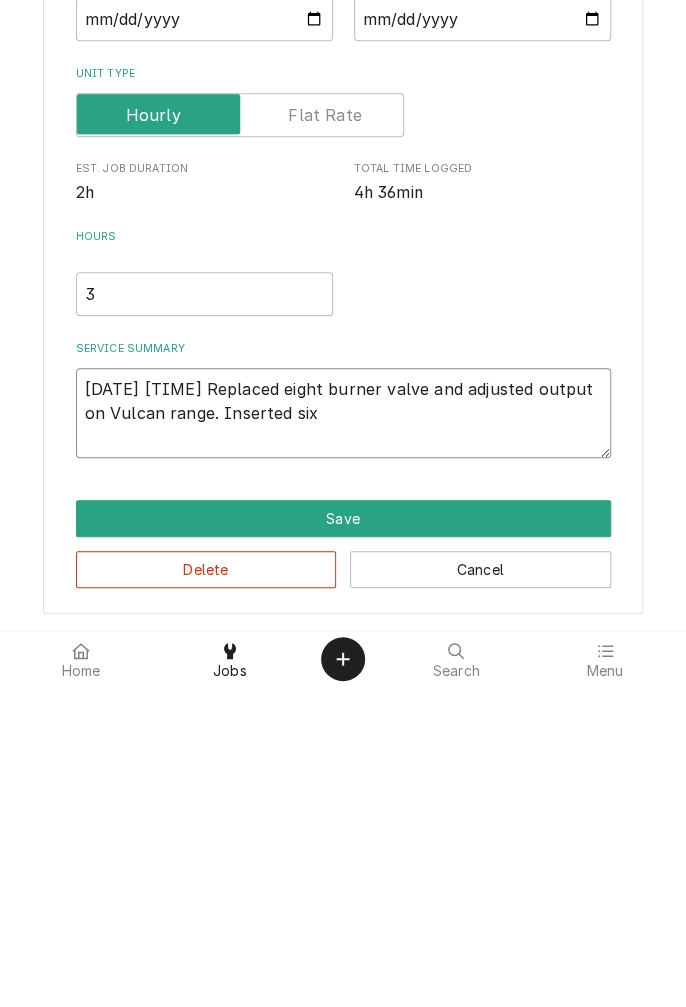 type on "x" 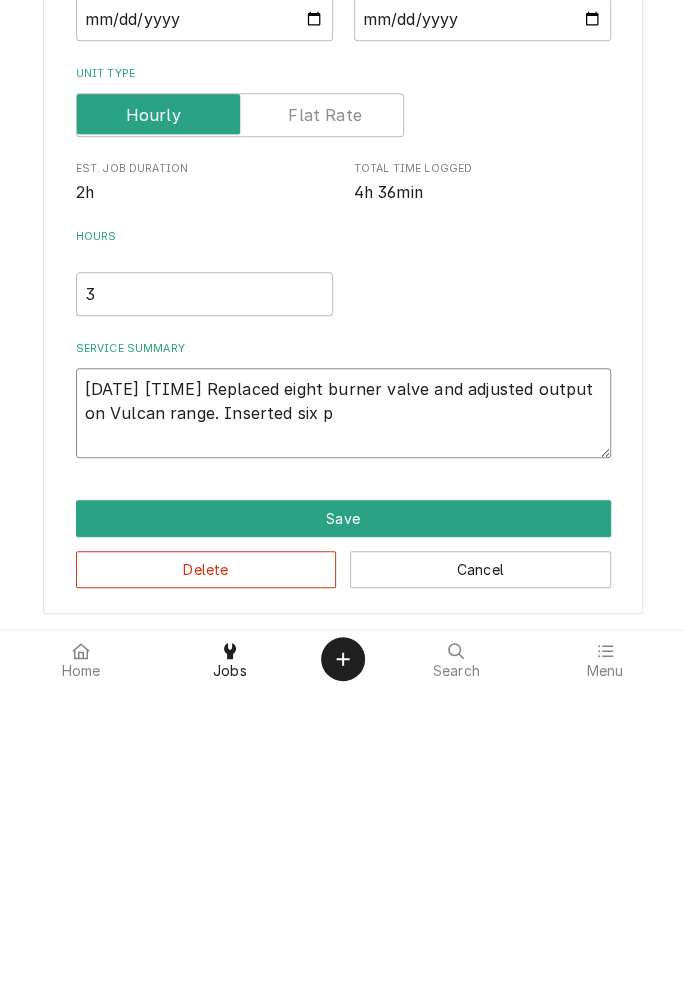 type on "x" 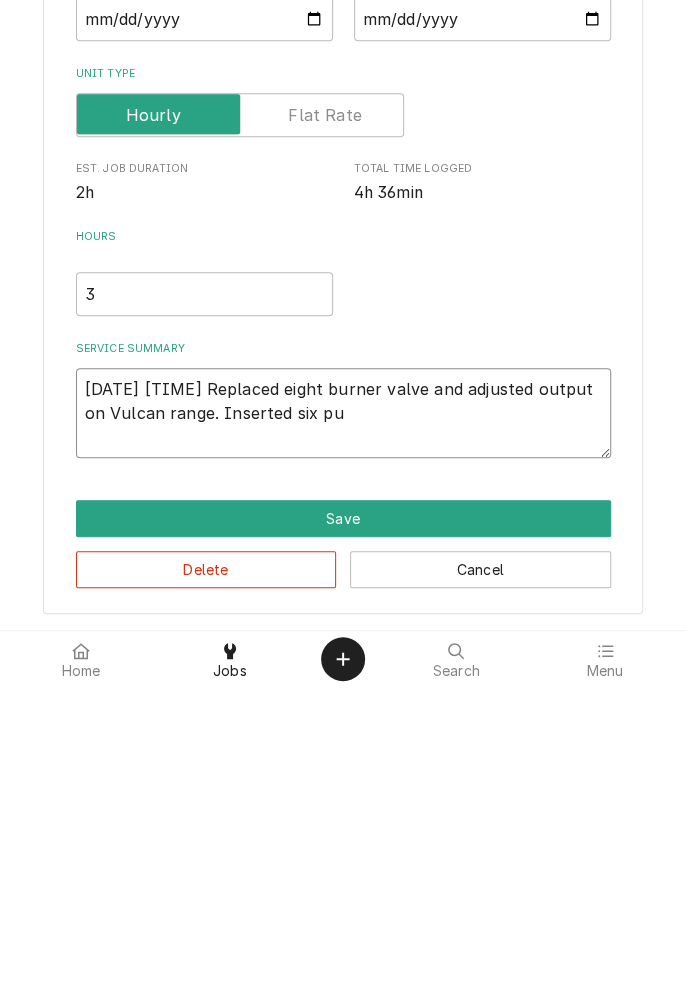 type on "x" 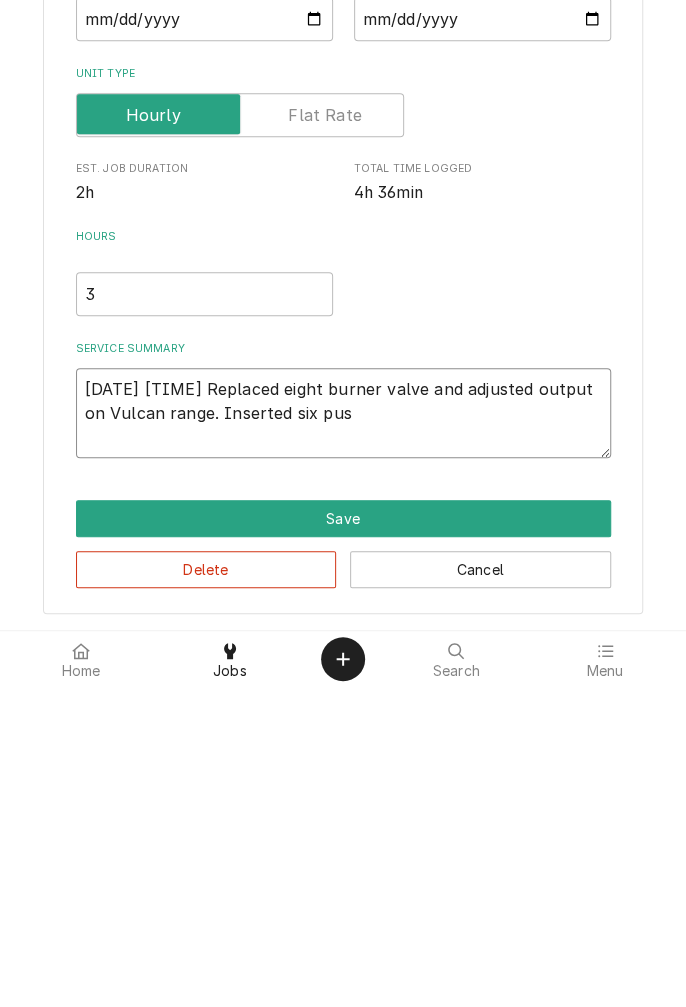 type on "x" 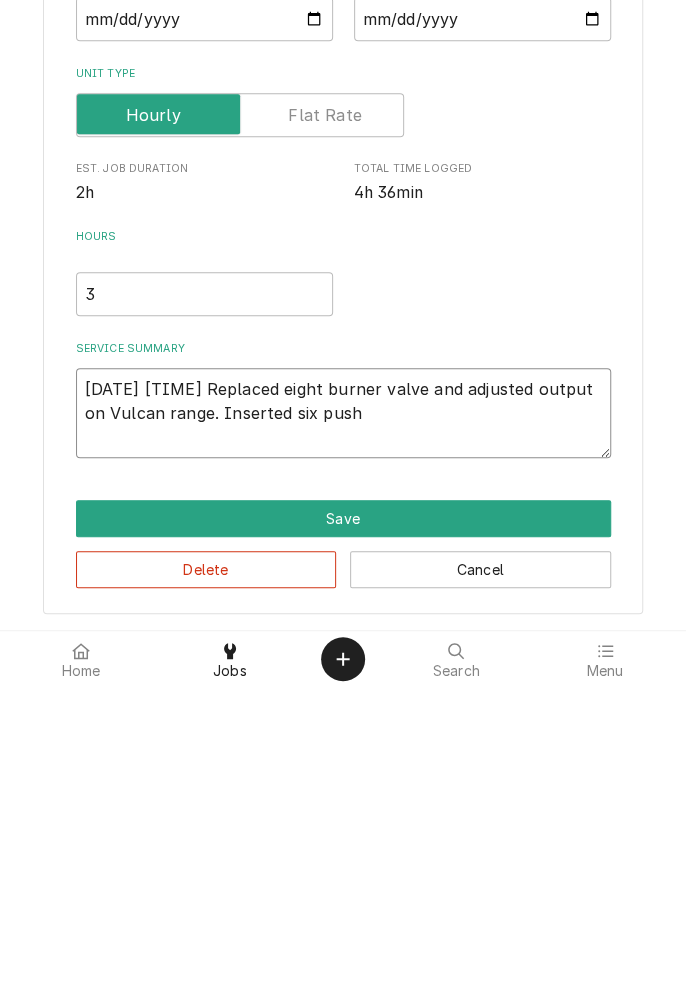 type on "x" 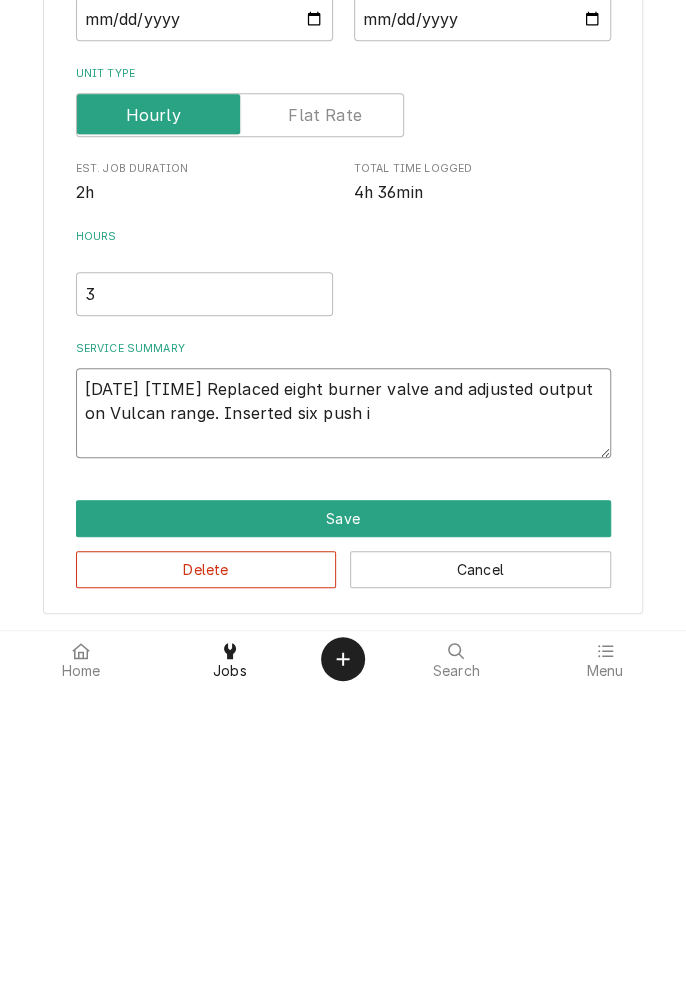 type on "x" 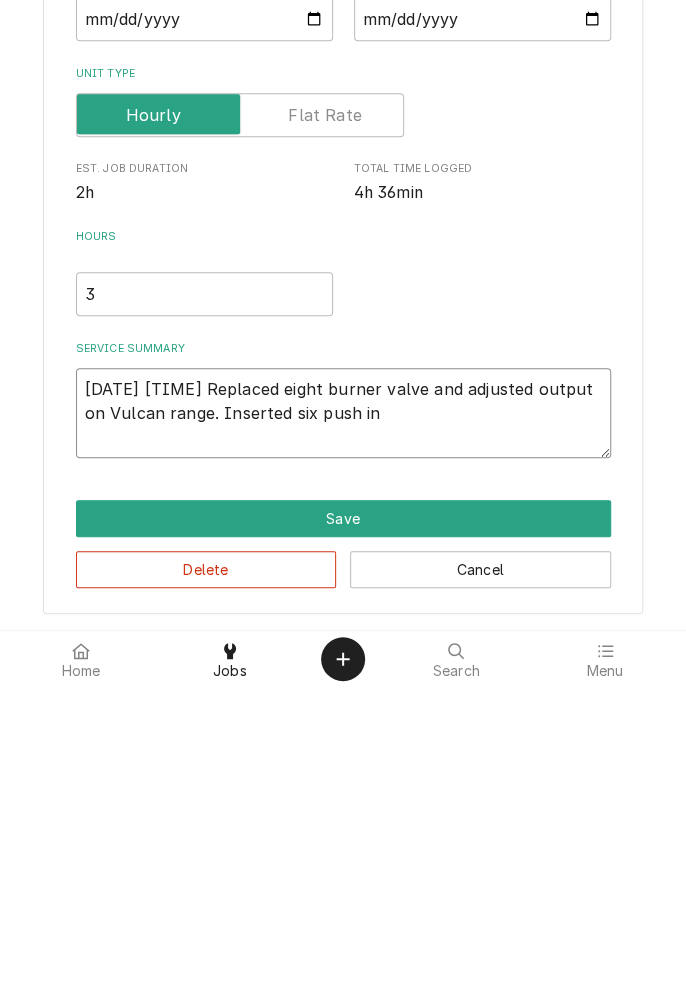 type on "x" 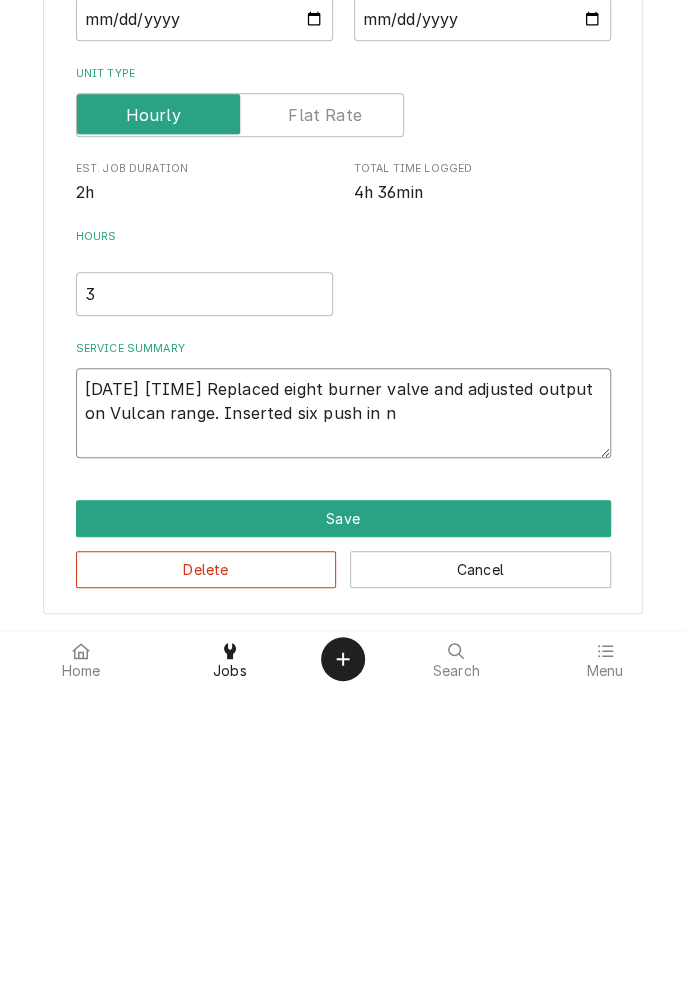 type on "x" 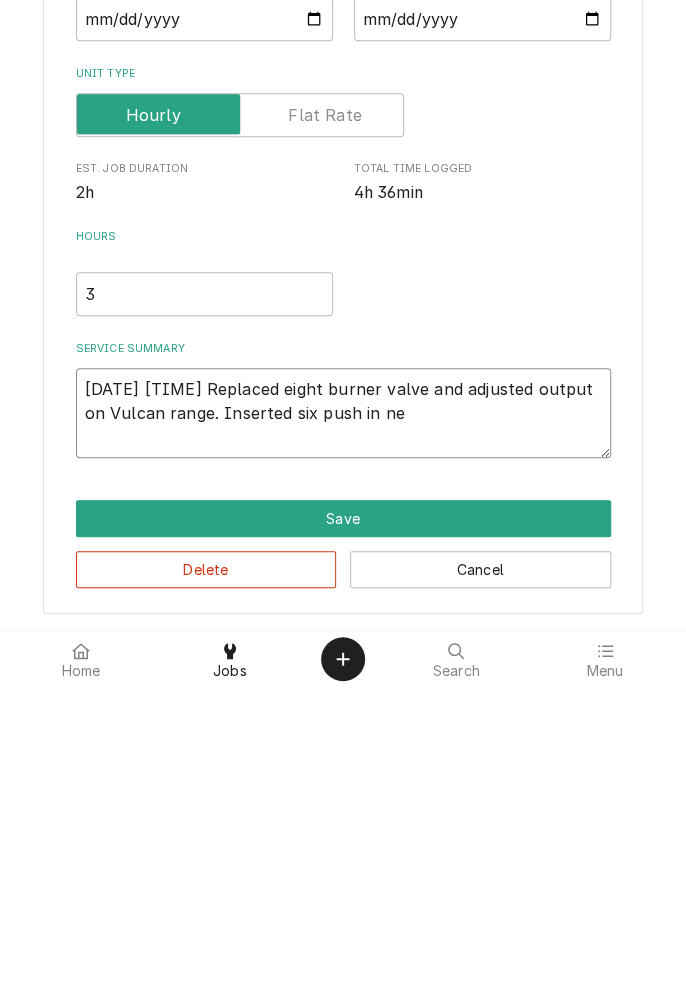 type on "x" 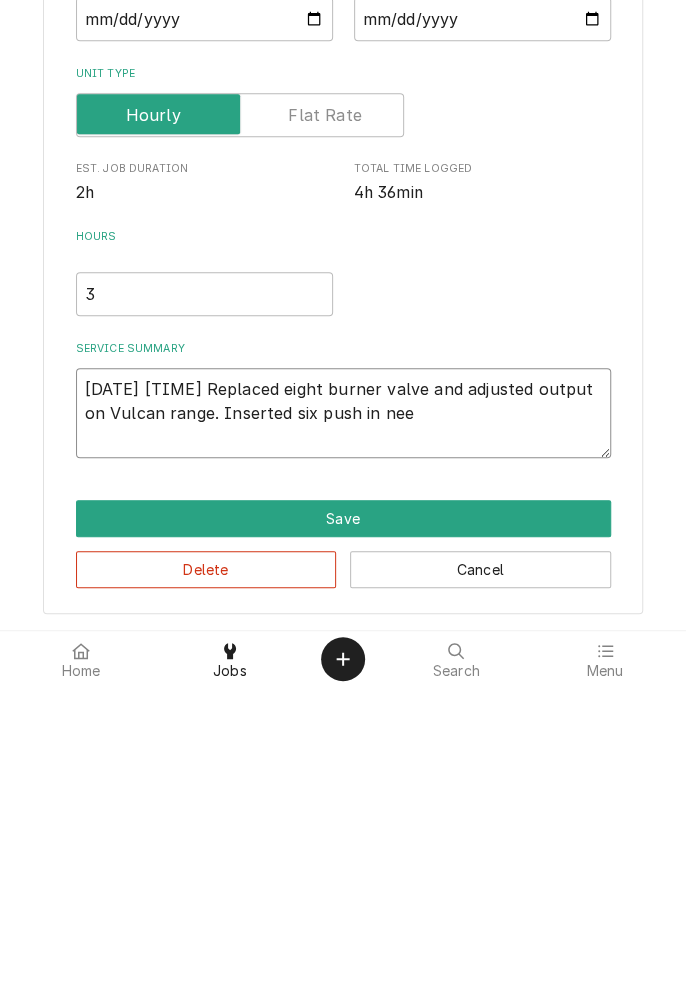 type on "x" 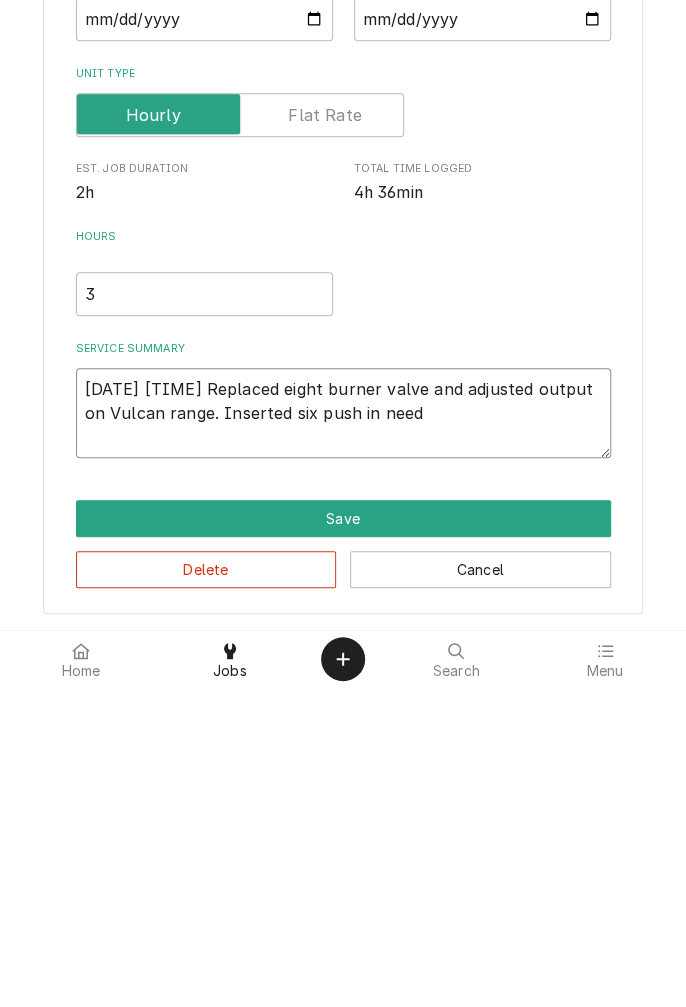 type on "x" 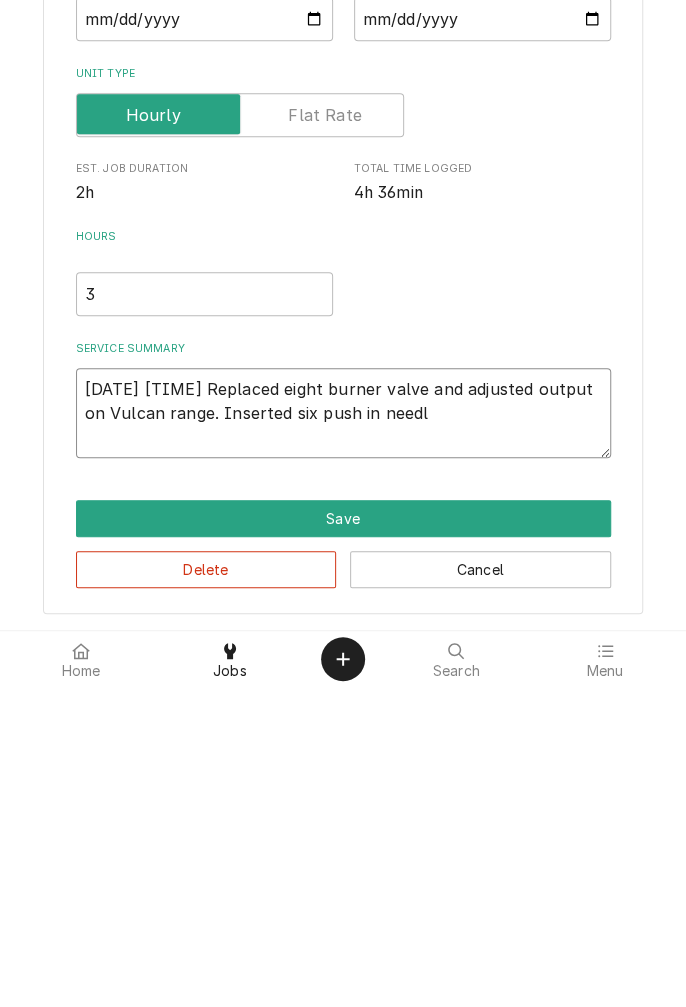 type on "x" 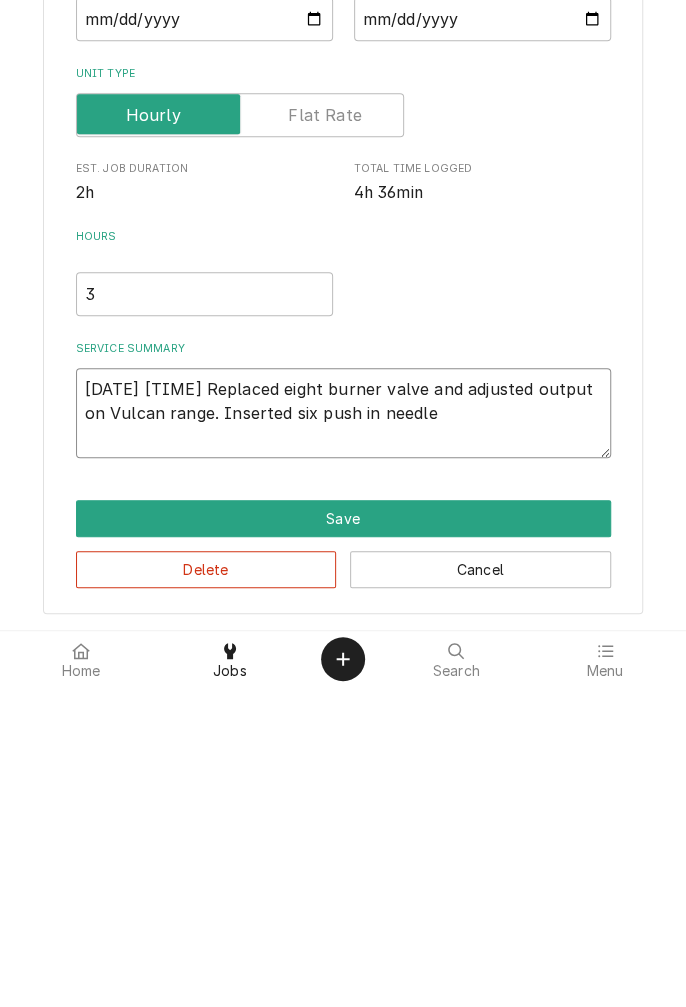 type on "x" 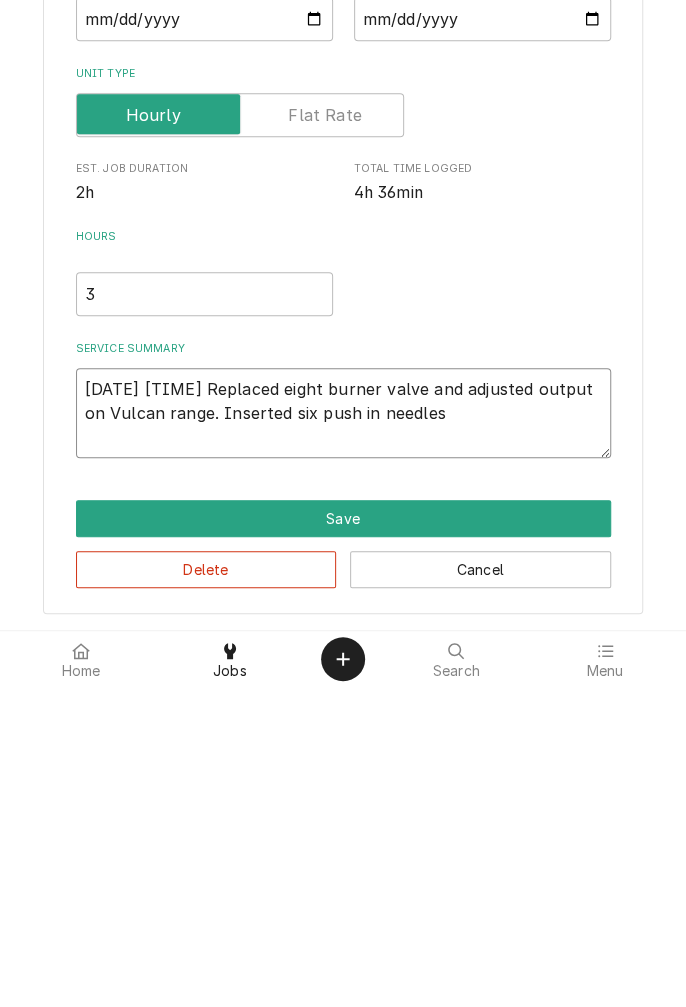 type on "x" 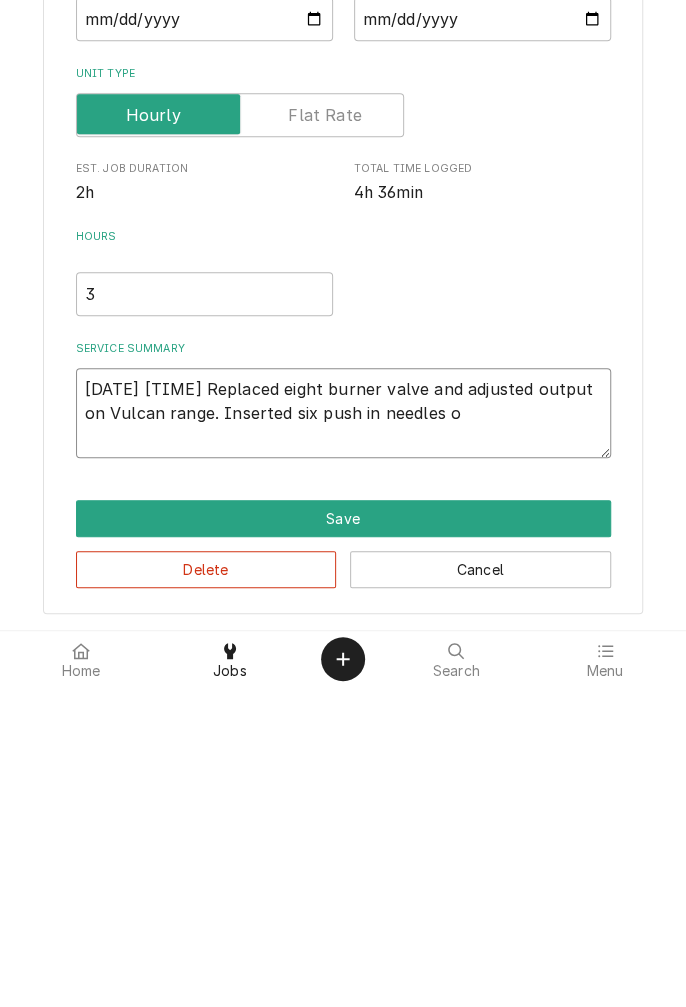 type on "x" 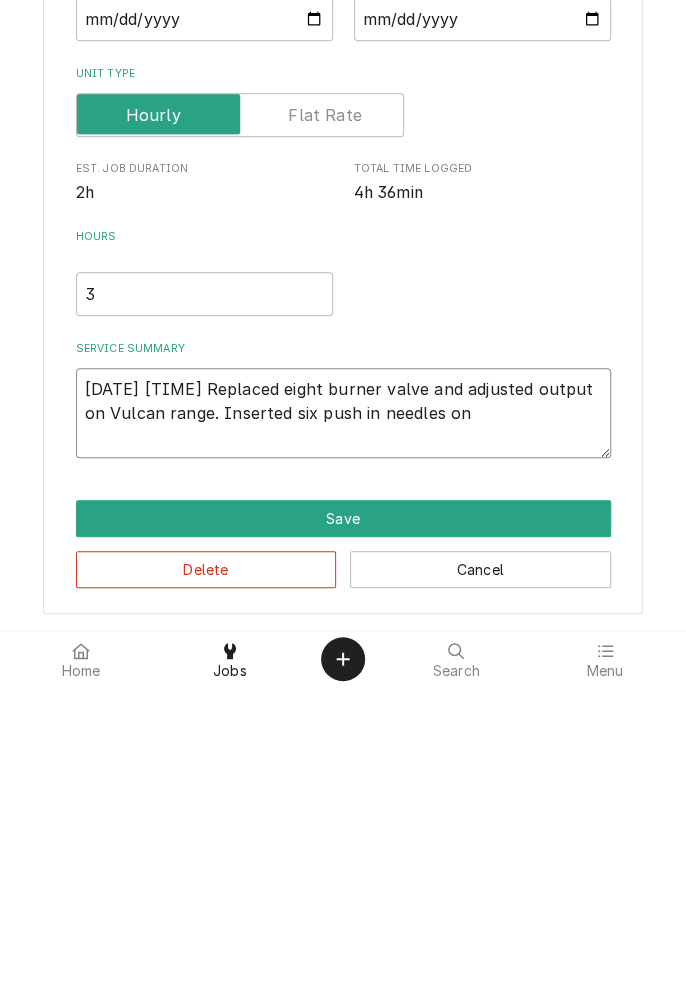type on "x" 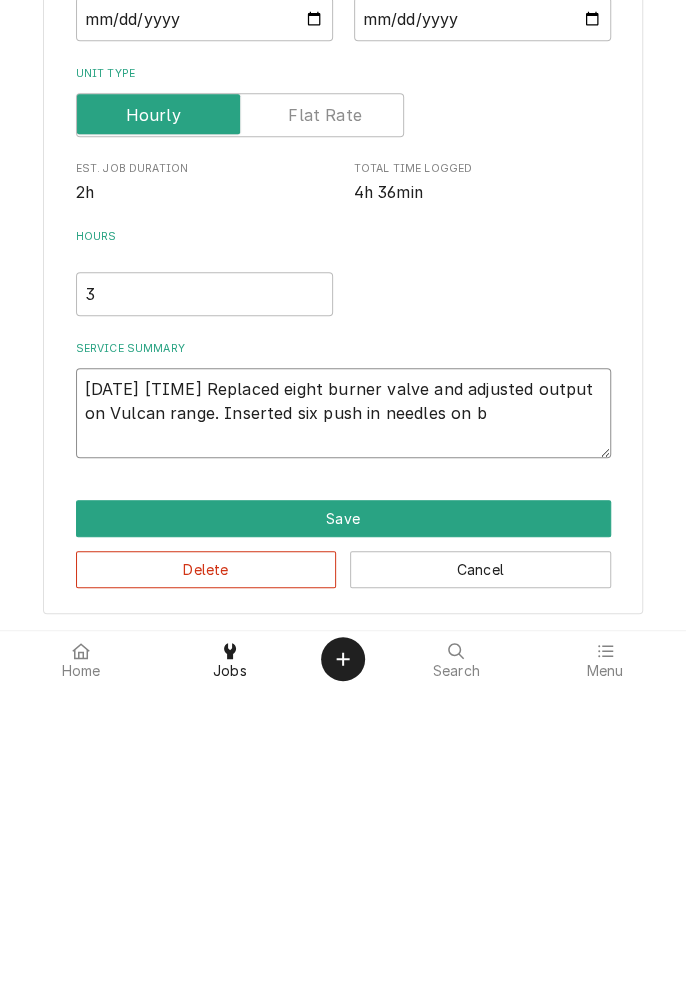 type on "x" 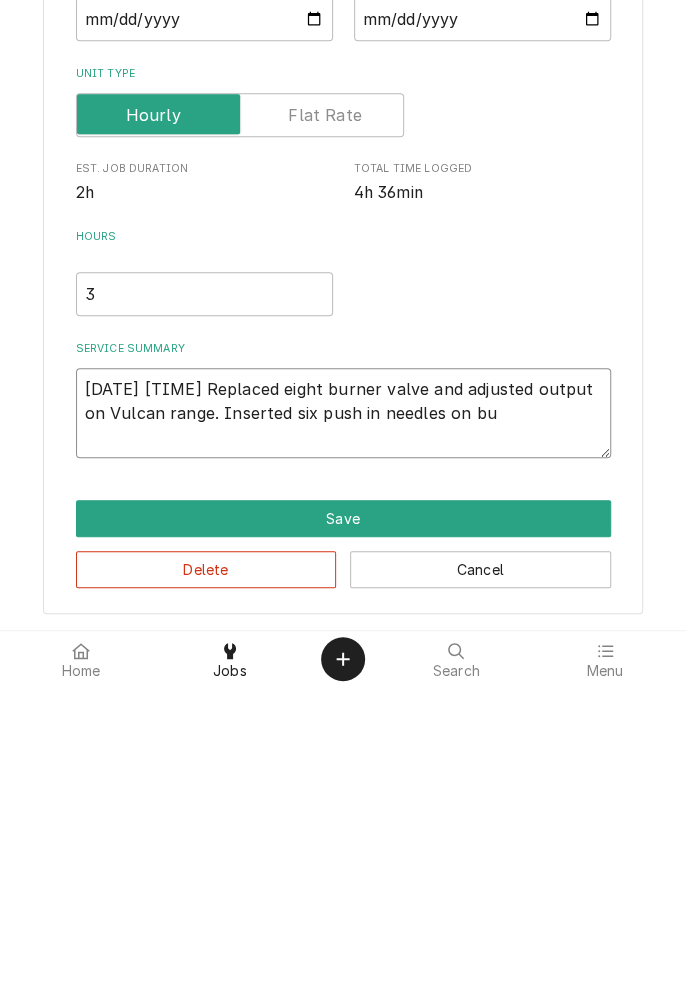 type on "x" 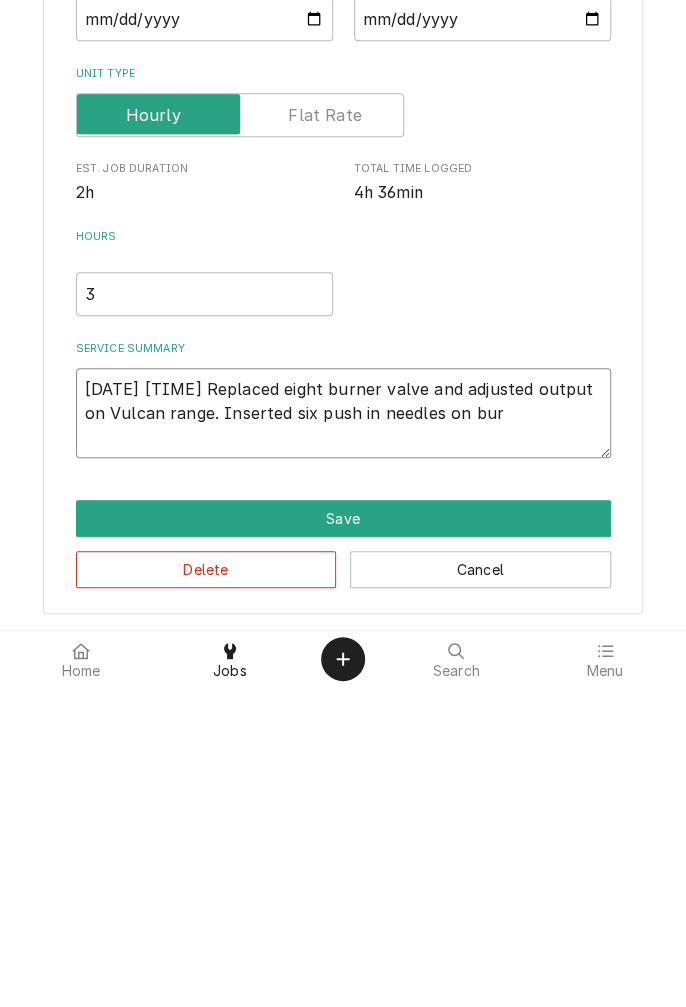 type on "x" 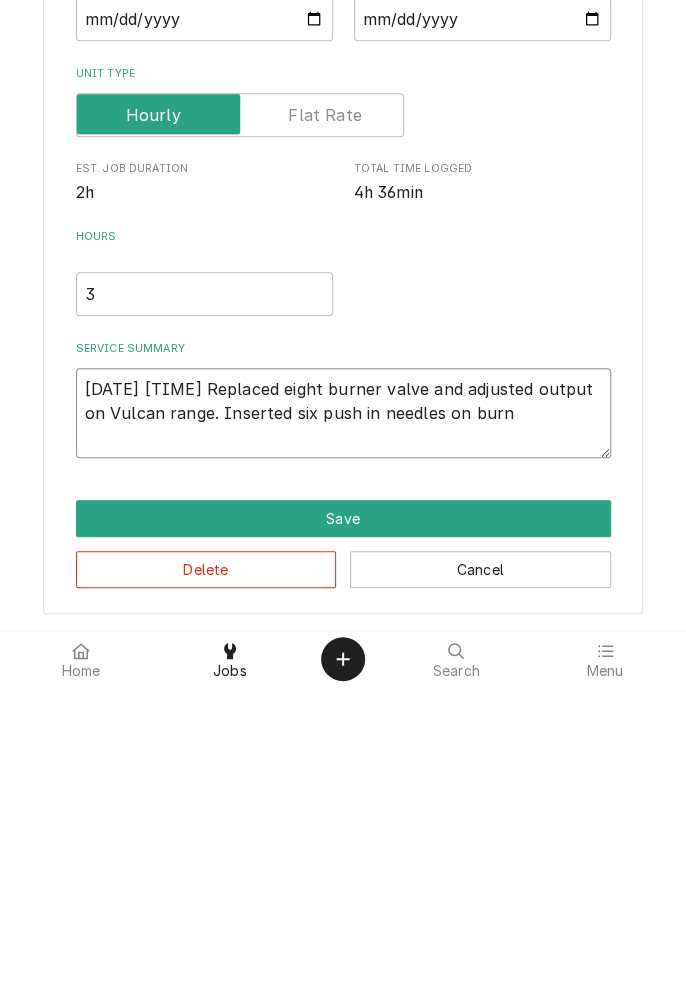 type on "x" 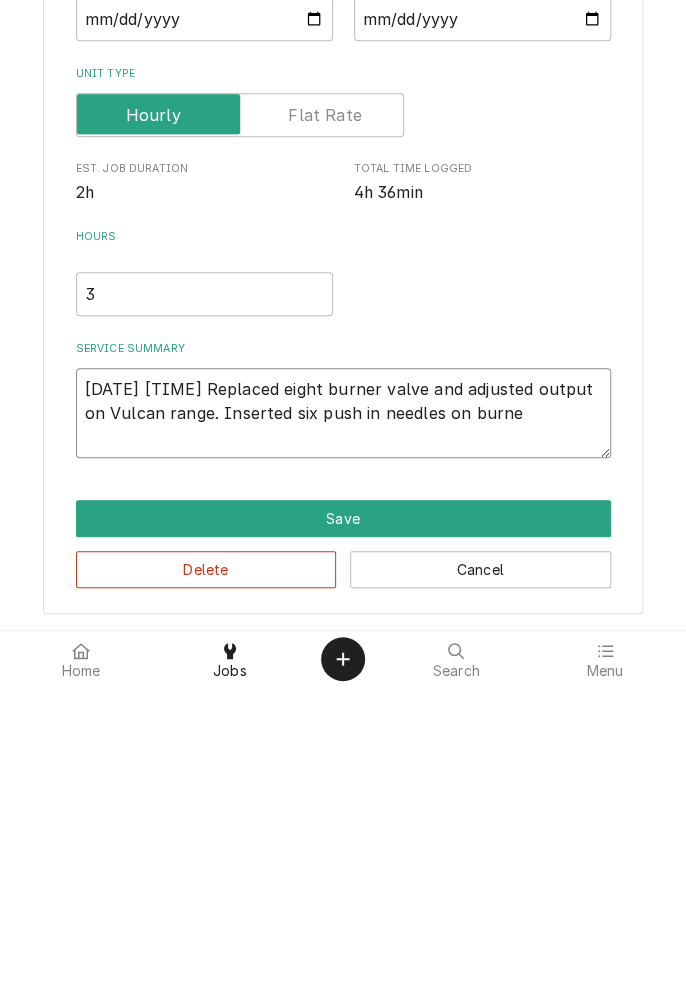 type on "x" 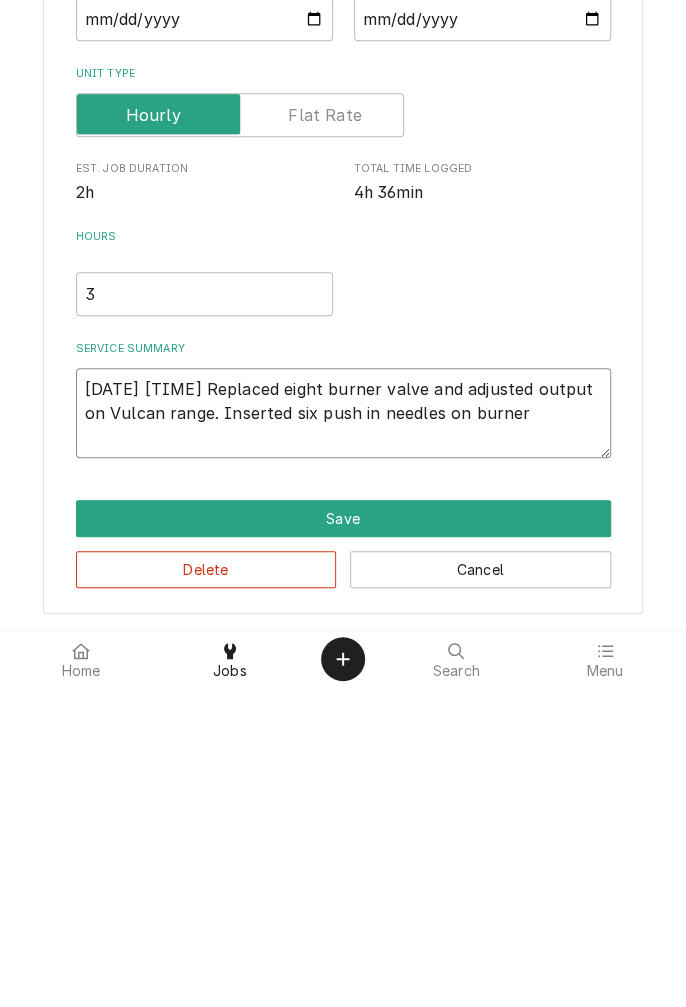 type on "x" 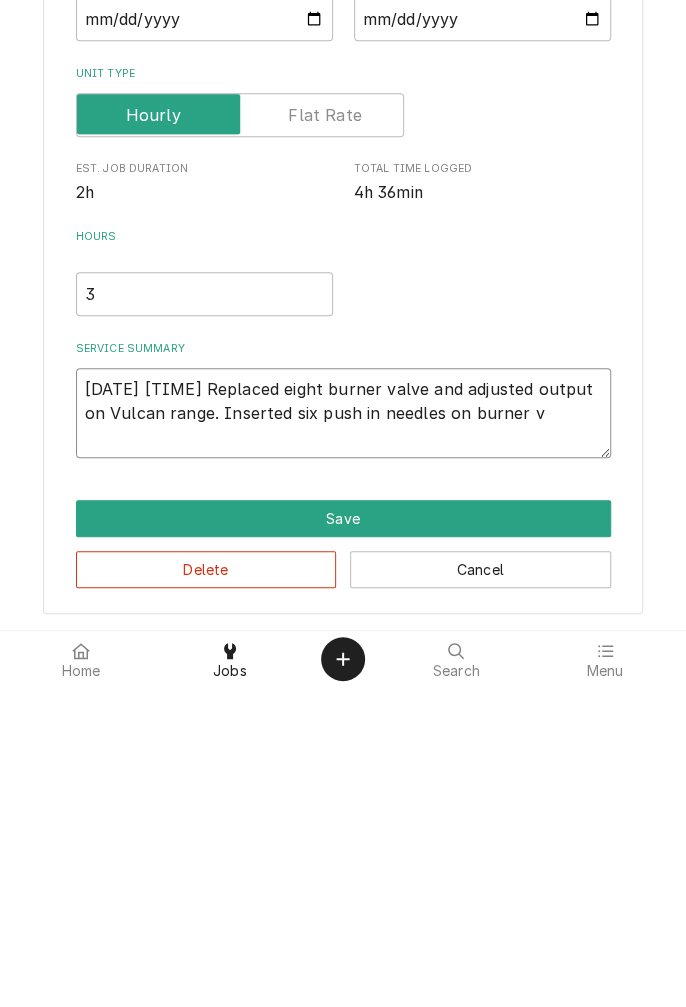 type on "x" 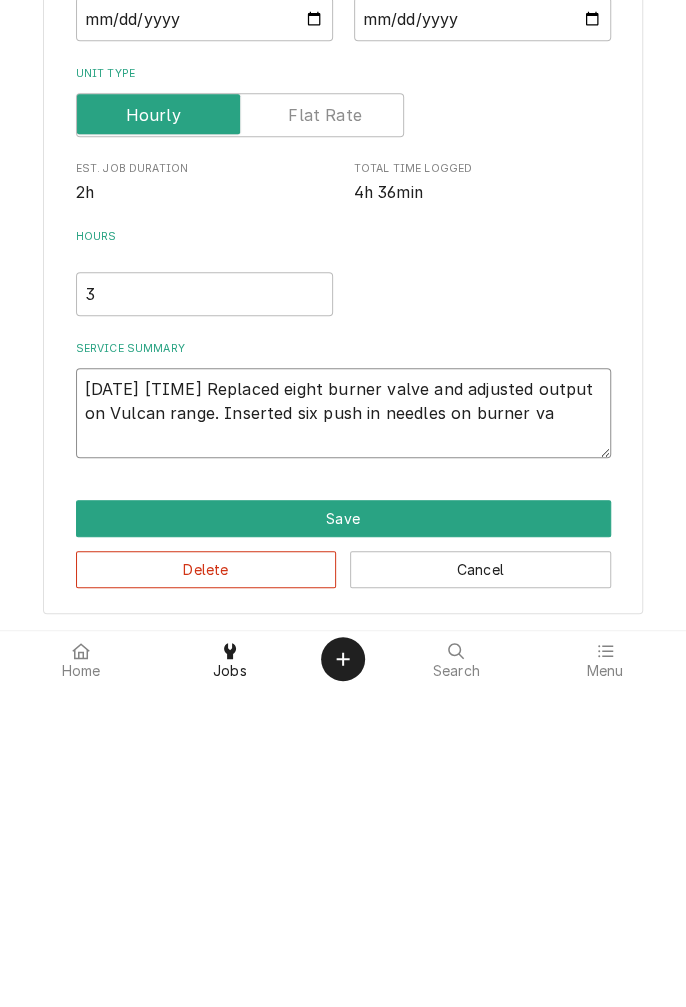 type on "x" 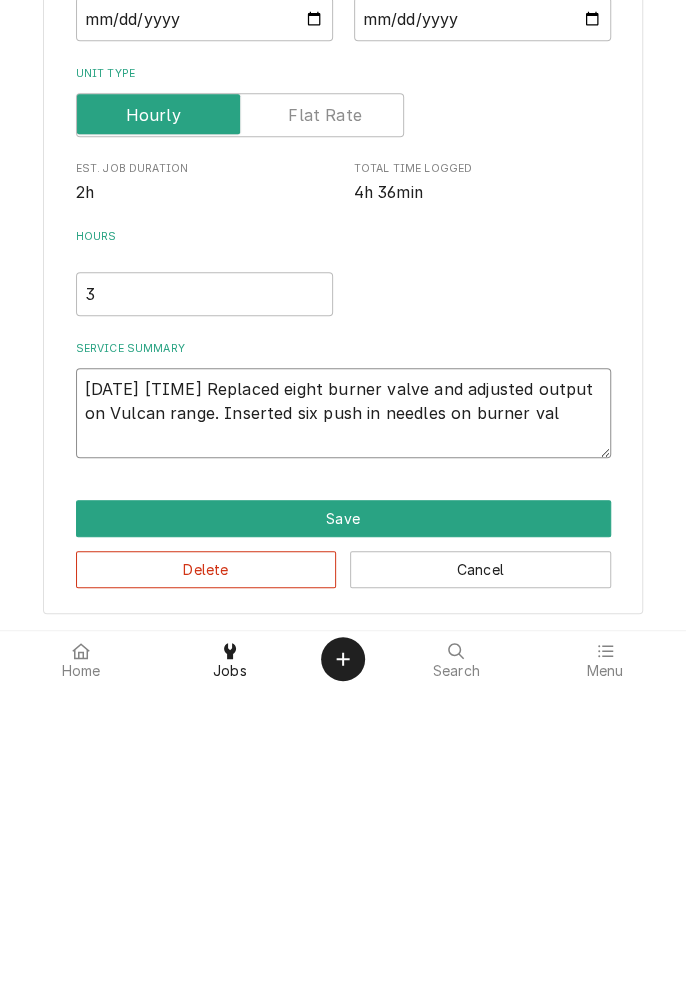 type on "x" 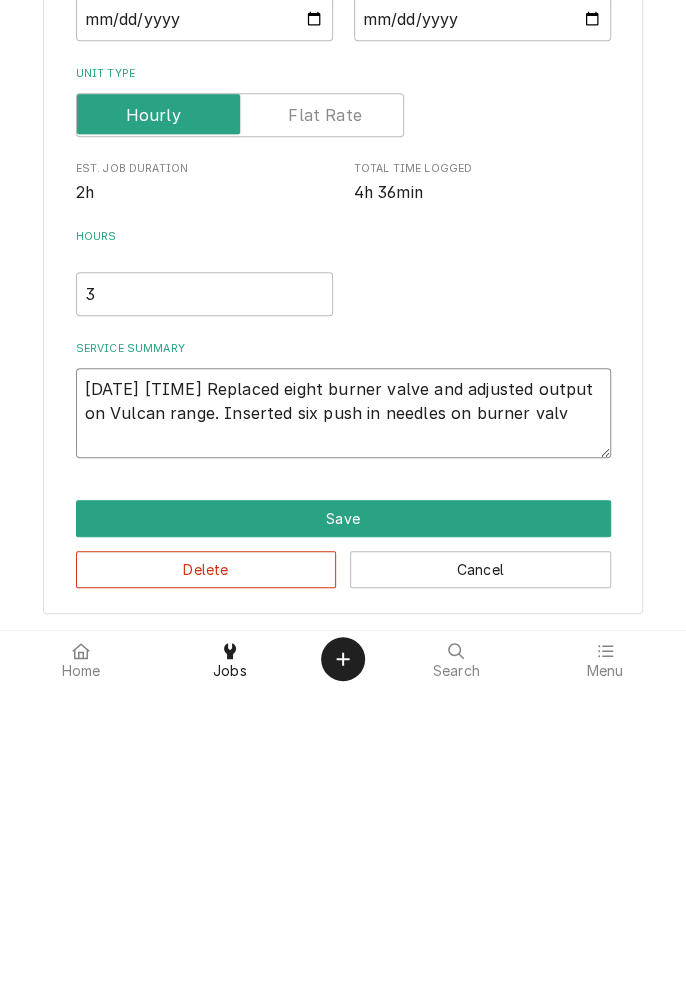 type on "x" 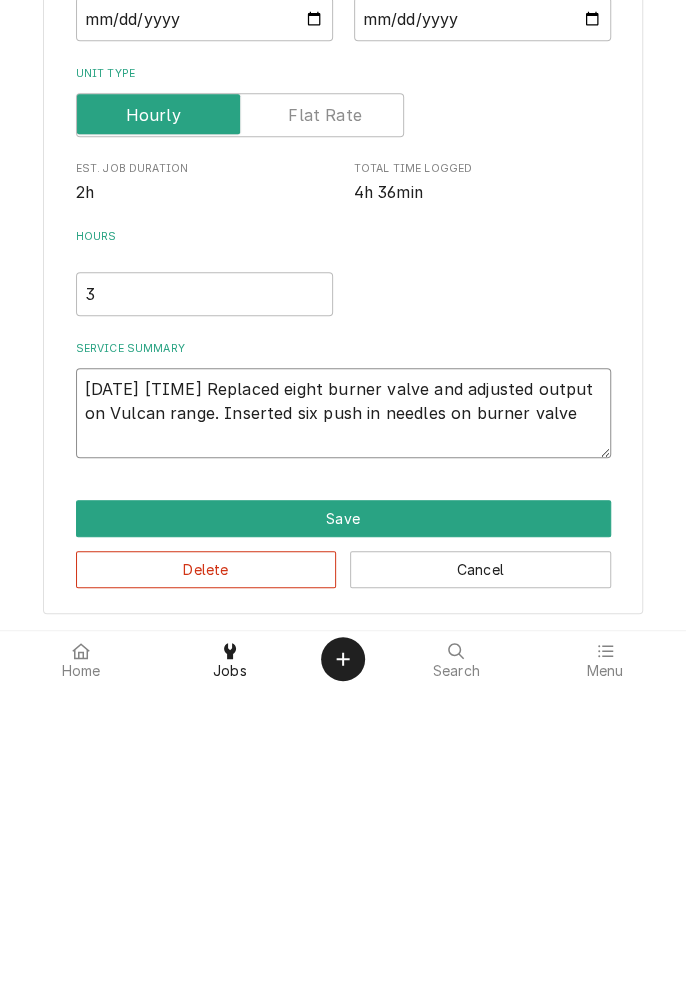 type 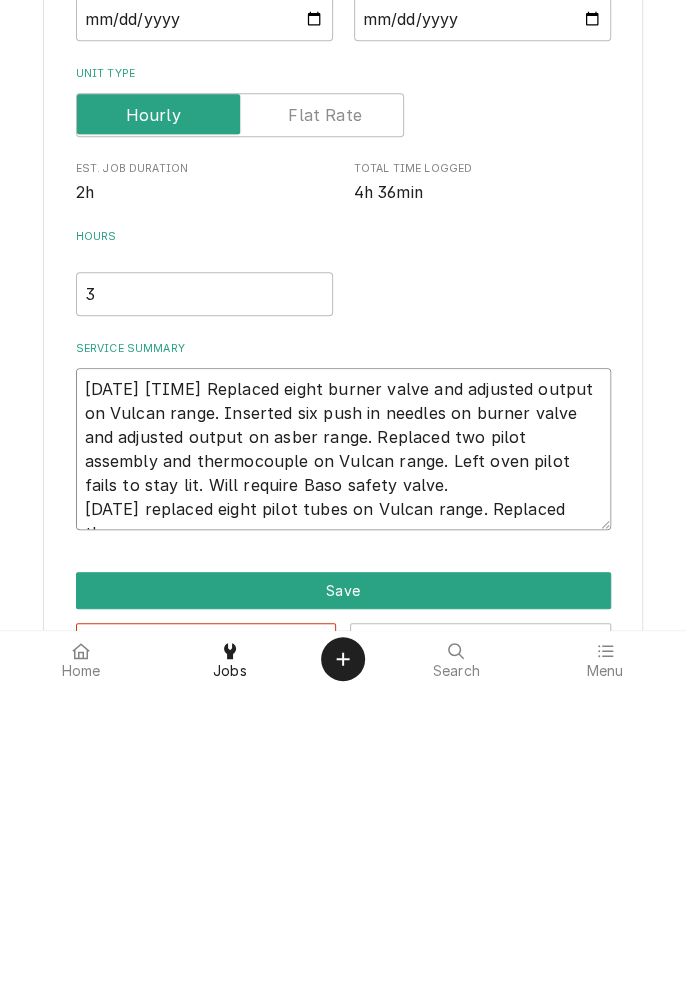 scroll, scrollTop: 0, scrollLeft: 0, axis: both 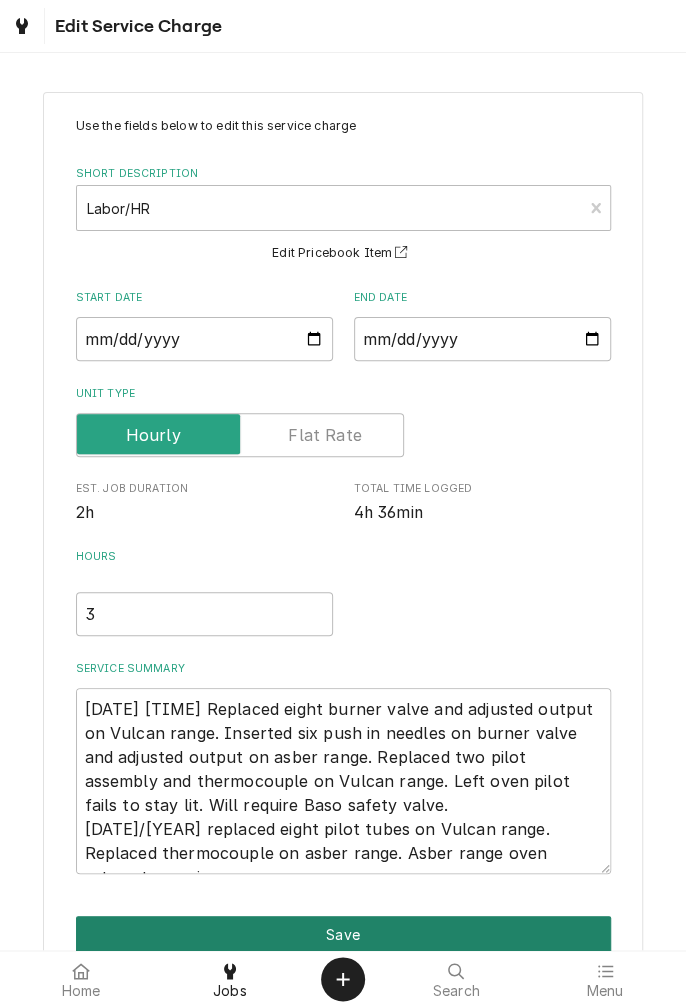 click on "Save" at bounding box center (343, 934) 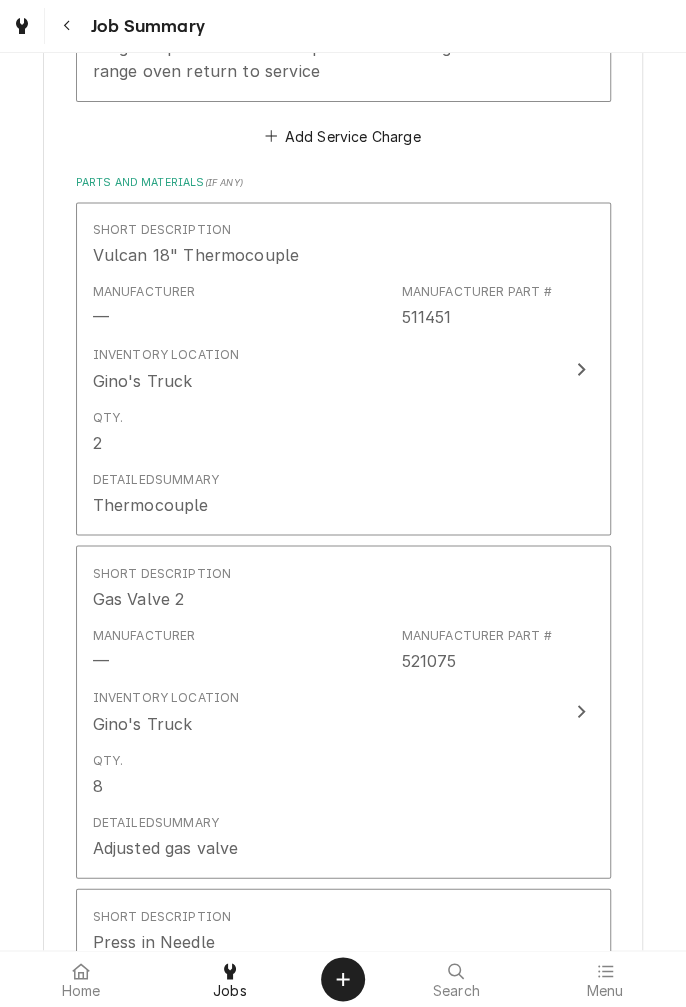 scroll, scrollTop: 917, scrollLeft: 0, axis: vertical 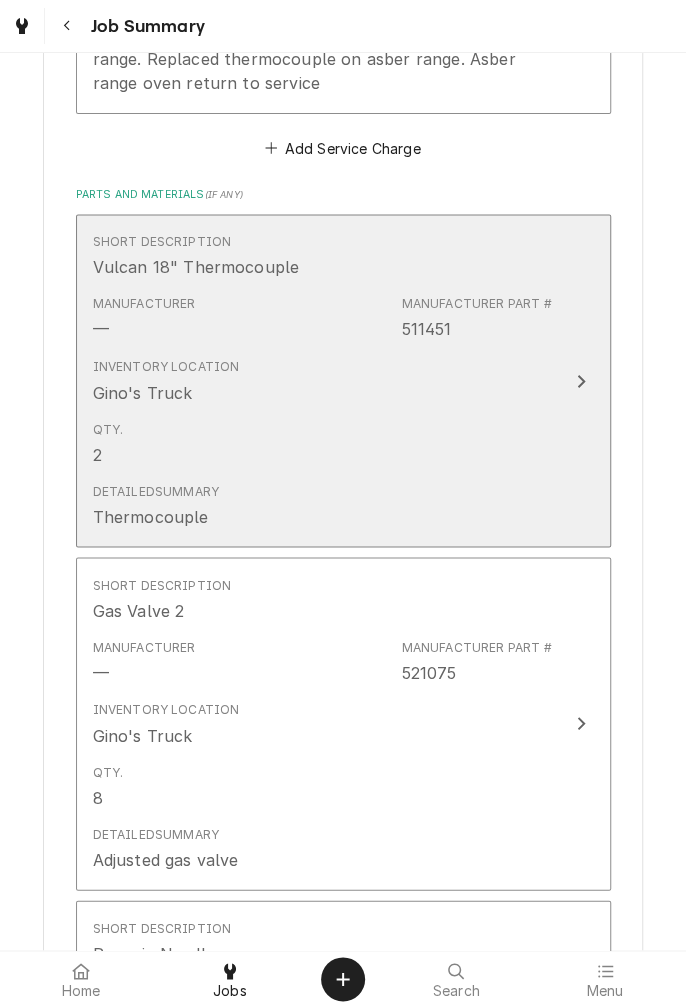 click 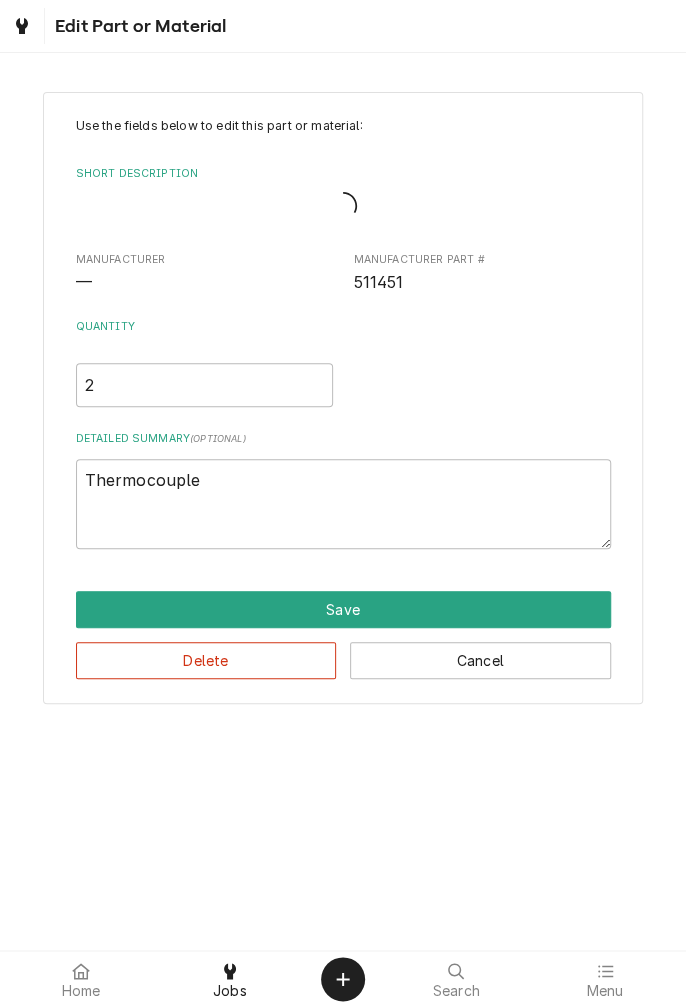 scroll, scrollTop: 0, scrollLeft: 0, axis: both 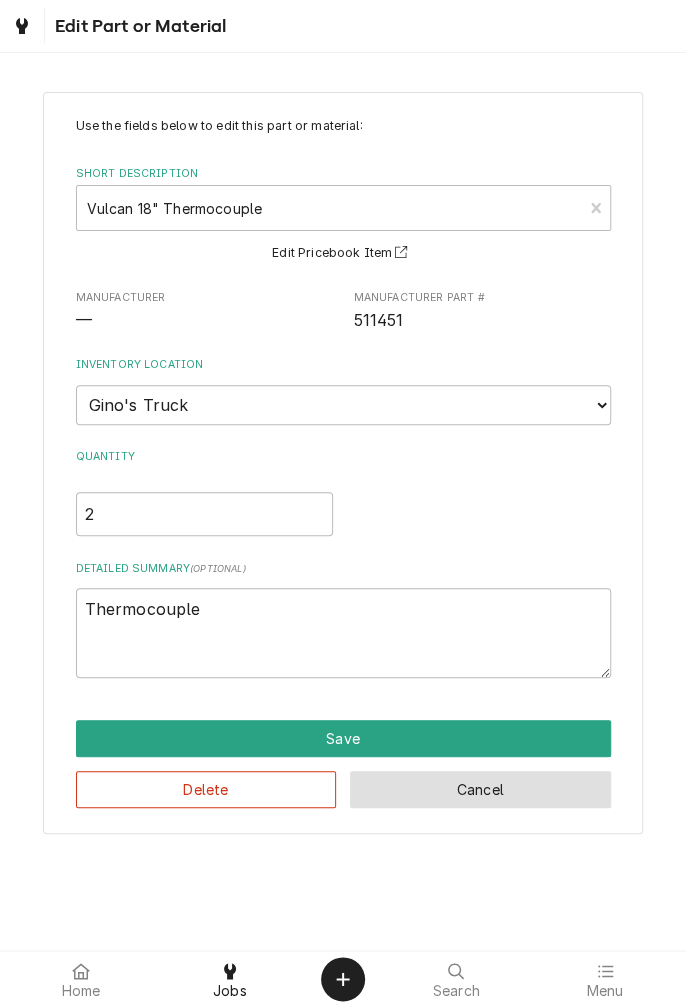 click on "Cancel" at bounding box center [480, 789] 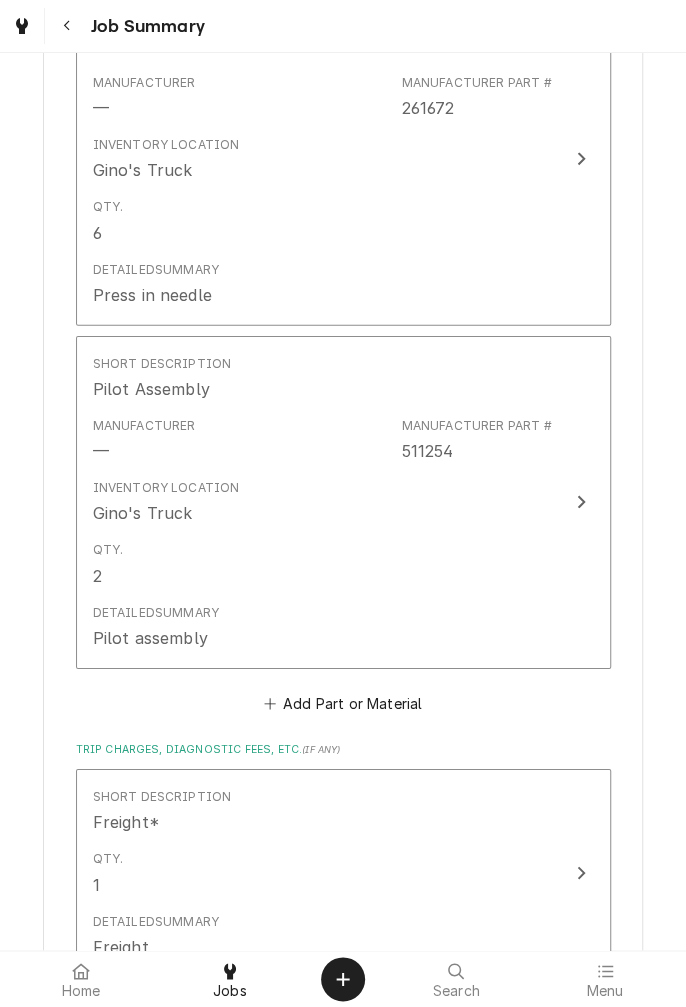 scroll, scrollTop: 1825, scrollLeft: 0, axis: vertical 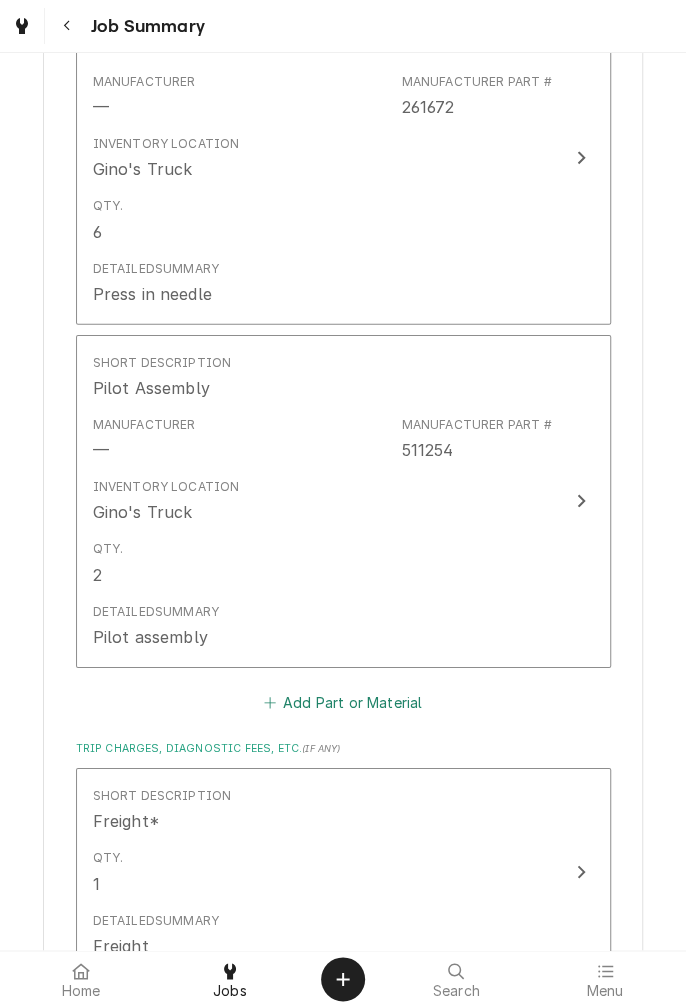 click on "Add Part or Material" at bounding box center [342, 702] 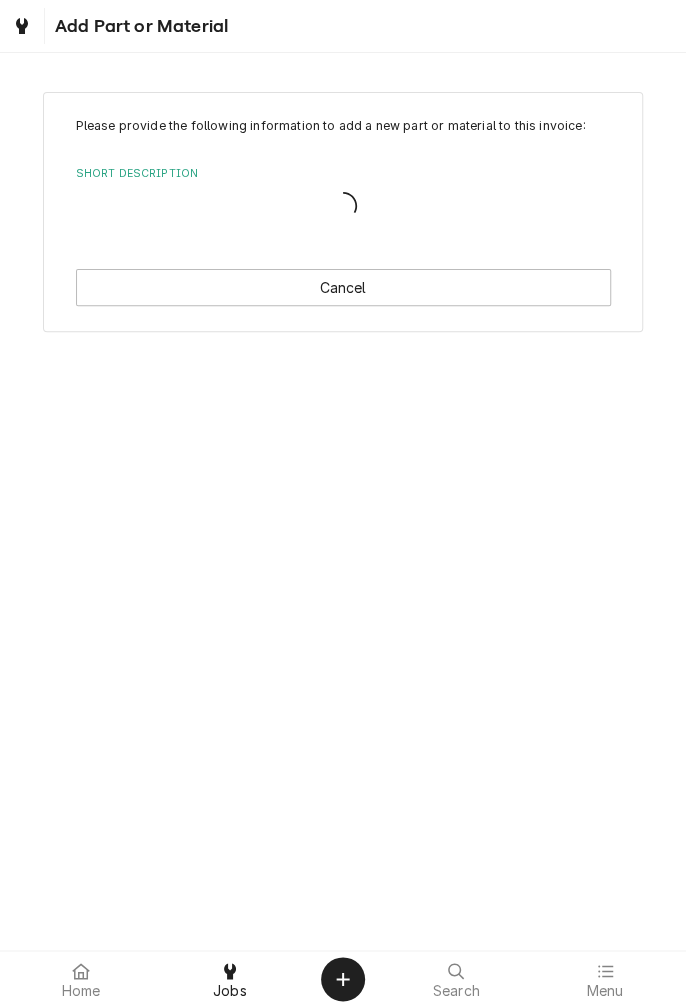 scroll, scrollTop: 0, scrollLeft: 0, axis: both 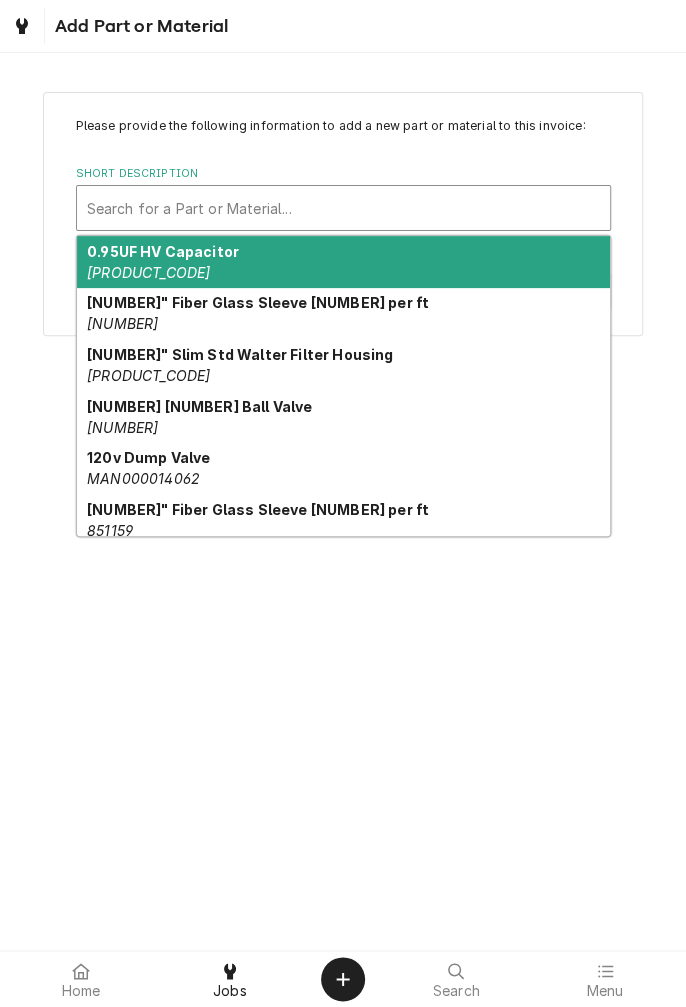 click on "Please provide the following information to add a new part or material to this invoice: Short Description 10 results available. Use Up and Down to choose options, press Enter to select the currently focused option, press Escape to exit the menu, press Tab to select the option and exit the menu. Search for a Part or Material... 0.95UF HV Capacitor MCHF30Z1549 10" HH Wire per ft 1295 381295 10" Slim Std Walter Filter Housing SP-FH-BL14 1 1/4 Ball Valve 56-1135 120v Dump Valve MAN000014062 1/2" Fiber Glass Sleeve 1159 per ft 851159 12" HH Wire per ft 1296 381296 1/2 hp Motor 8200 1/2 LP Reg 521150 1/2" LP Regulator 521010 Cancel" at bounding box center [343, 501] 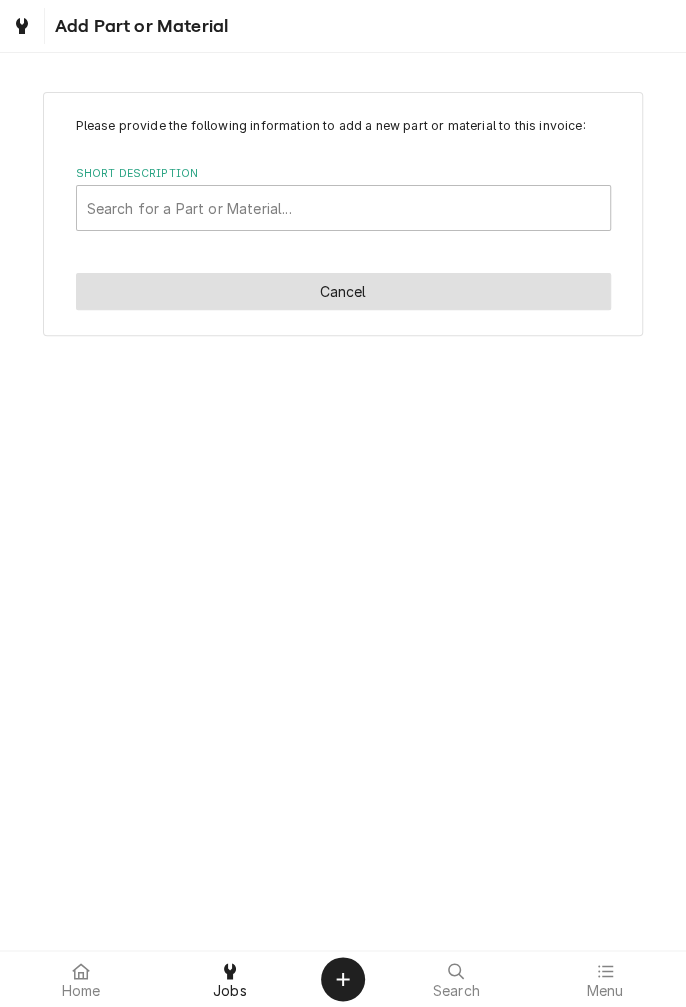 click on "Cancel" at bounding box center [343, 291] 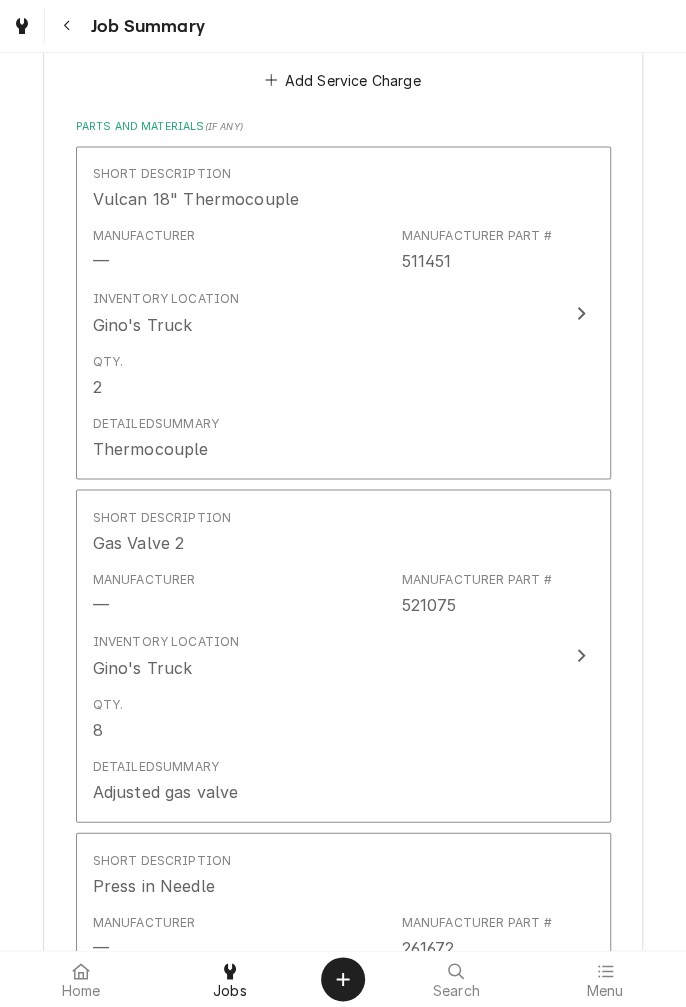 scroll, scrollTop: 984, scrollLeft: 0, axis: vertical 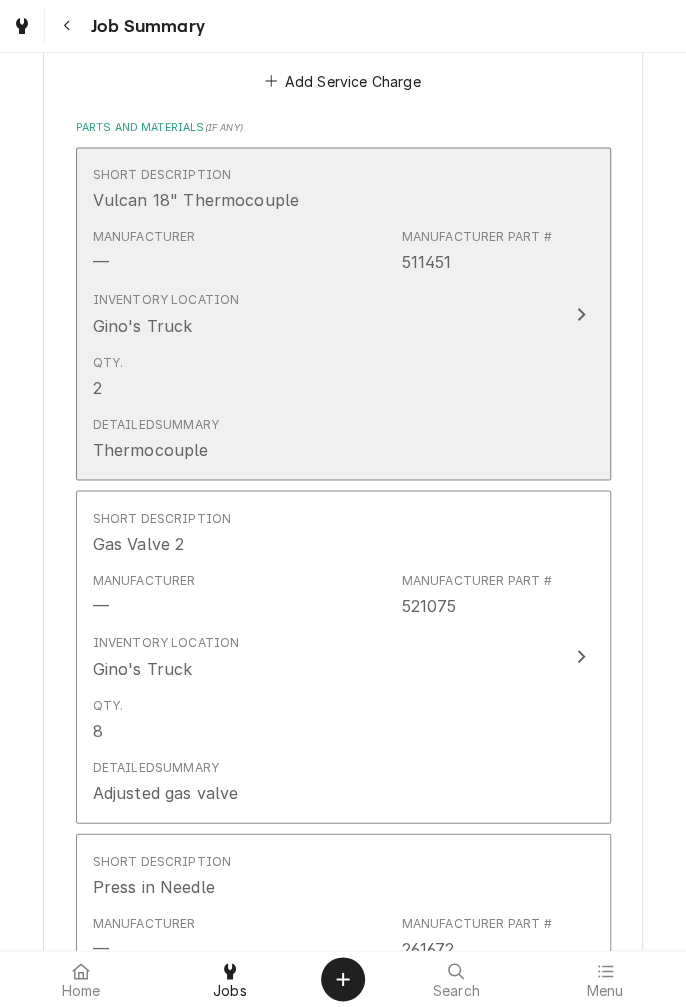 click on "Qty. 2" at bounding box center (322, 376) 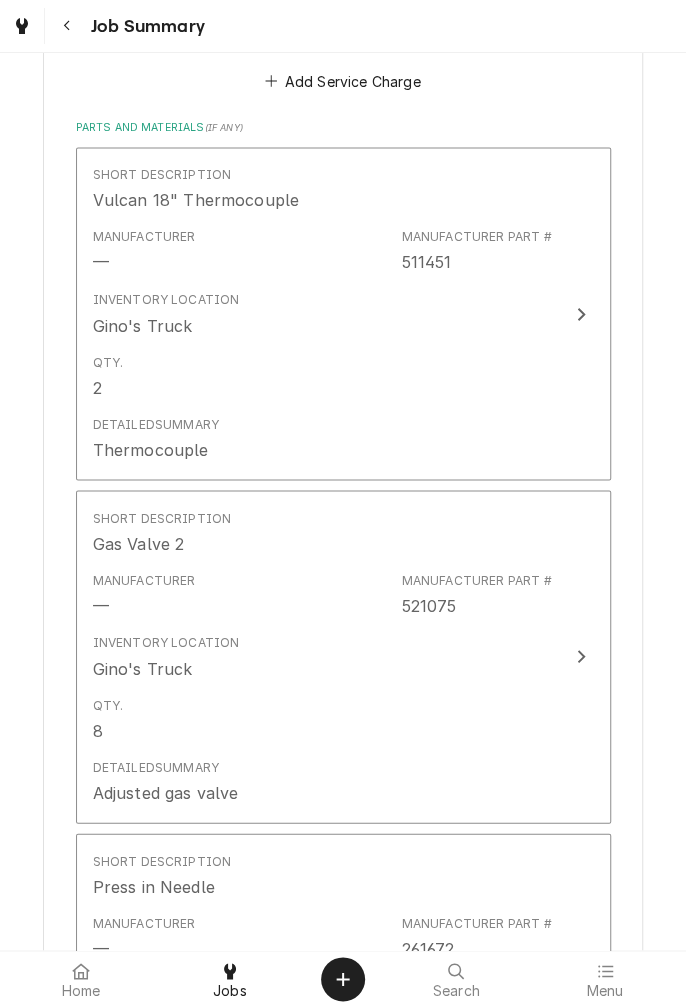 scroll, scrollTop: 0, scrollLeft: 0, axis: both 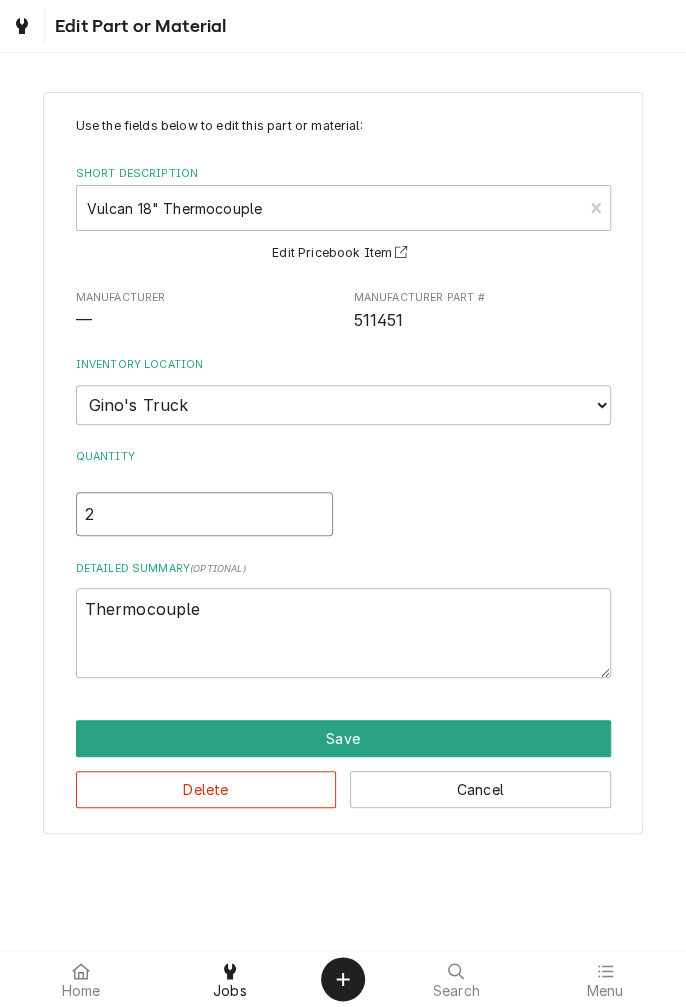click on "2" at bounding box center [204, 514] 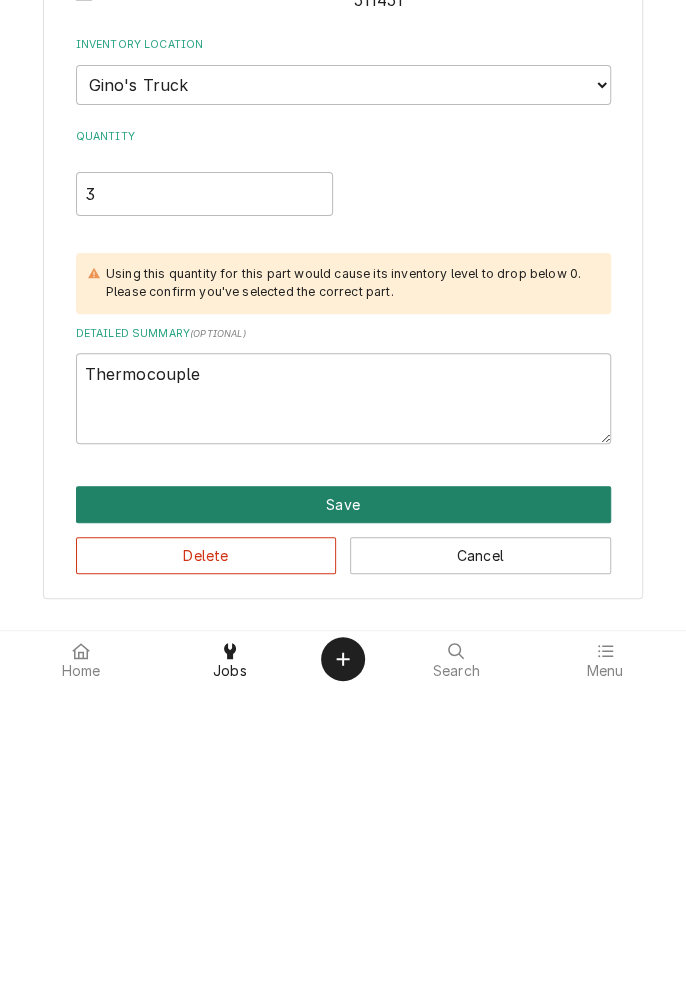 click on "Save" at bounding box center (343, 824) 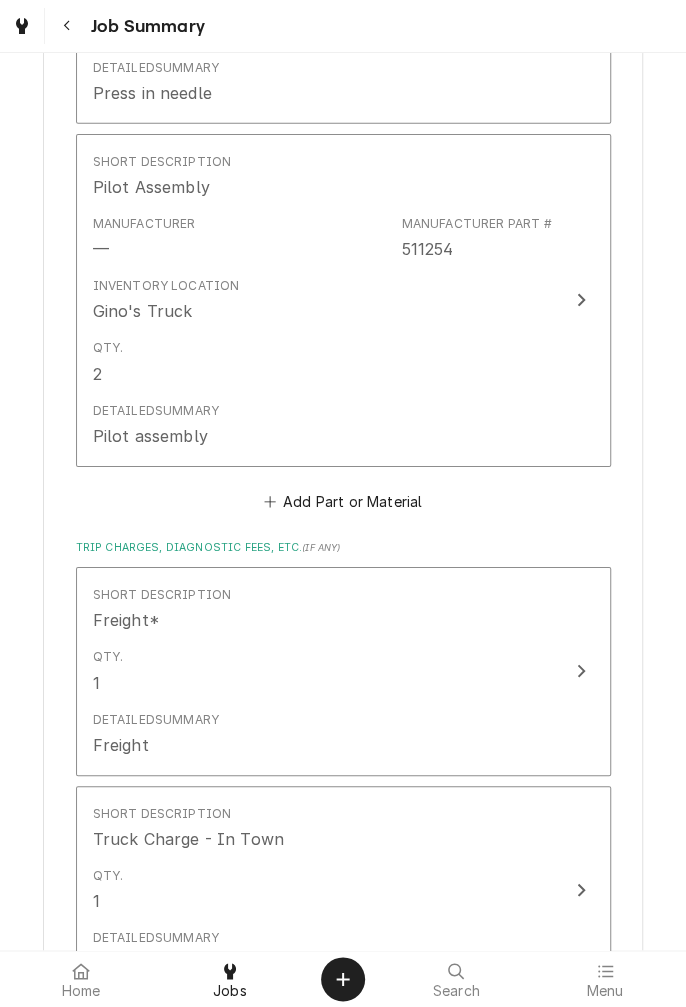 scroll, scrollTop: 2019, scrollLeft: 0, axis: vertical 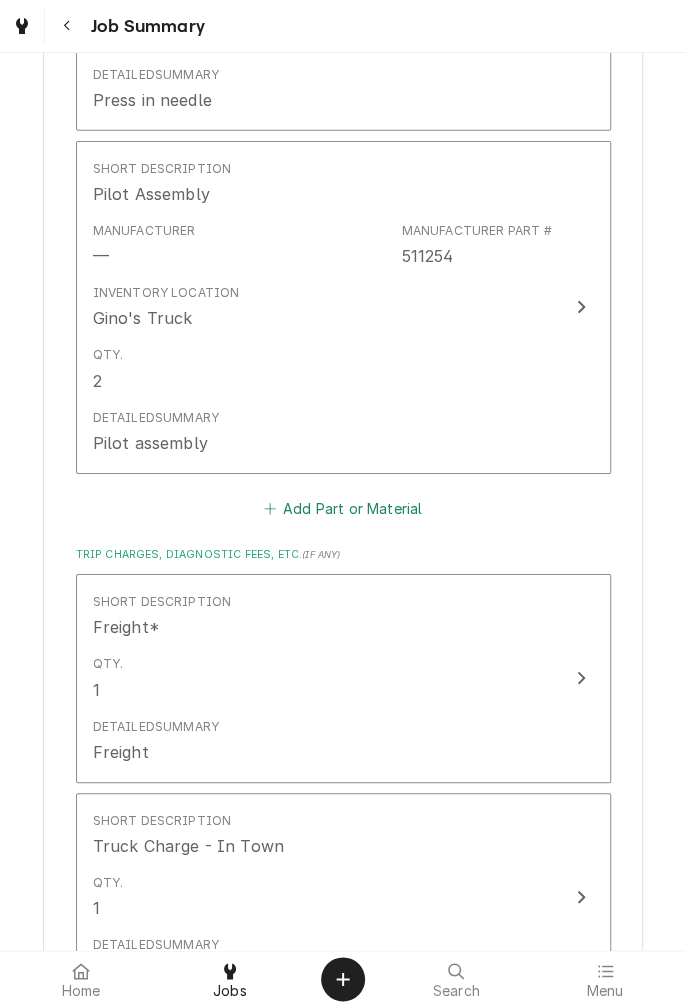 click on "Add Part or Material" at bounding box center (342, 508) 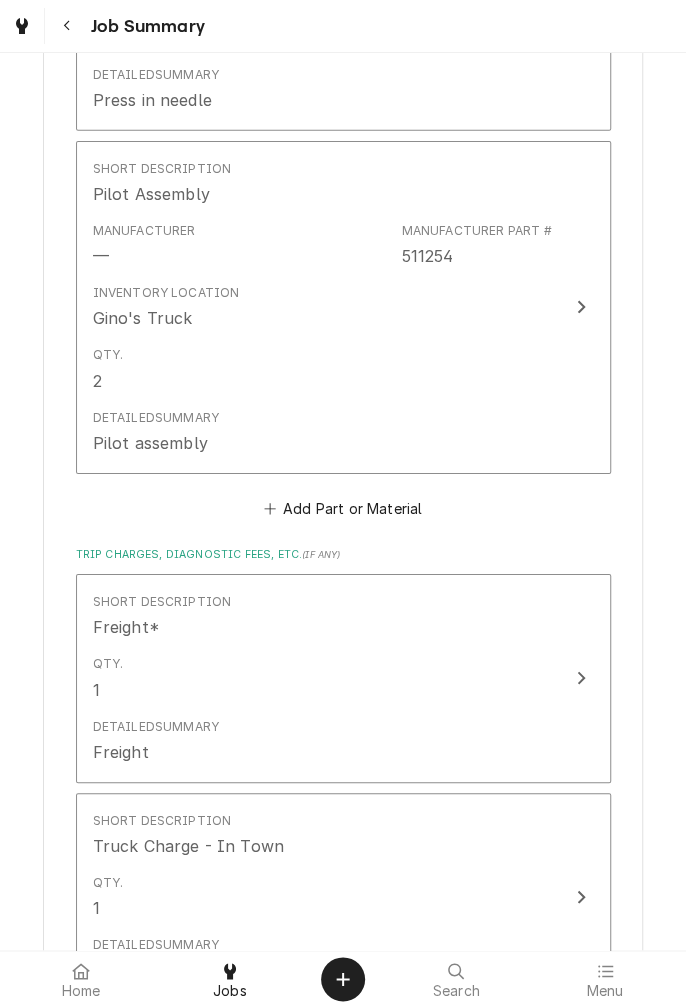 scroll, scrollTop: 0, scrollLeft: 0, axis: both 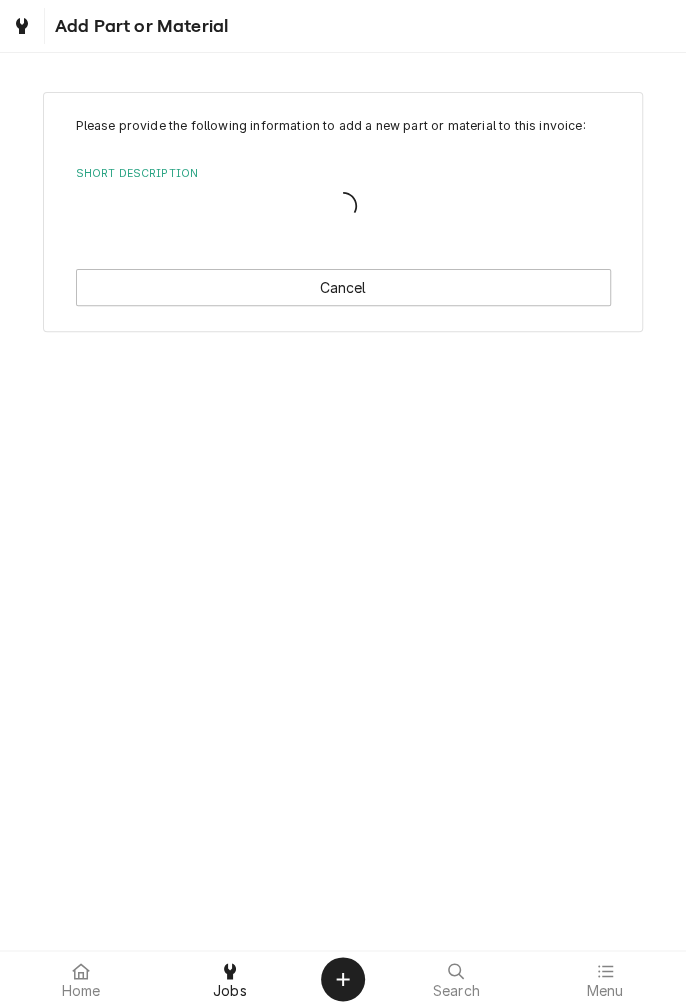click on "Please provide the following information to add a new part or material to this invoice: Short Description Cancel" at bounding box center [343, 501] 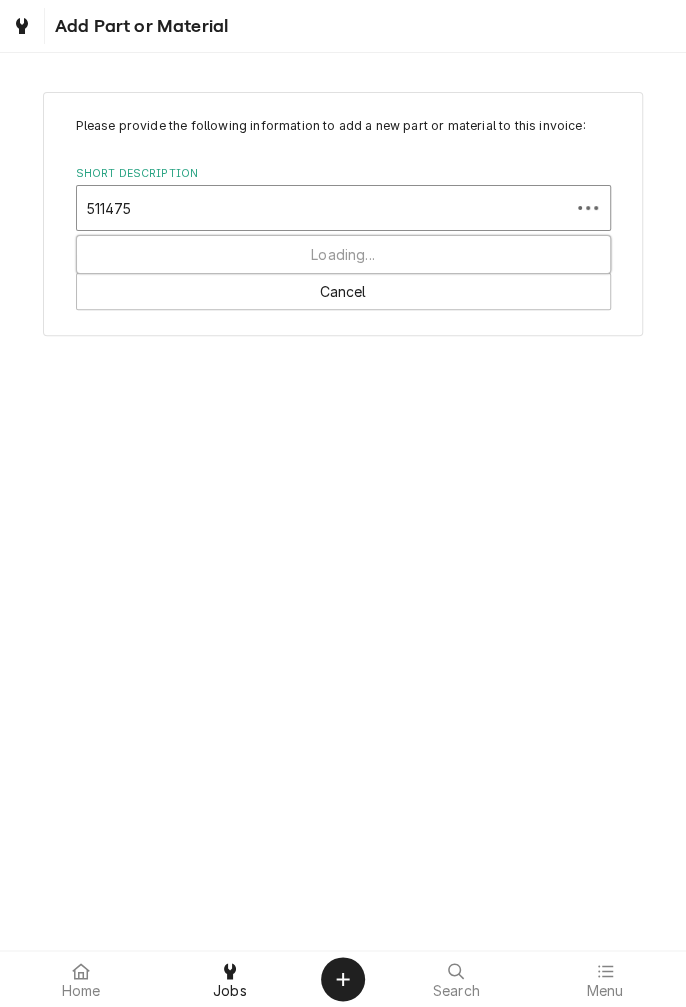 scroll, scrollTop: 0, scrollLeft: 0, axis: both 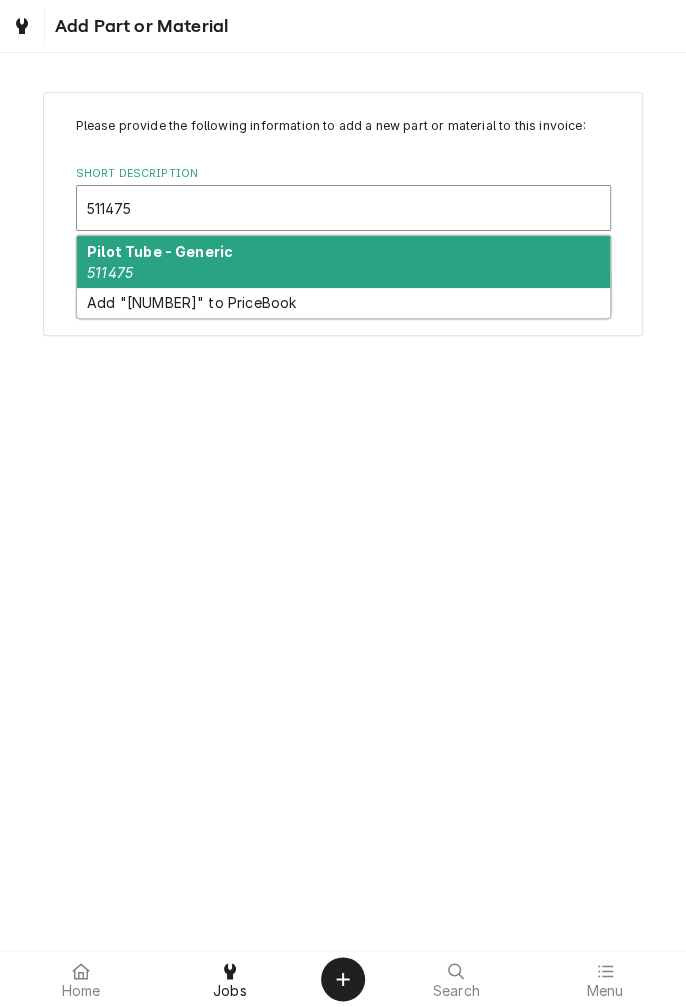 click on "Pilot Tube - Generic 511475" at bounding box center (343, 262) 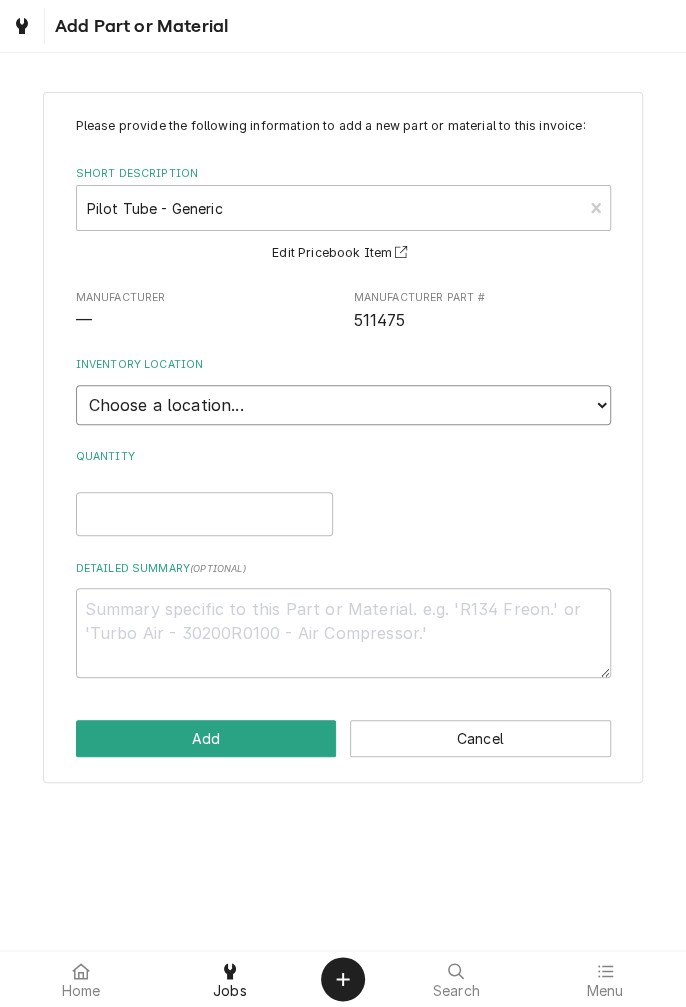 click on "Choose a location... Gino's Truck Jason's Truck Skips Service Warehouse" at bounding box center (343, 405) 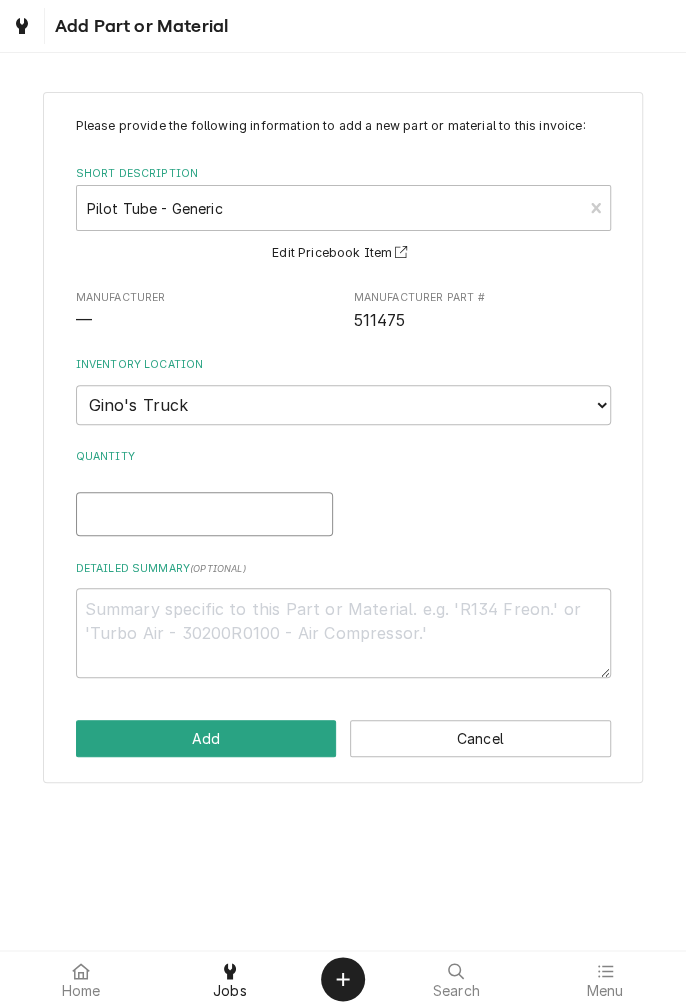 click on "Quantity" at bounding box center [204, 514] 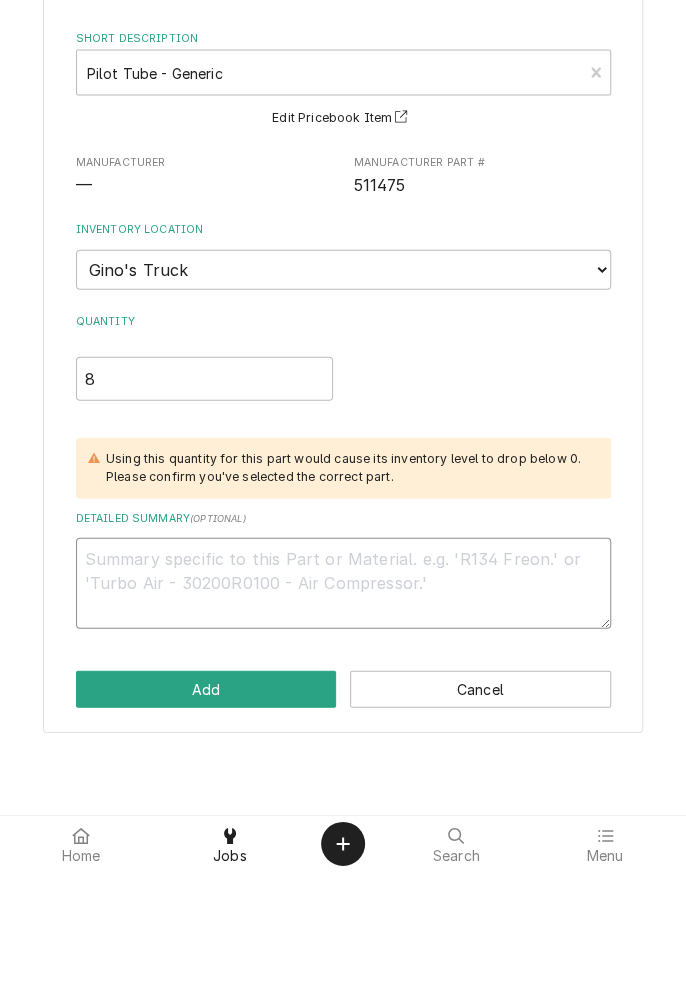 click on "Detailed Summary  ( optional )" at bounding box center (343, 718) 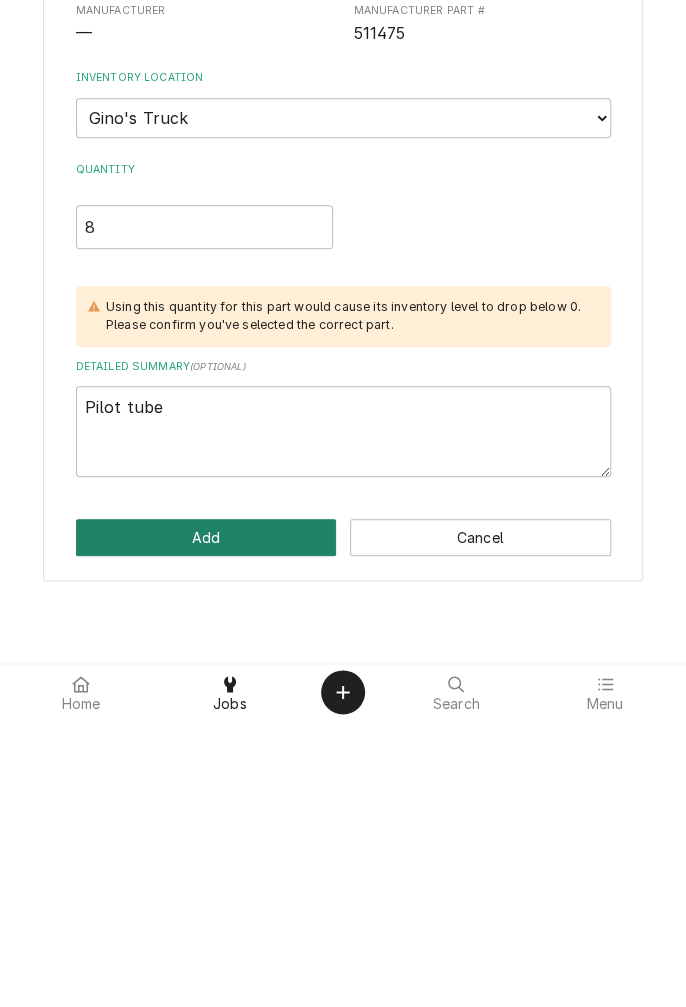 click on "Add" at bounding box center (206, 824) 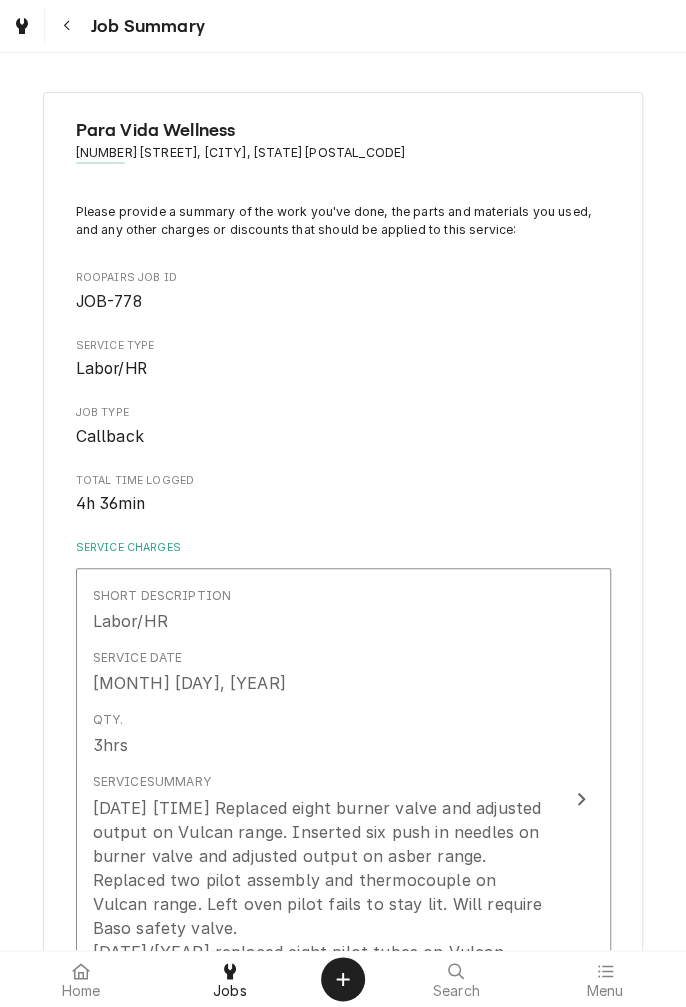 scroll, scrollTop: 2043, scrollLeft: 0, axis: vertical 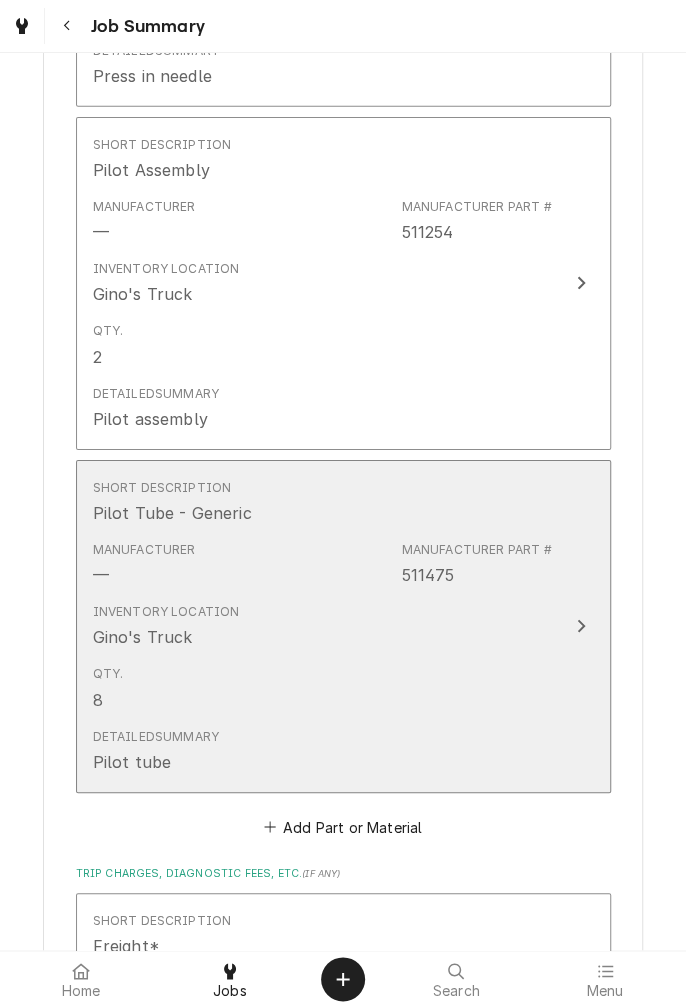click on "Short Description Pilot Tube - Generic Manufacturer — Manufacturer Part # 511475 Inventory Location Gino's Truck Qty. 8 Detailed  Summary Pilot tube" at bounding box center (343, 626) 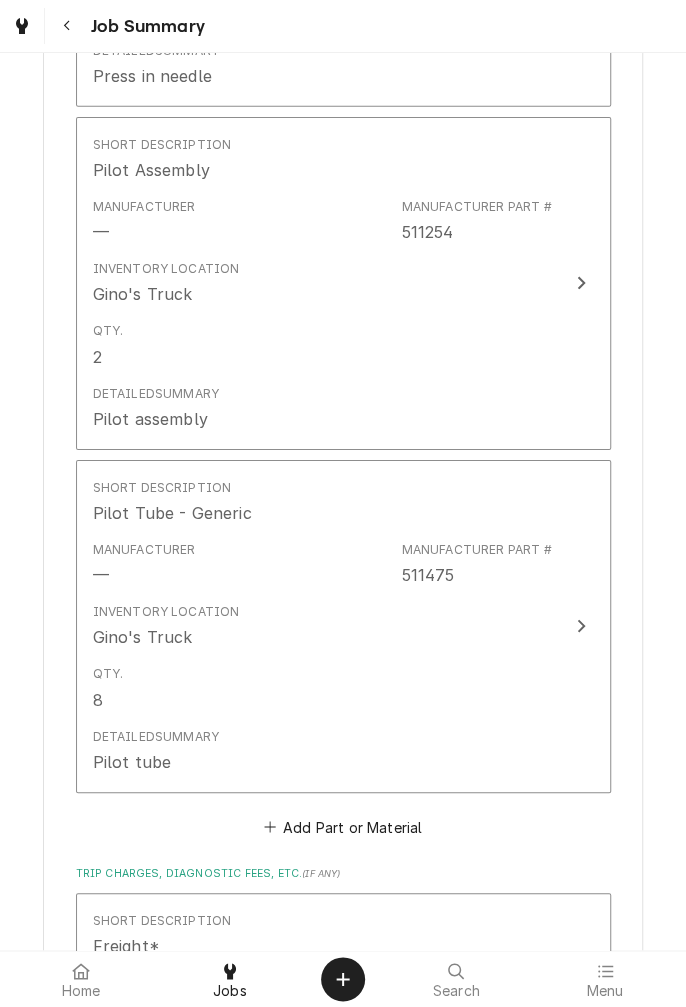 scroll, scrollTop: 0, scrollLeft: 0, axis: both 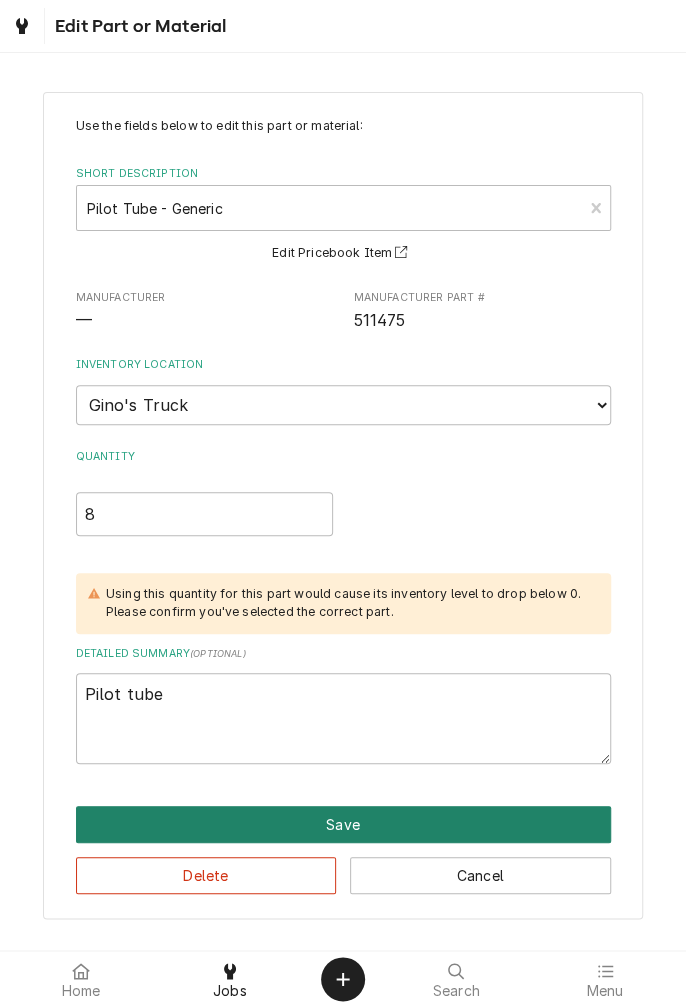 click on "Save" at bounding box center (343, 824) 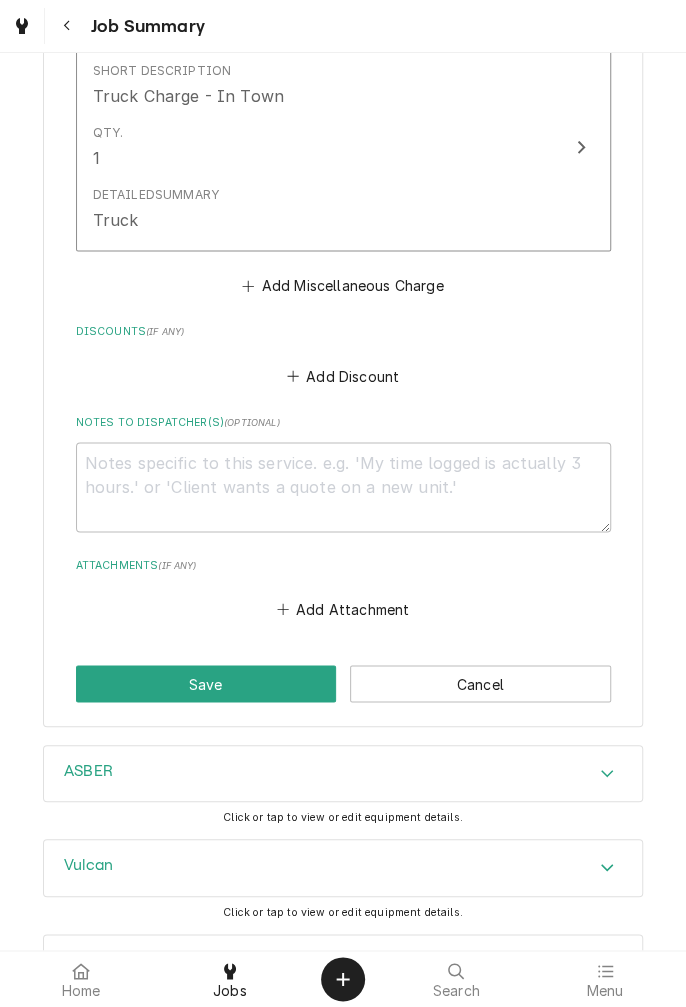scroll, scrollTop: 3189, scrollLeft: 0, axis: vertical 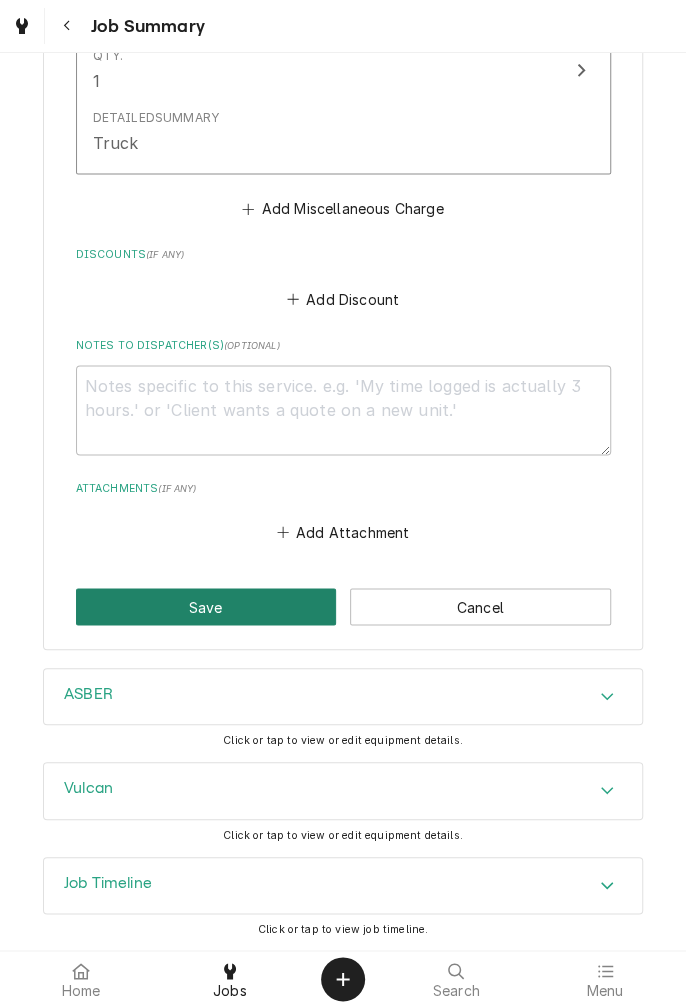 click on "Save" at bounding box center (206, 606) 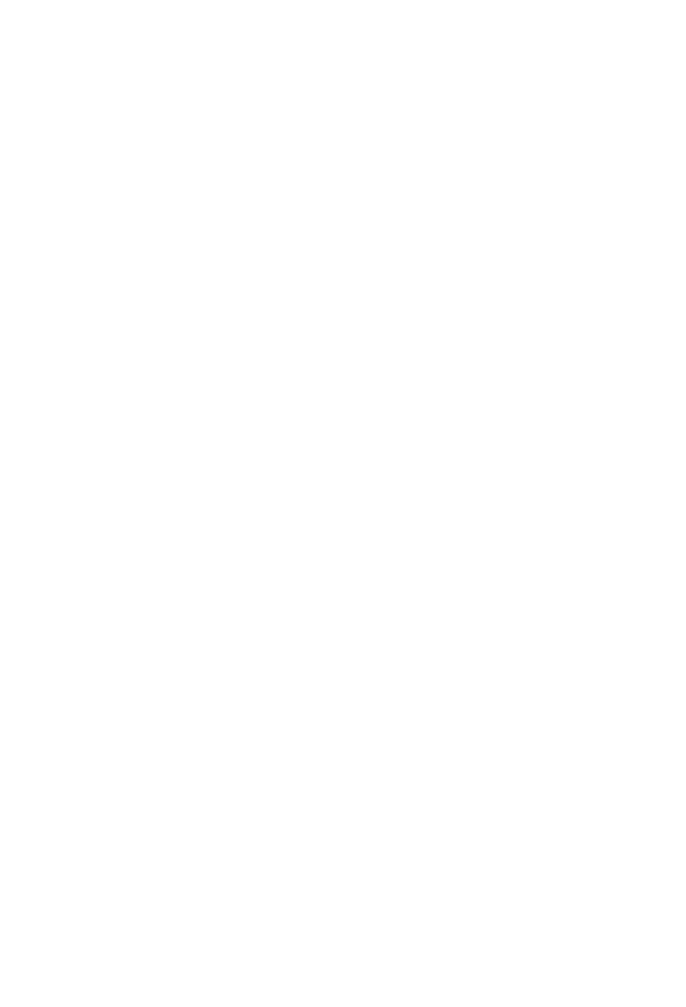 scroll, scrollTop: 0, scrollLeft: 0, axis: both 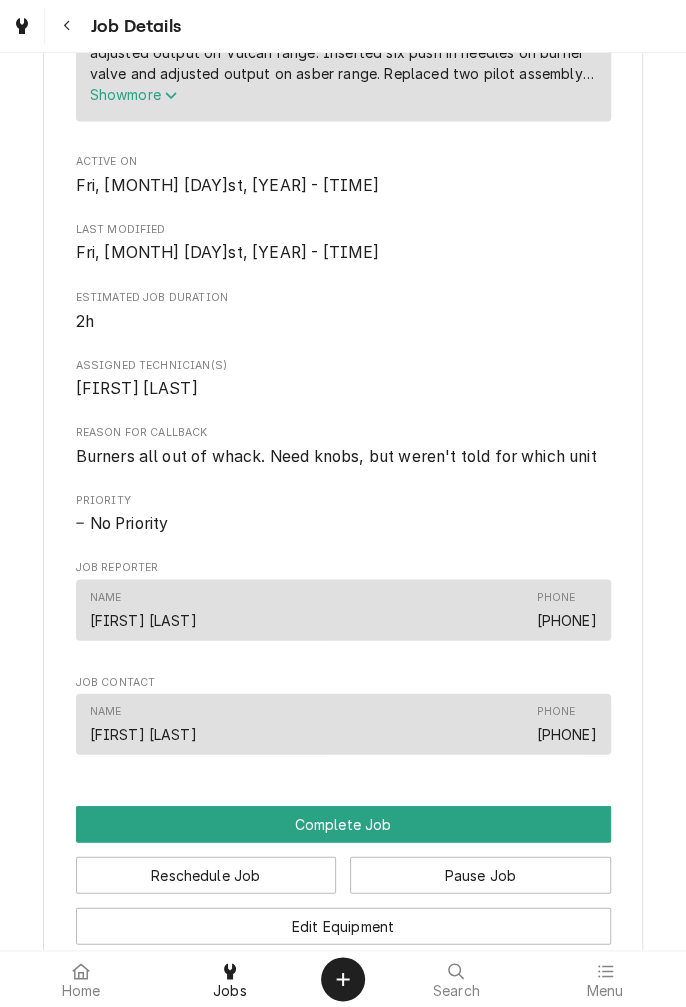 click on "Assigned Technician(s) Jason Marroquin" at bounding box center [343, 378] 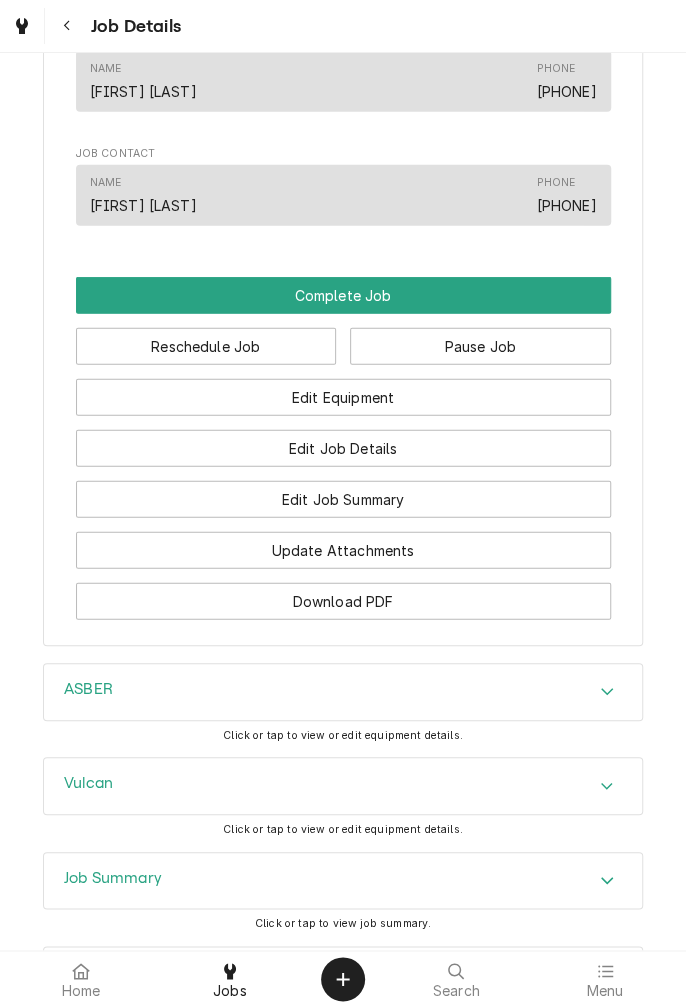 scroll, scrollTop: 1670, scrollLeft: 0, axis: vertical 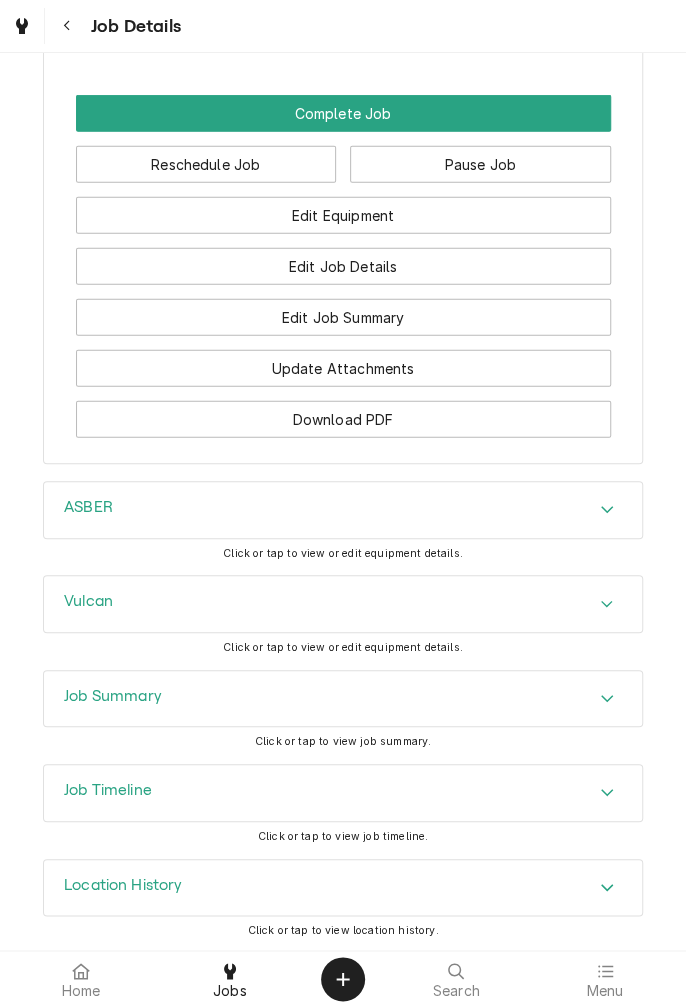 click on "Job Summary" at bounding box center [343, 699] 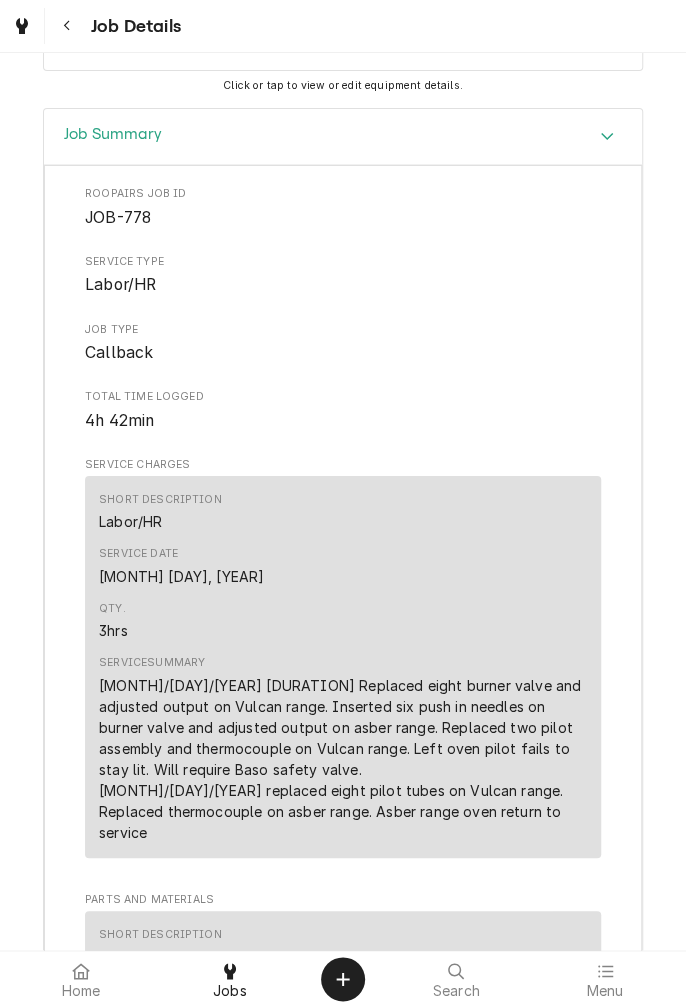 scroll, scrollTop: 2236, scrollLeft: 0, axis: vertical 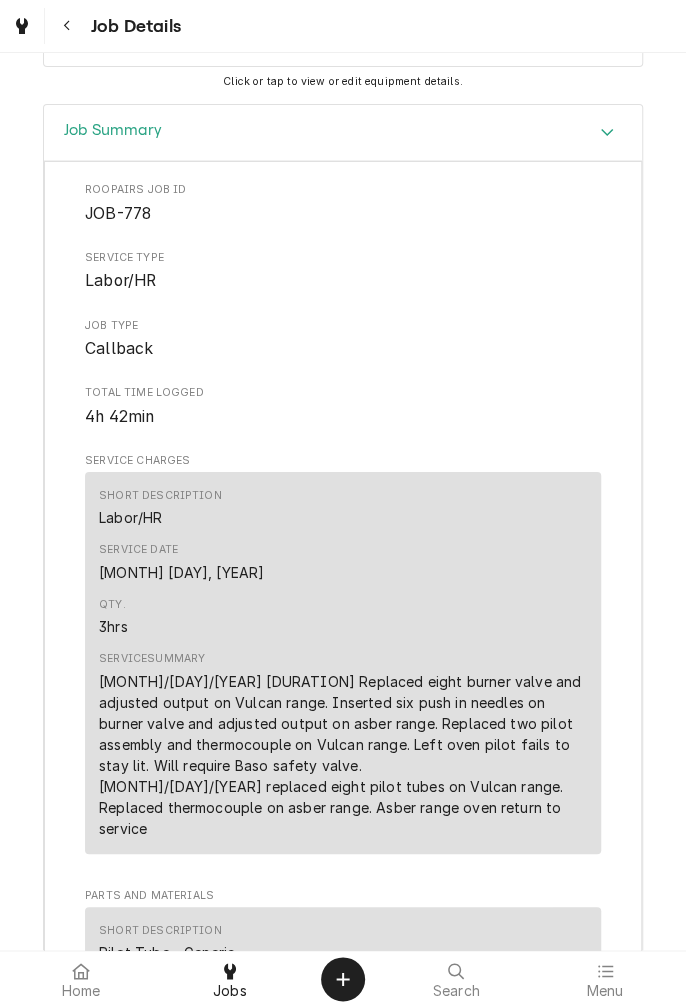 click on "Qty. 3hrs" at bounding box center [343, 617] 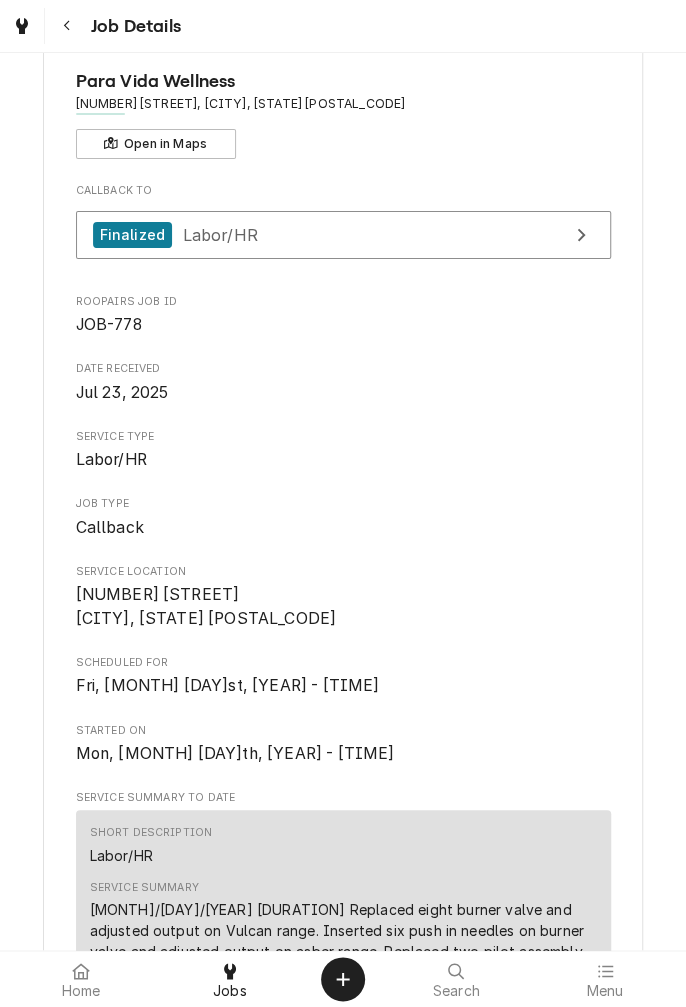 scroll, scrollTop: 0, scrollLeft: 0, axis: both 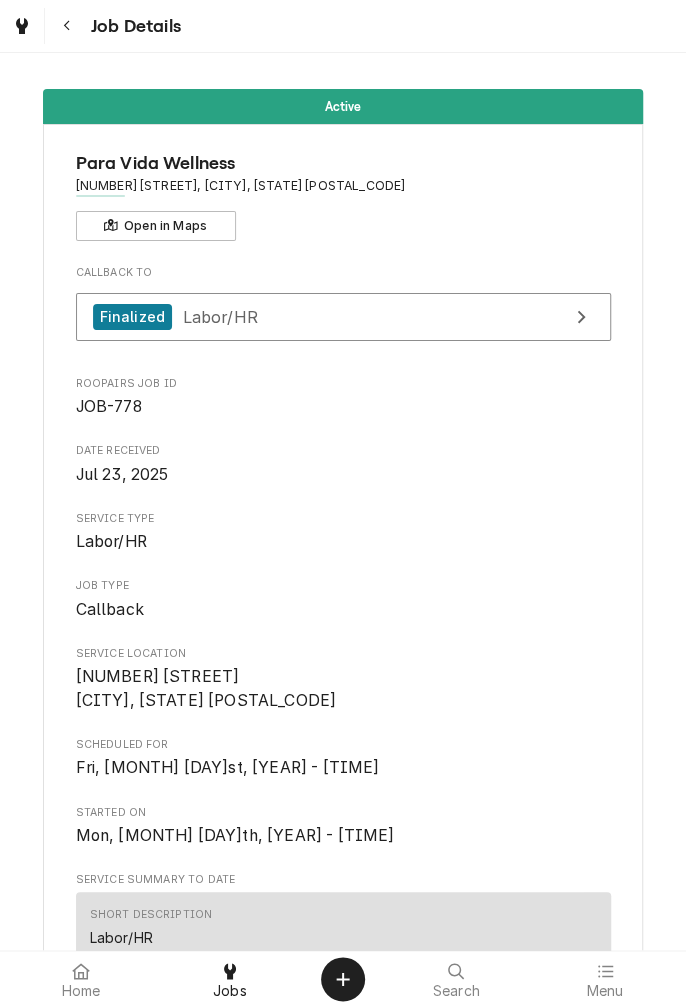 click on "Para Vida Wellness 1405 E Airline Rd, Victoria, TX 77901 Open in Maps Callback To Finalized Labor/HR Roopairs Job ID JOB-778 Date Received Jul 23, 2025 Service Type Labor/HR Job Type Callback Service Location 1405 E Airline Rd
Victoria, TX 77901 Scheduled For Fri, Aug 1st, 2025 - 1:00 PM Started On Mon, Jul 28th, 2025 - 1:41 PM Service Summary To Date Short Description Labor/HR Service Summary 7/29/25 3 hours Replaced eight burner valve and adjusted output on Vulcan range. Inserted six push in needles on burner valve and adjusted output on asber range. Replaced two pilot assembly and thermocouple on Vulcan range. Left oven pilot fails to stay lit. Will require Baso safety valve.
8/1/25 replaced eight pilot tubes on Vulcan range. Replaced thermocouple on asber range. Asber range oven return to service Show  more   Active On Fri, Aug 1st, 2025 - 2:50 PM Last Modified Fri, Aug 1st, 2025 - 4:24 PM Estimated Job Duration 2h Assigned Technician(s) Jason Marroquin Reason For Callback Priority No Priority Name Phone" at bounding box center [343, 1128] 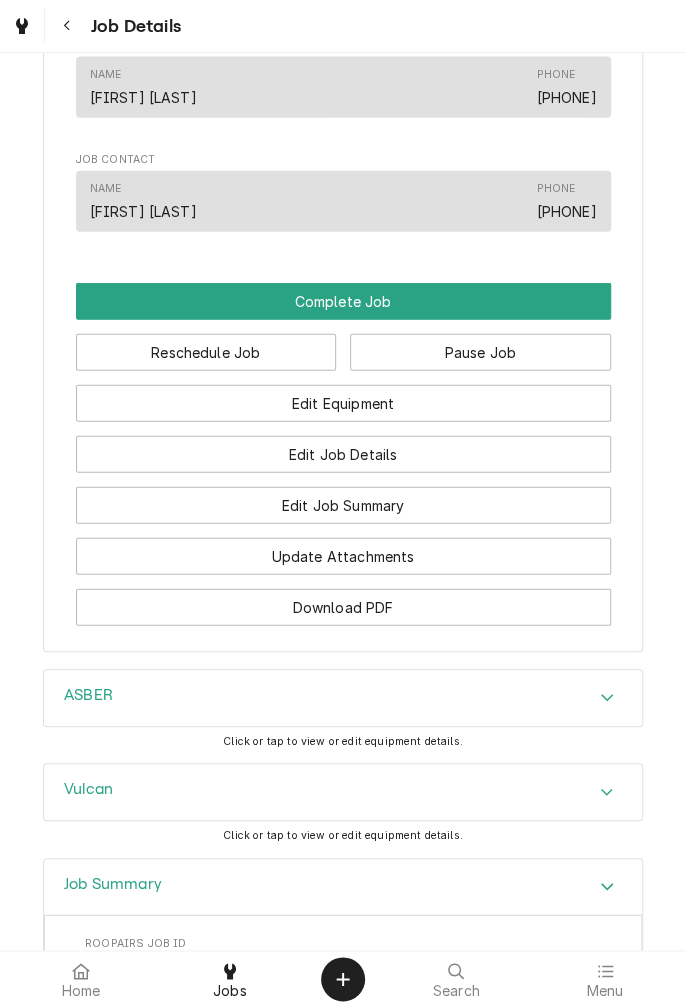scroll, scrollTop: 1485, scrollLeft: 0, axis: vertical 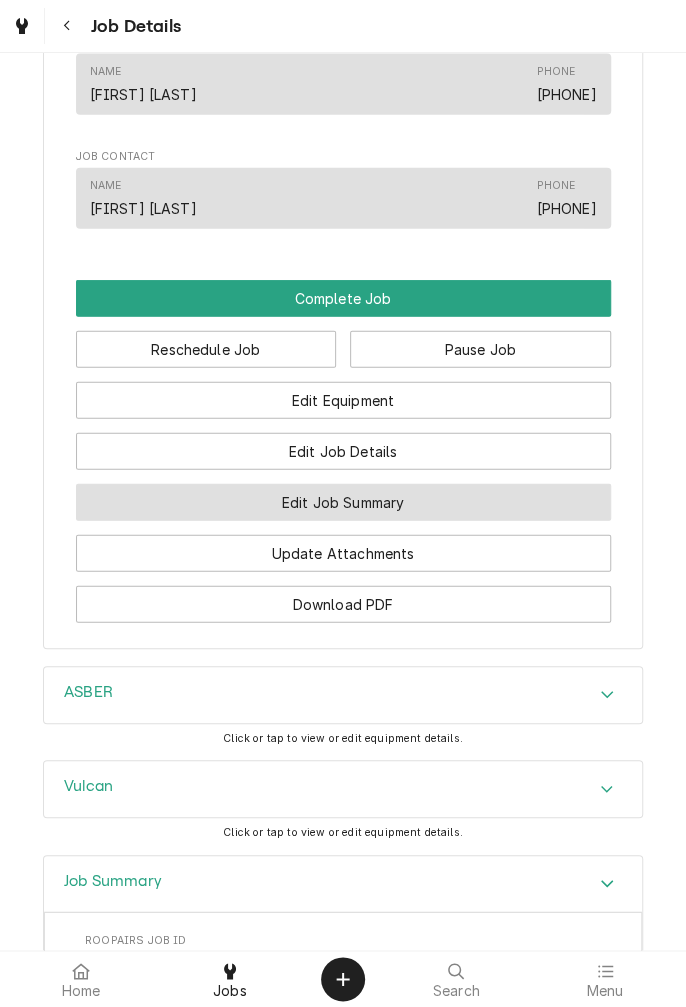 click on "Edit Job Summary" at bounding box center [343, 502] 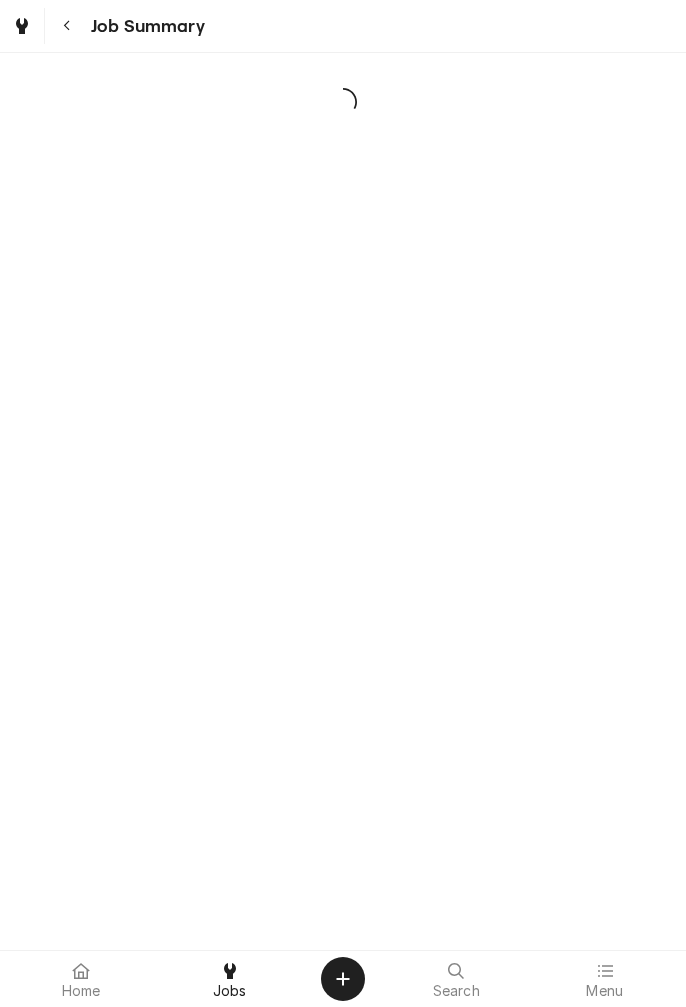 scroll, scrollTop: 0, scrollLeft: 0, axis: both 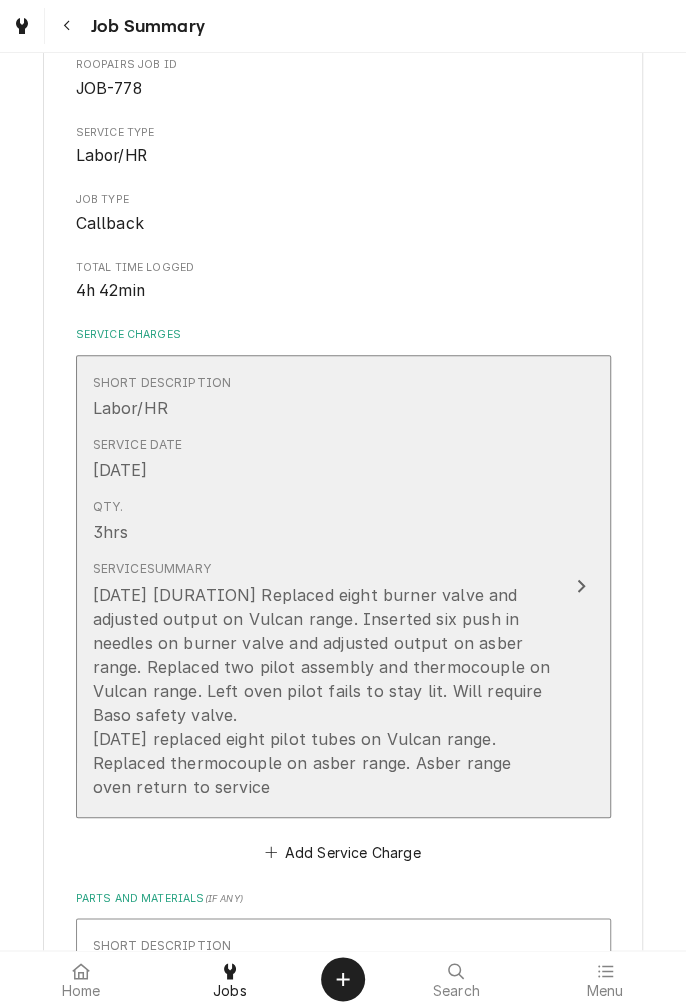 click on "[DATE] [DURATION] Replaced eight burner valve and adjusted output on Vulcan range. Inserted six push in needles on burner valve and adjusted output on asber range. Replaced two pilot assembly and thermocouple on Vulcan range. Left oven pilot fails to stay lit. Will require Baso safety valve.
[DATE] replaced eight pilot tubes on Vulcan range. Replaced thermocouple on asber range. Asber range oven return to service" at bounding box center [322, 691] 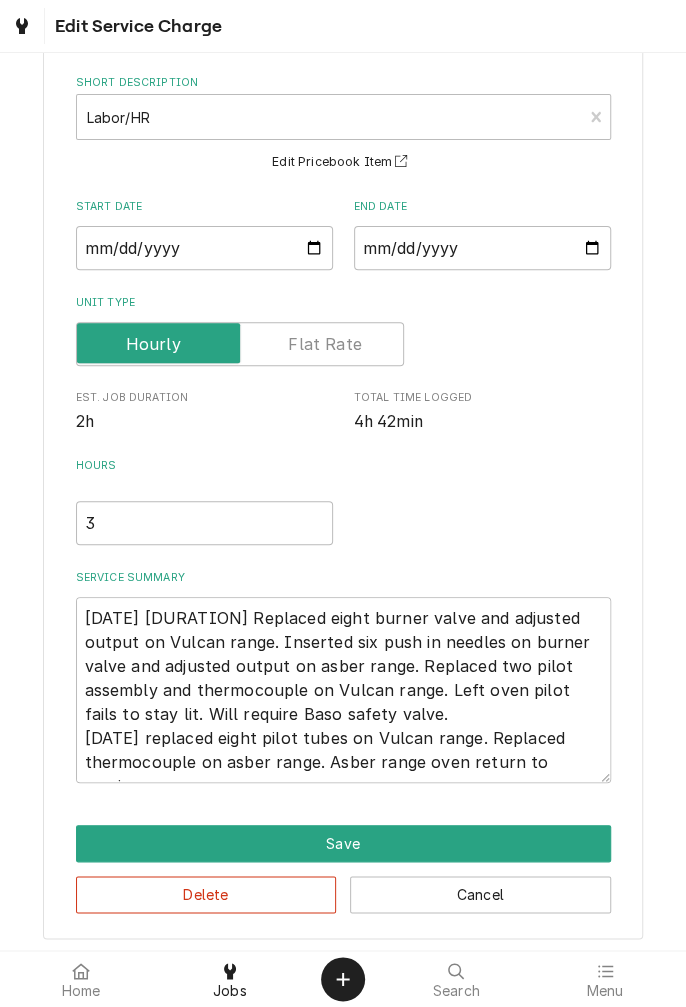 scroll, scrollTop: 97, scrollLeft: 0, axis: vertical 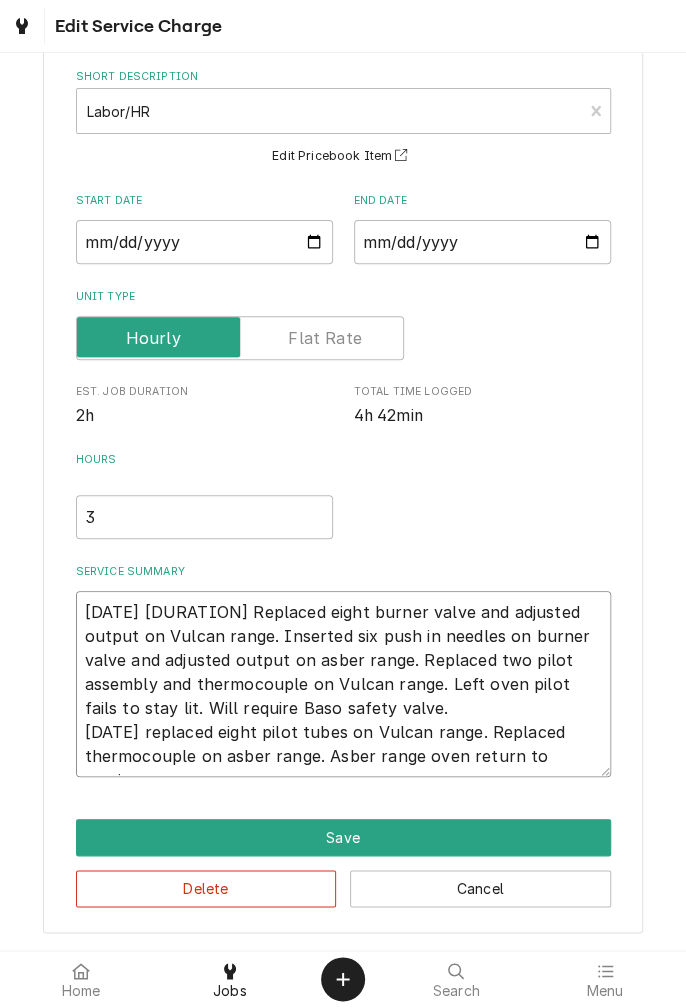 click on "[DATE] [DURATION] Replaced eight burner valve and adjusted output on Vulcan range. Inserted six push in needles on burner valve and adjusted output on asber range. Replaced two pilot assembly and thermocouple on Vulcan range. Left oven pilot fails to stay lit. Will require Baso safety valve.
[DATE] replaced eight pilot tubes on Vulcan range. Replaced thermocouple on asber range. Asber range oven return to service" at bounding box center [343, 684] 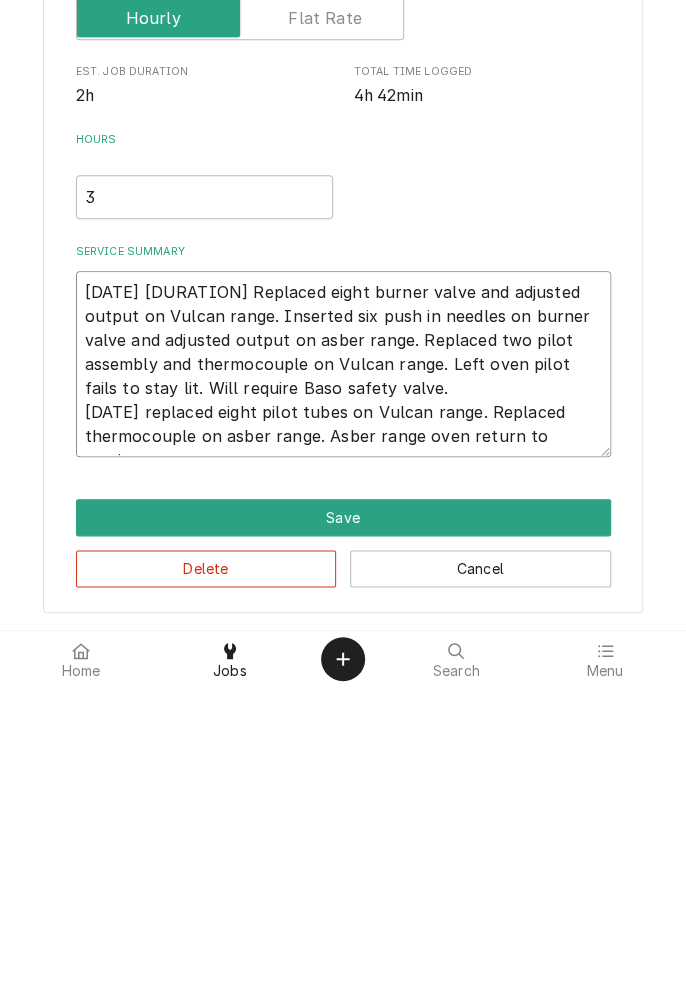 type on "[DATE] [DURATION] Replaced eight burner valve and adjusted output on Vulcan range. Inserted six push in needles on burner valve and adjusted output on asber range. Replaced two pilot assembly and thermocouple on Vulcan range. Left oven pilot fails to stay lit. Will require Baso safety valve.
[DATE] replaced eight pilot tubes on Vulcan range. Replaced thermocouple on asber range. Asber range oven return to service" 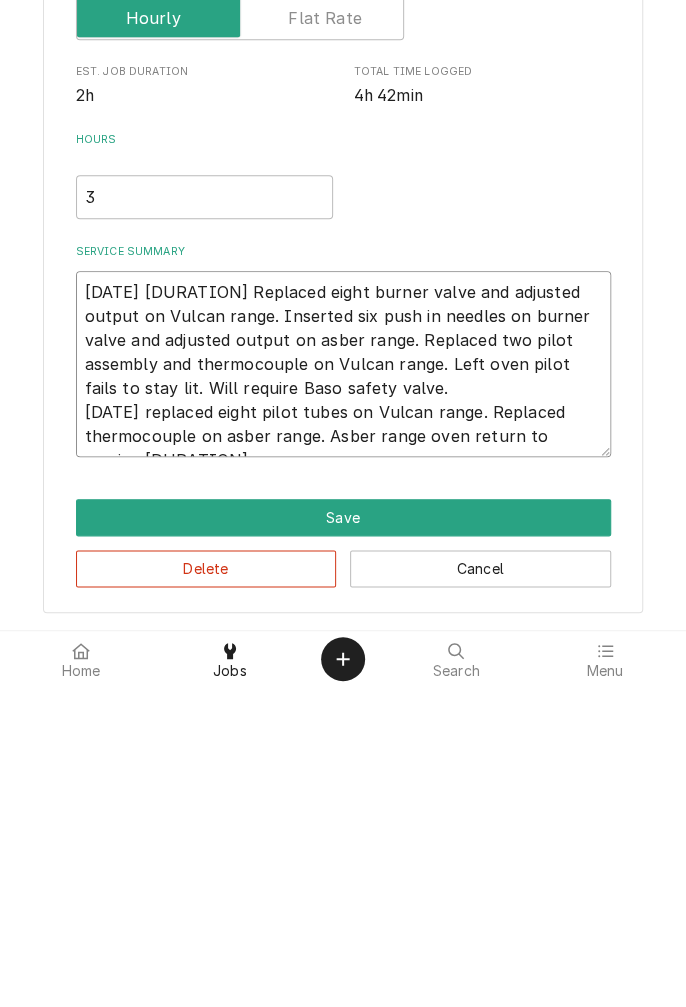 type on "x" 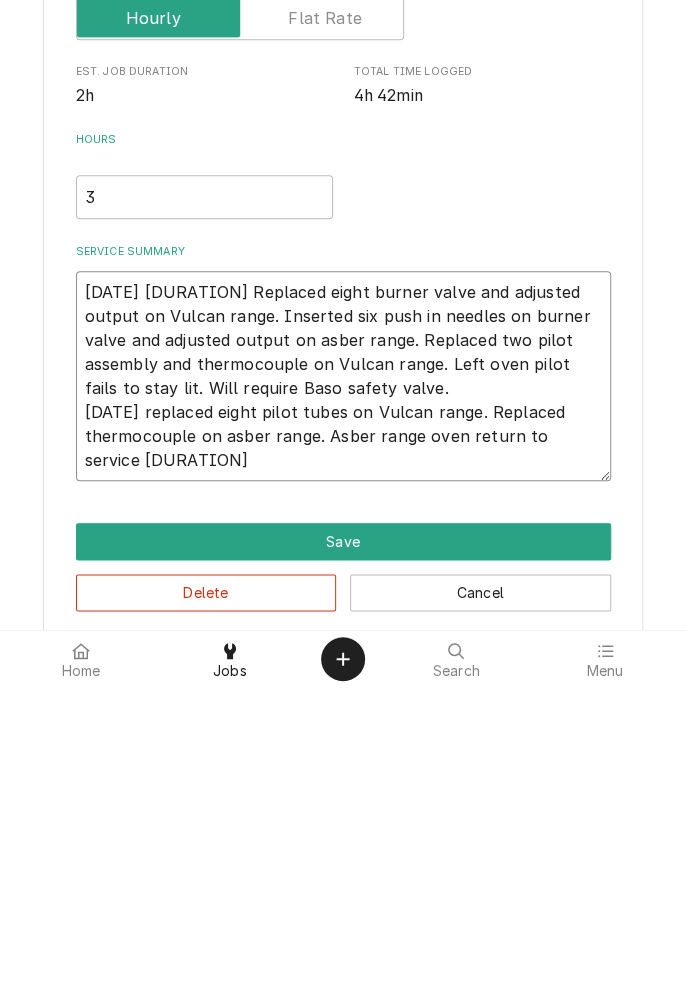type on "7/29/25 3 hours Replaced eight burner valve and adjusted output on Vulcan range. Inserted six push in needles on burner valve and adjusted output on asber range. Replaced two pilot assembly and thermocouple on Vulcan range. Left oven pilot fails to stay lit. Will require Baso safety valve.
8/1/25 replaced eight pilot tubes on Vulcan range. Replaced thermocouple on asber range. Asber range oven return to service 1." 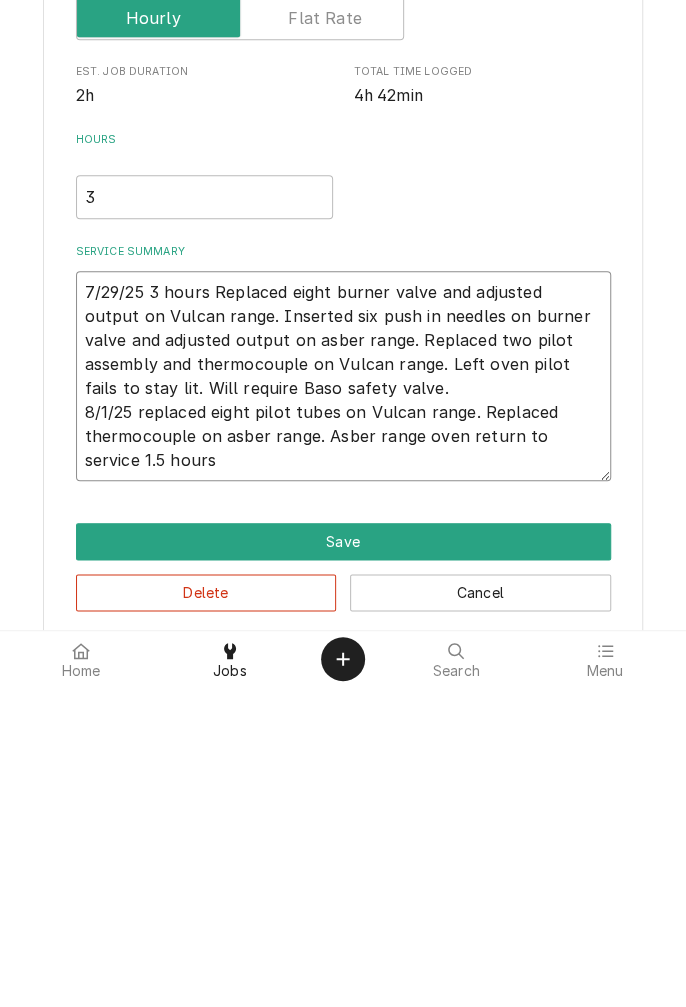 type on "x" 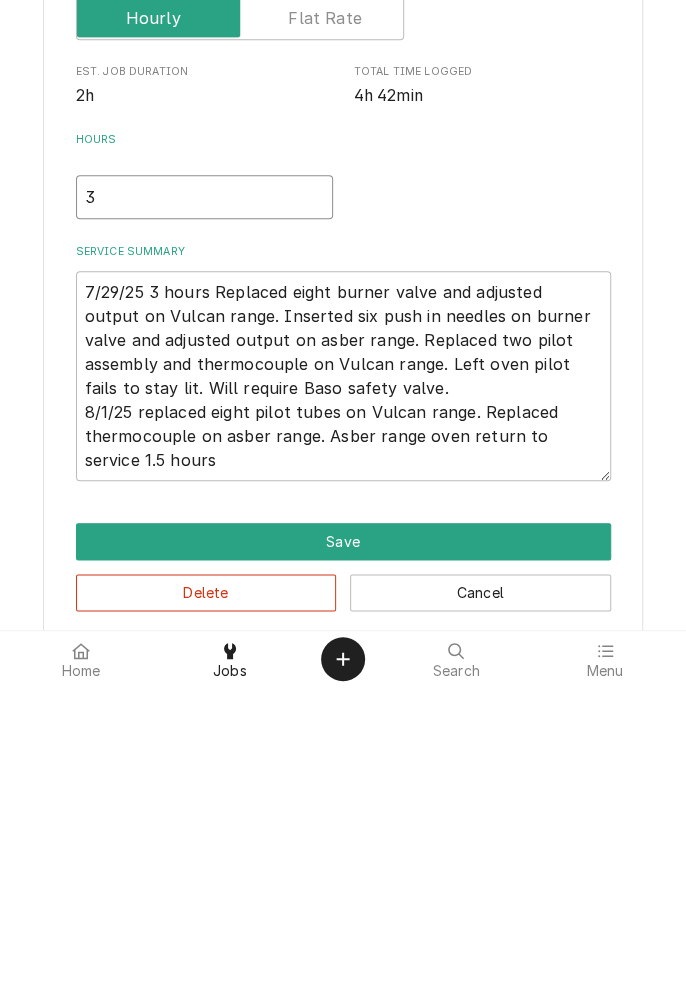 click on "3" at bounding box center [204, 517] 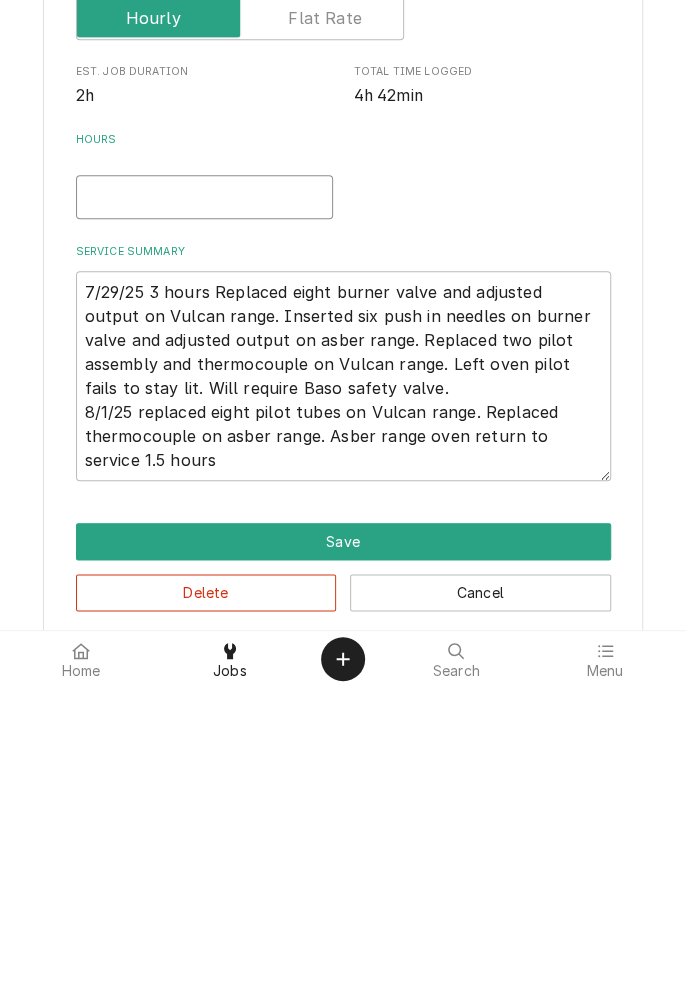type on "x" 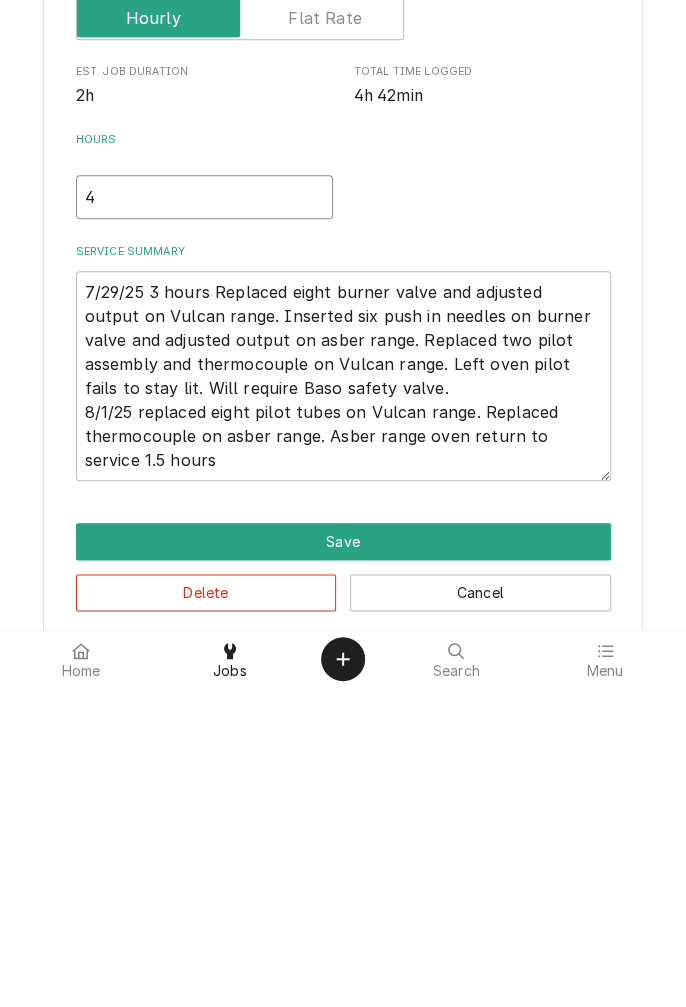 type on "x" 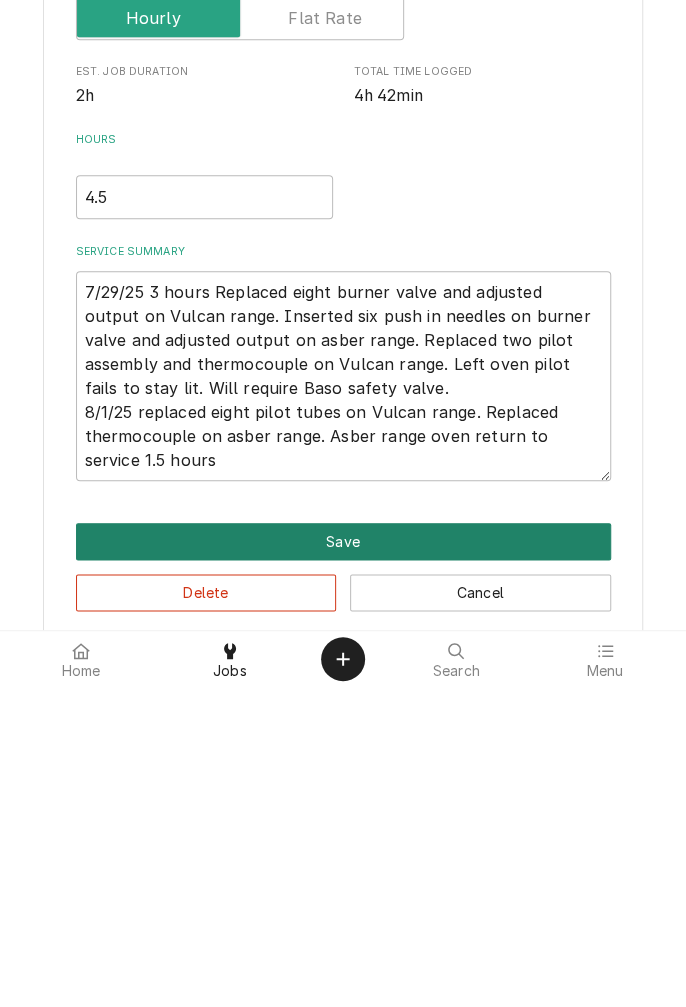 click on "Save" at bounding box center [343, 861] 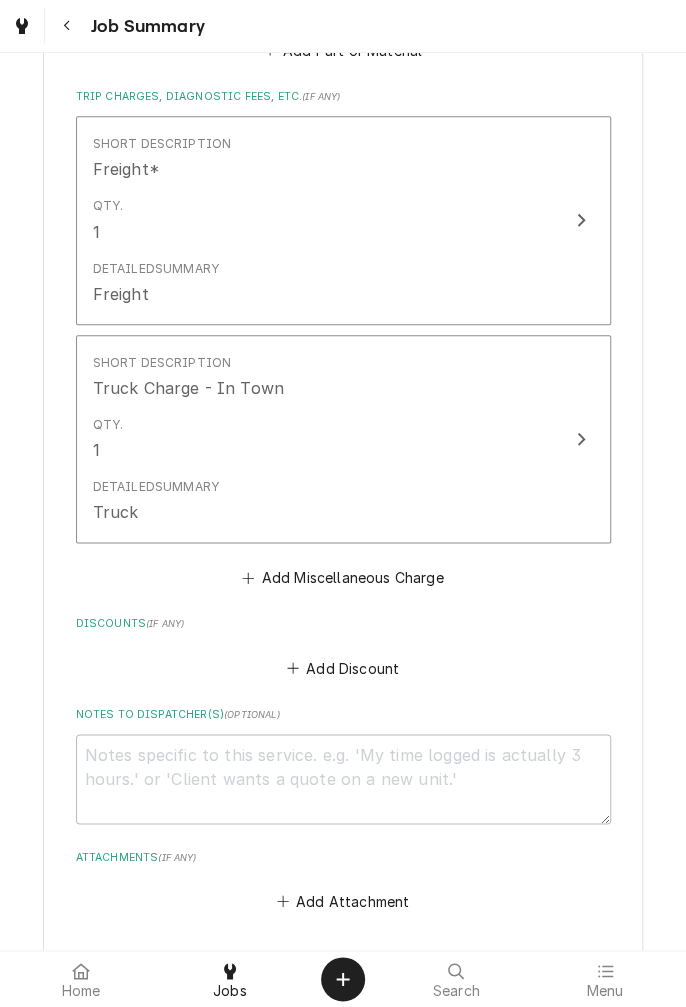 scroll, scrollTop: 3189, scrollLeft: 0, axis: vertical 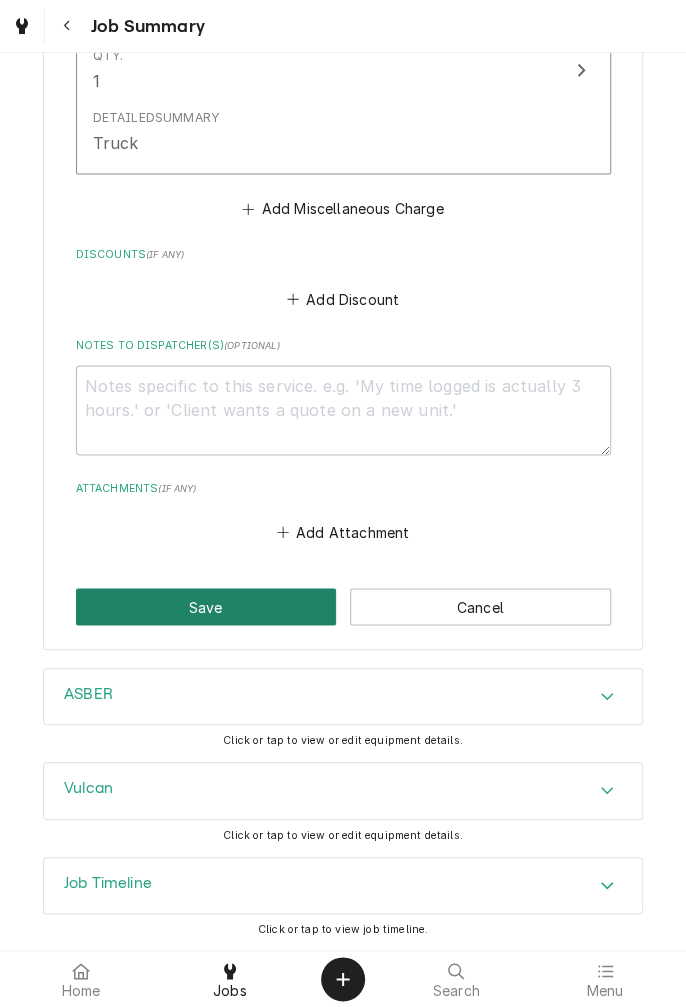 click on "Save" at bounding box center [206, 606] 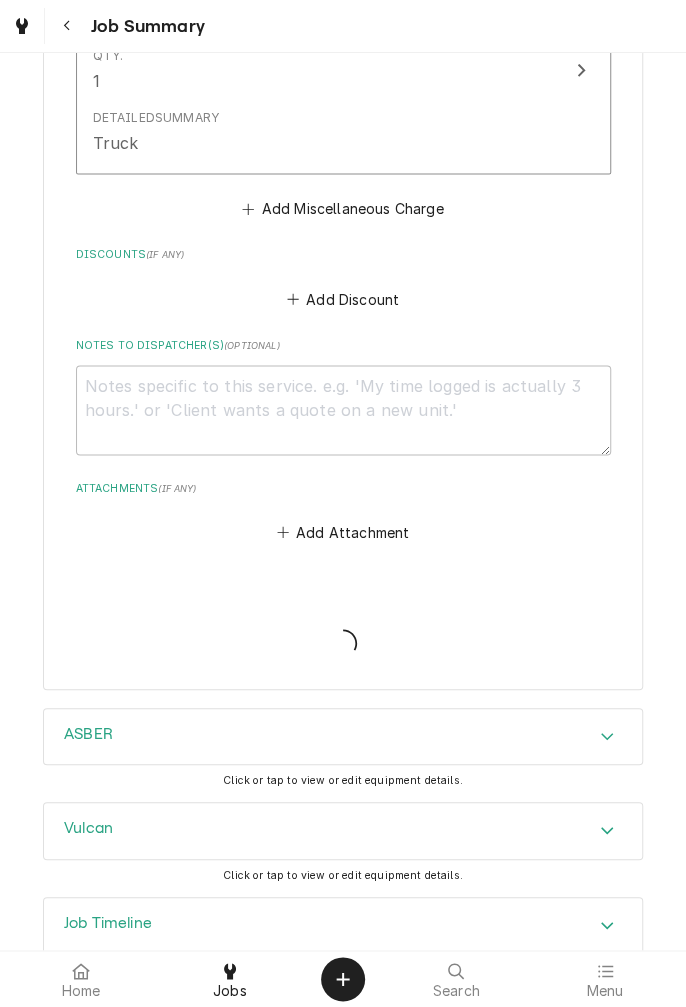type on "x" 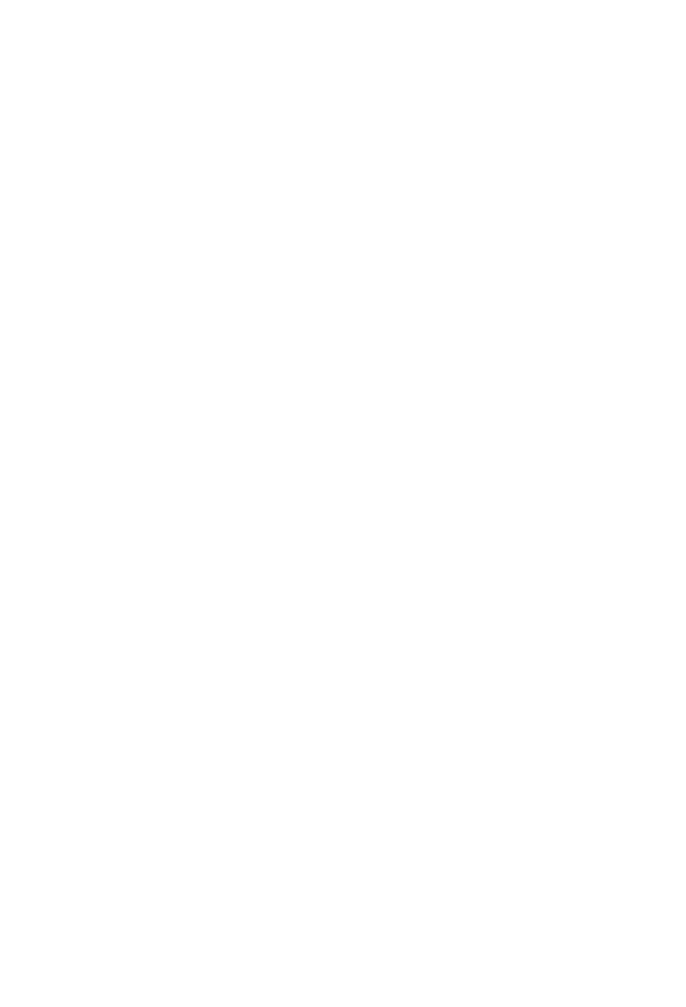 scroll, scrollTop: 0, scrollLeft: 0, axis: both 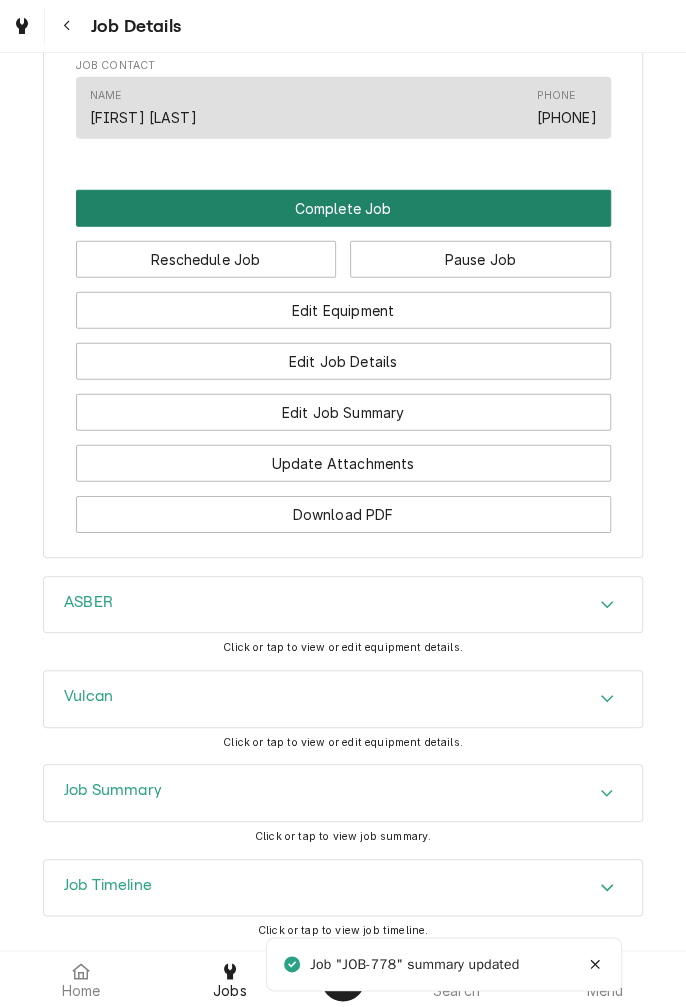 click on "Complete Job" at bounding box center (343, 208) 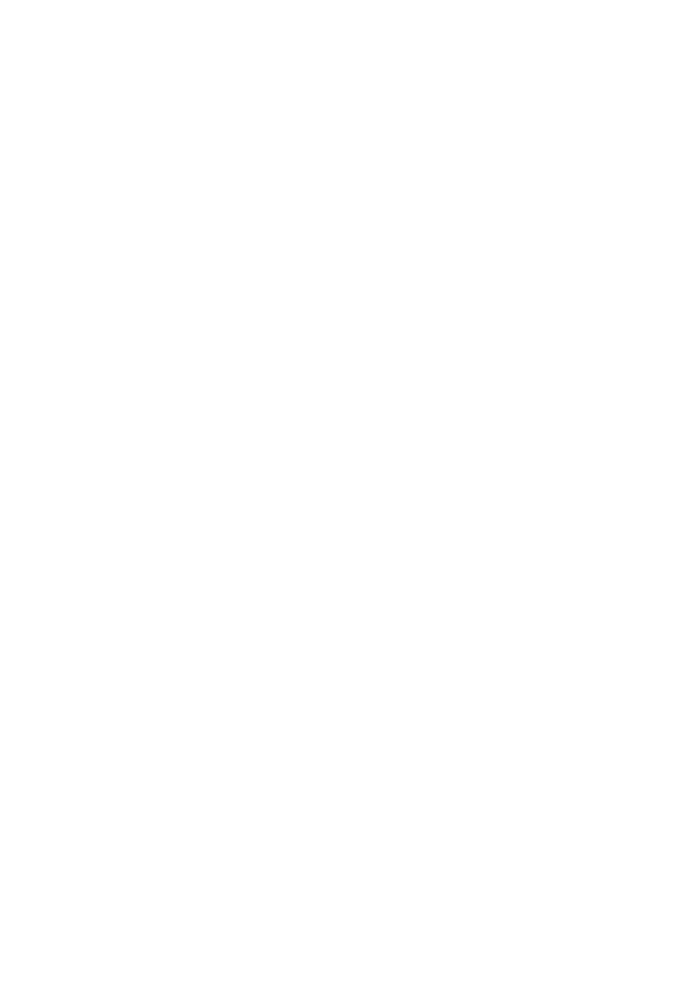 scroll, scrollTop: 0, scrollLeft: 0, axis: both 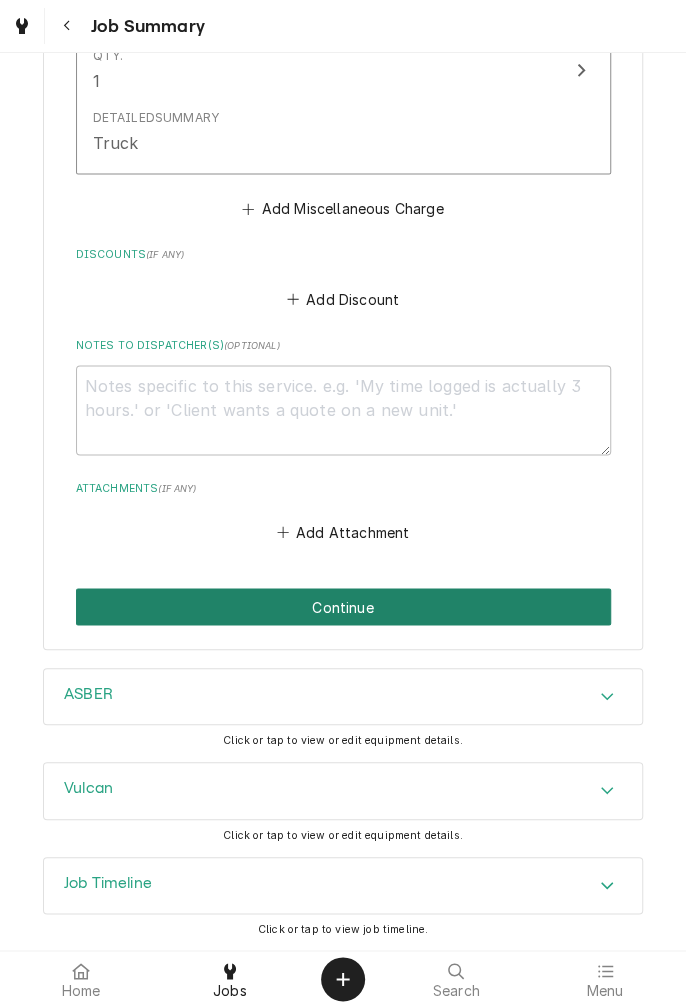 click on "Continue" at bounding box center (343, 606) 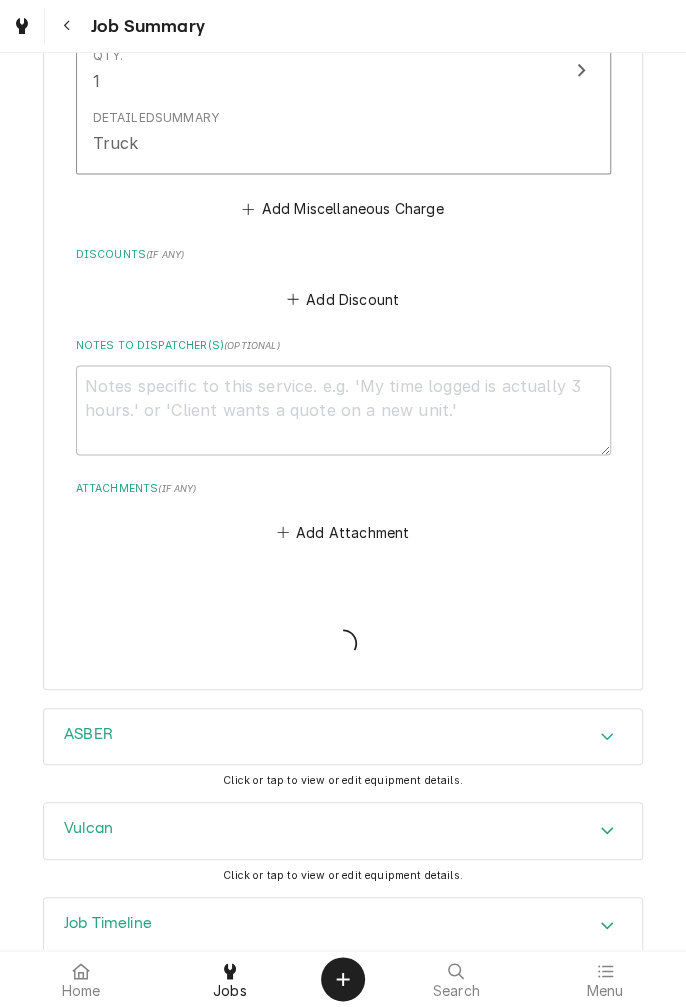 type on "x" 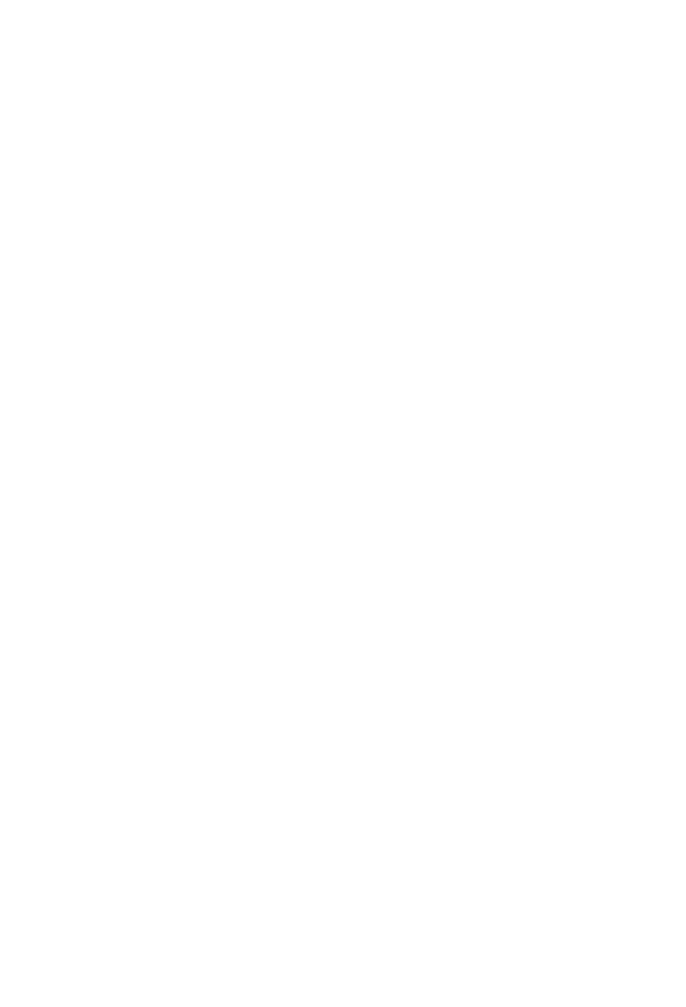 scroll, scrollTop: 0, scrollLeft: 0, axis: both 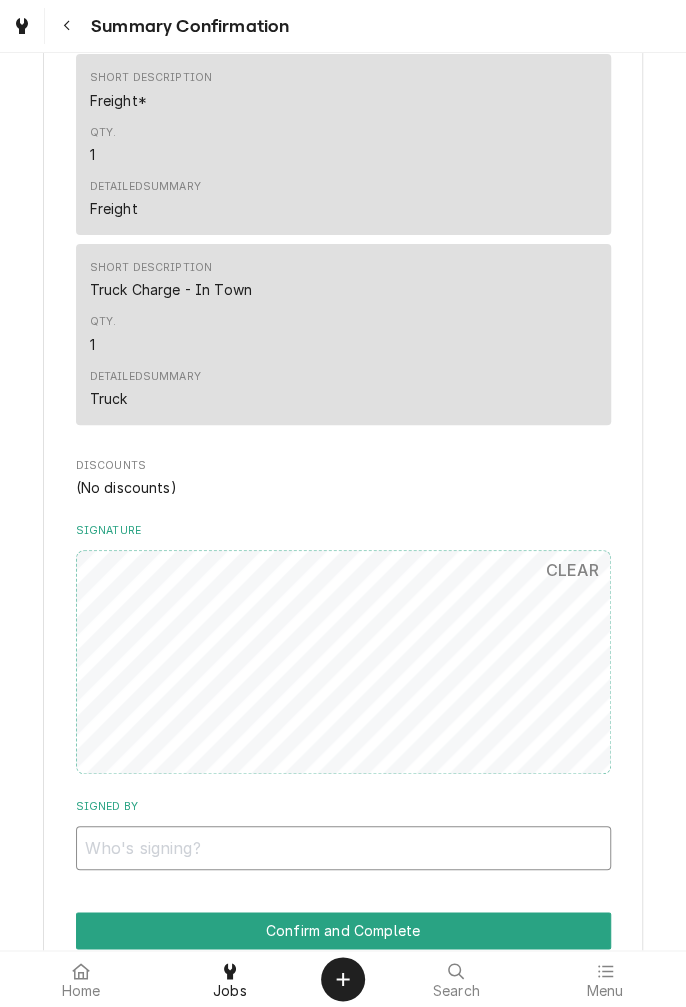 click on "Signed By" at bounding box center (343, 848) 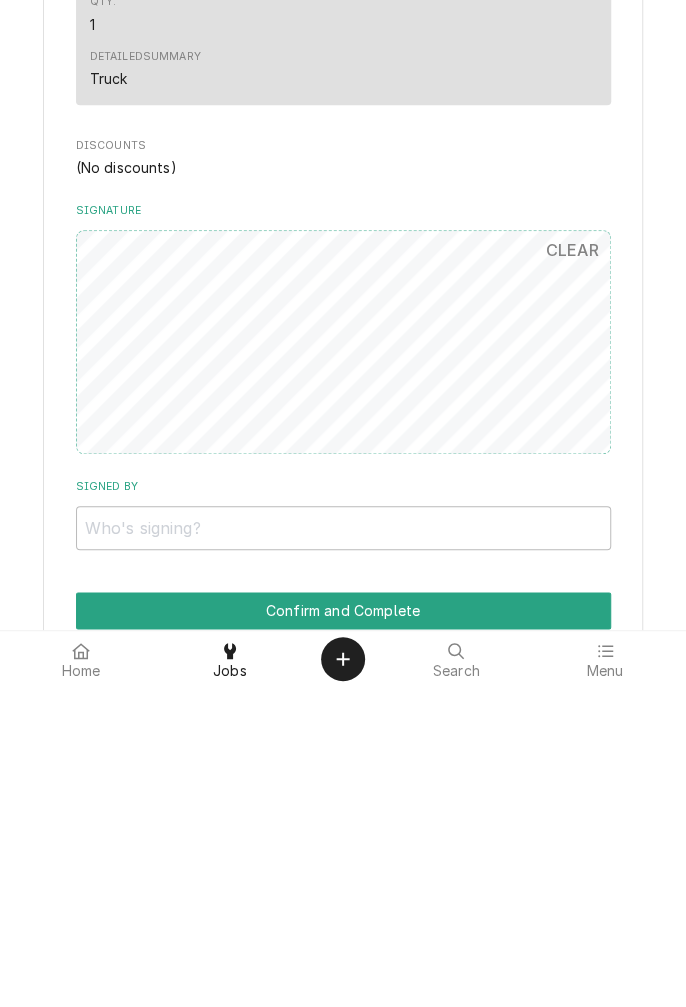 click on "Skip Signature" at bounding box center [343, 981] 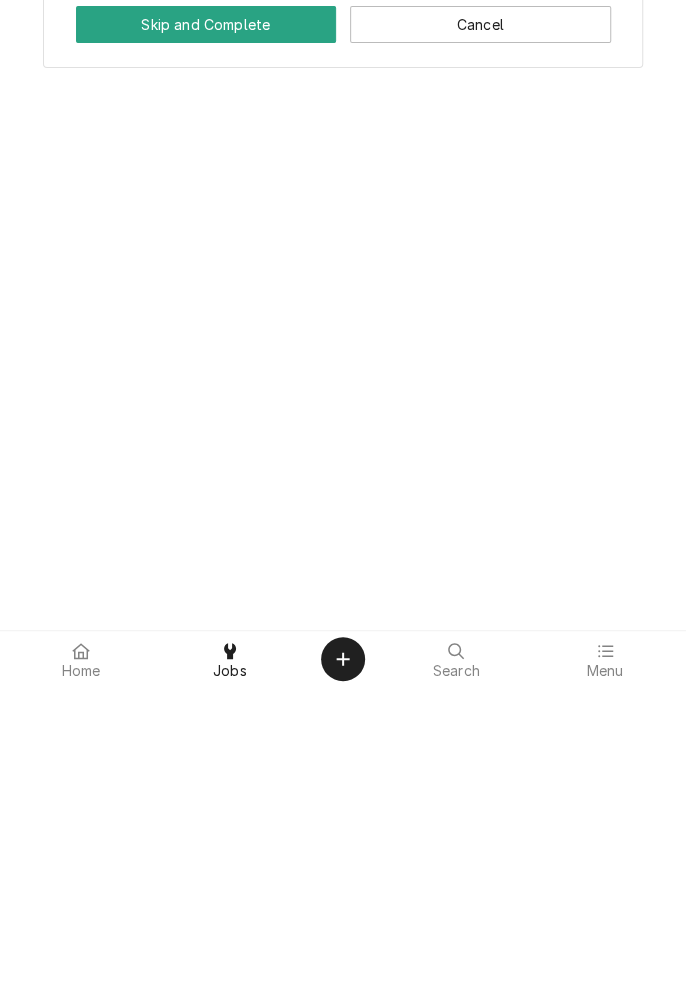scroll, scrollTop: 0, scrollLeft: 0, axis: both 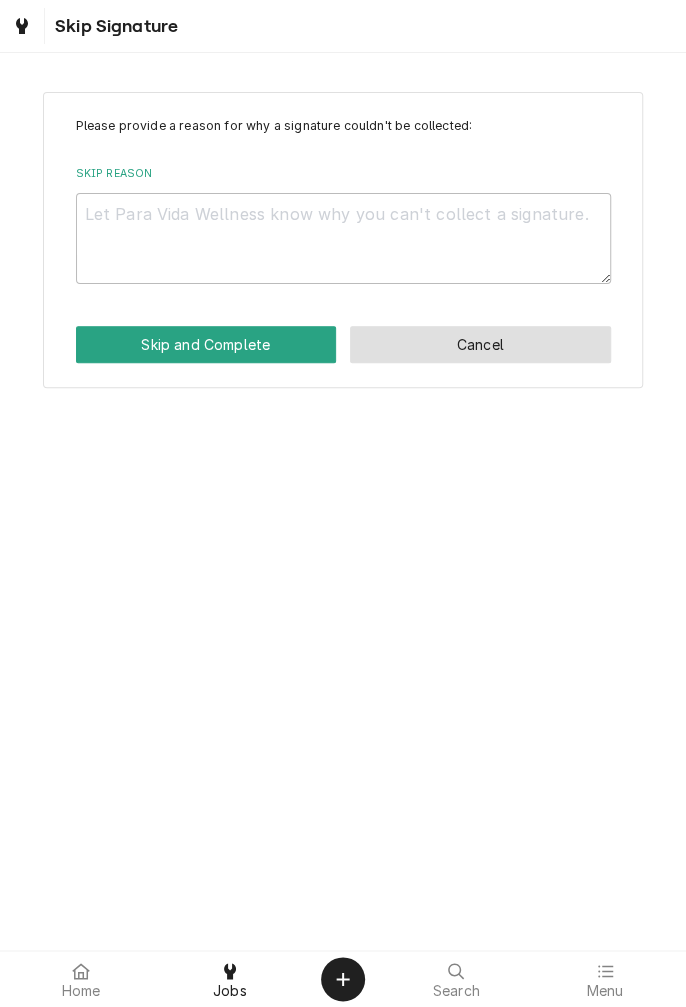 click on "Cancel" at bounding box center (480, 344) 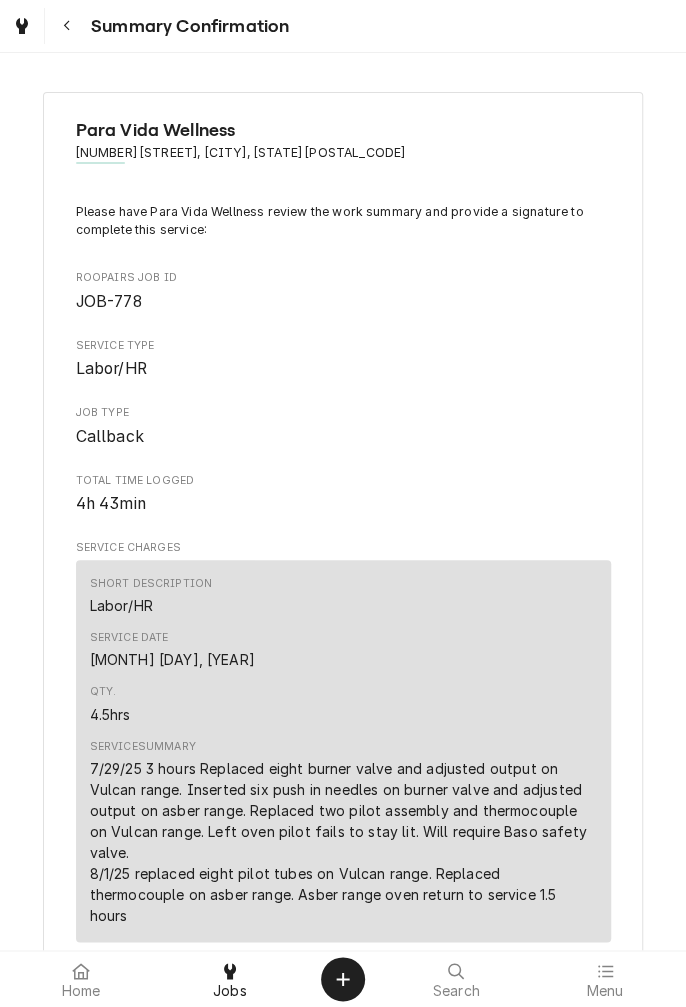 scroll, scrollTop: 2476, scrollLeft: 0, axis: vertical 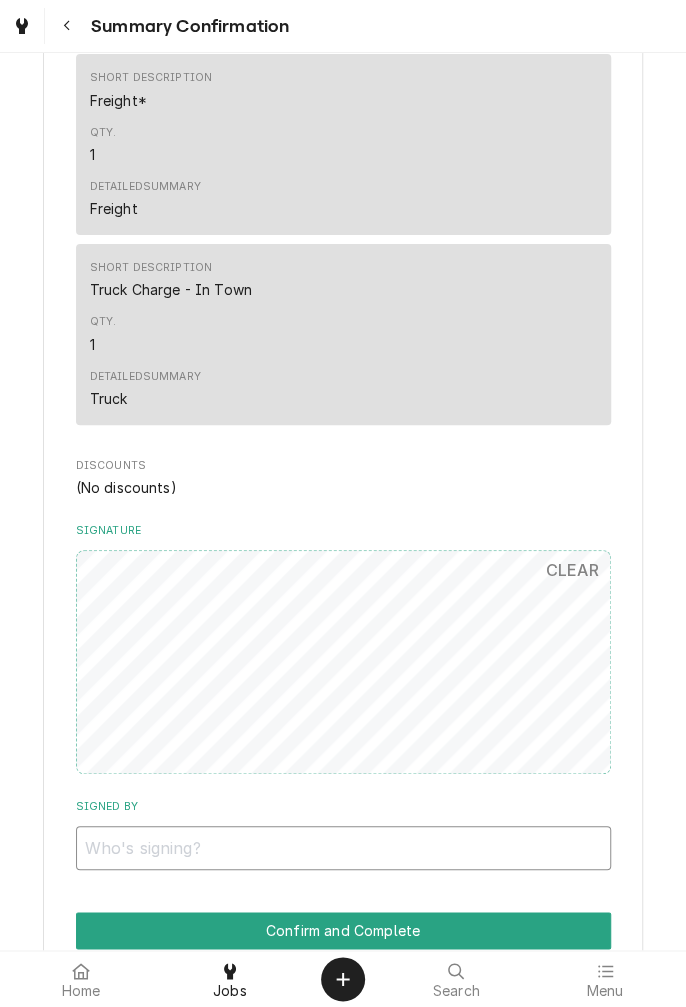 click on "Signed By" at bounding box center (343, 848) 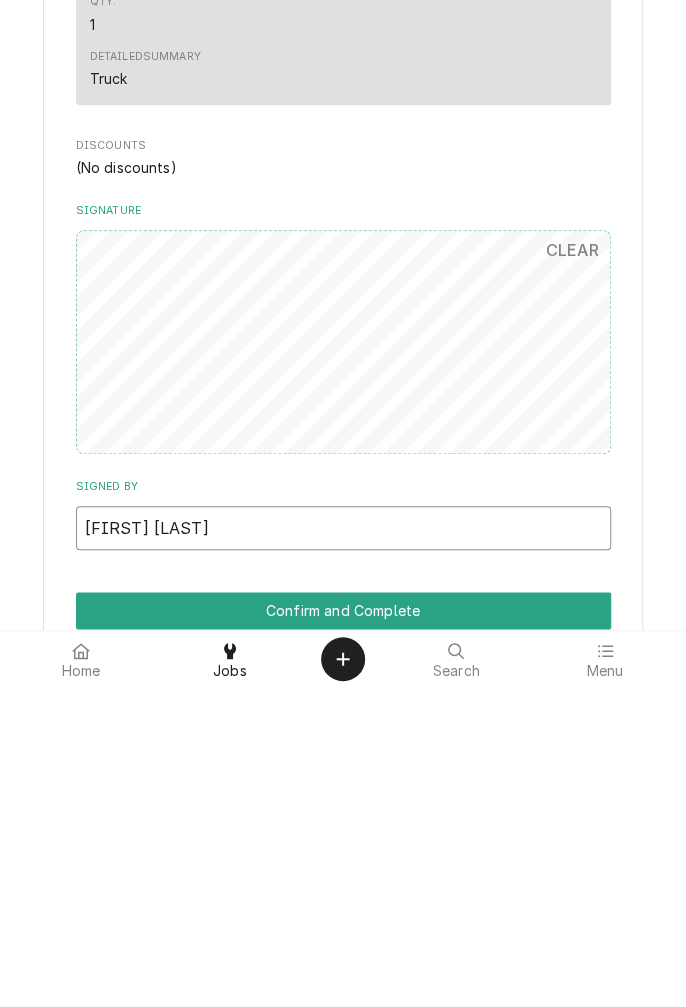 type on "[FIRST] [LAST]" 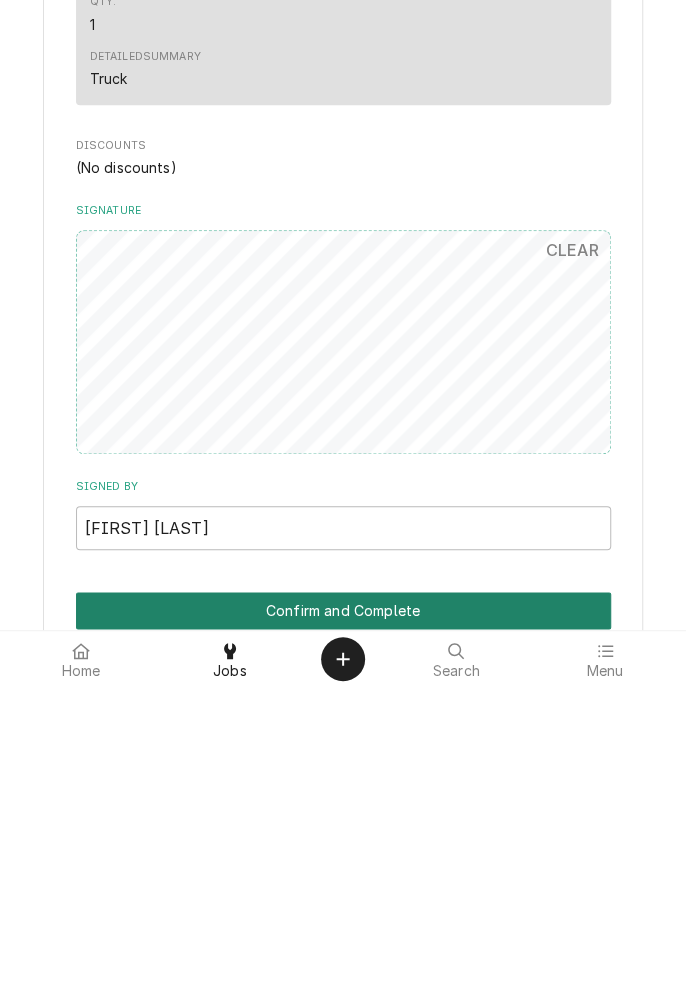 click on "Confirm and Complete" at bounding box center [343, 930] 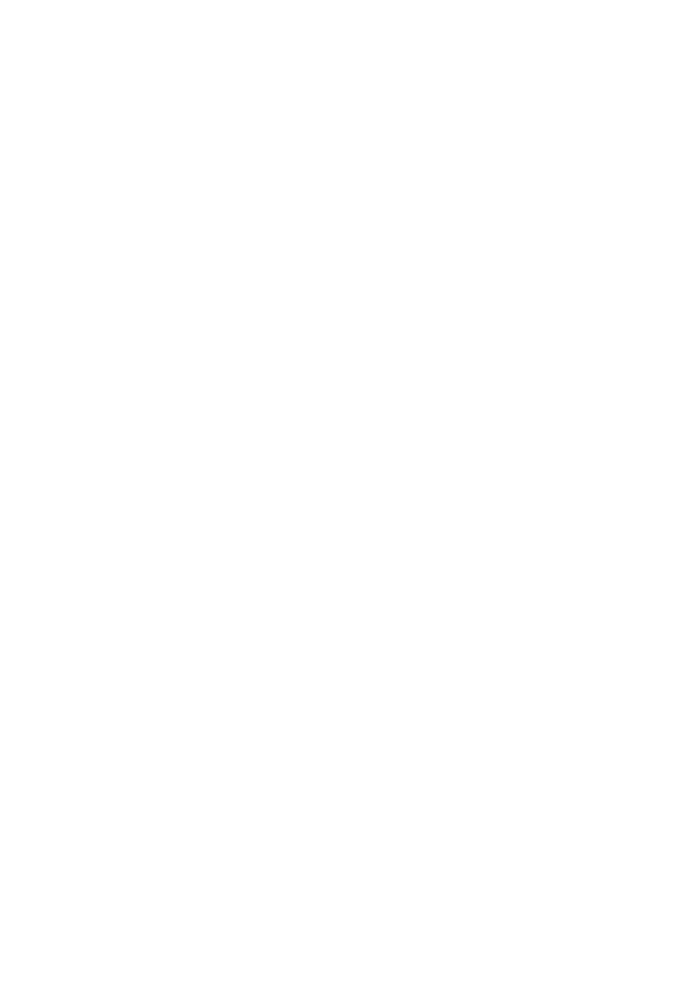 scroll, scrollTop: 0, scrollLeft: 0, axis: both 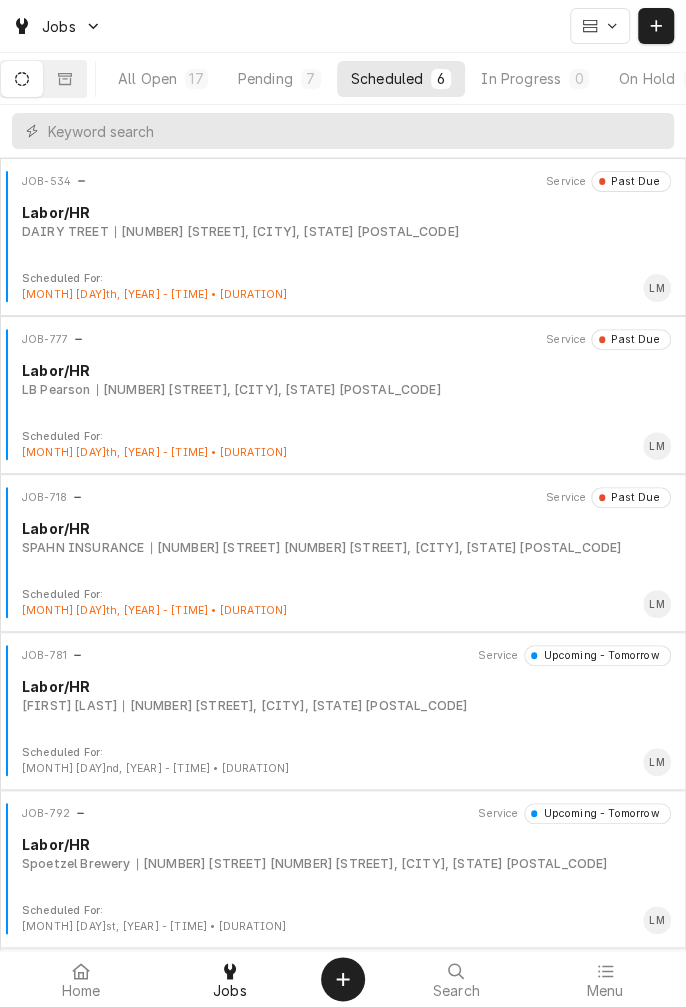 click on "All Open" at bounding box center (147, 78) 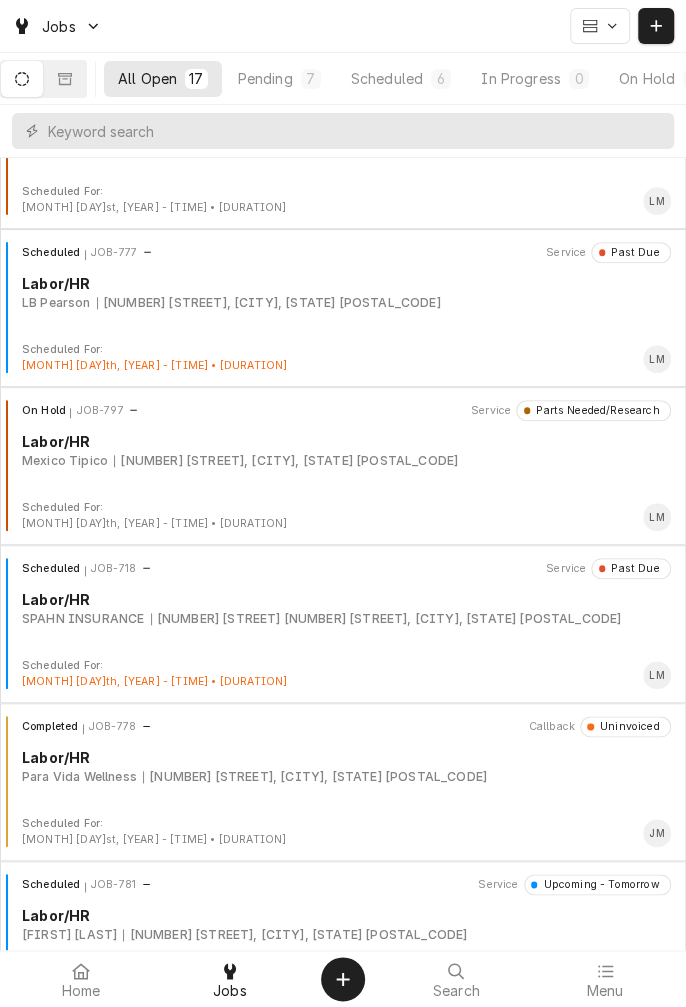scroll, scrollTop: 404, scrollLeft: 0, axis: vertical 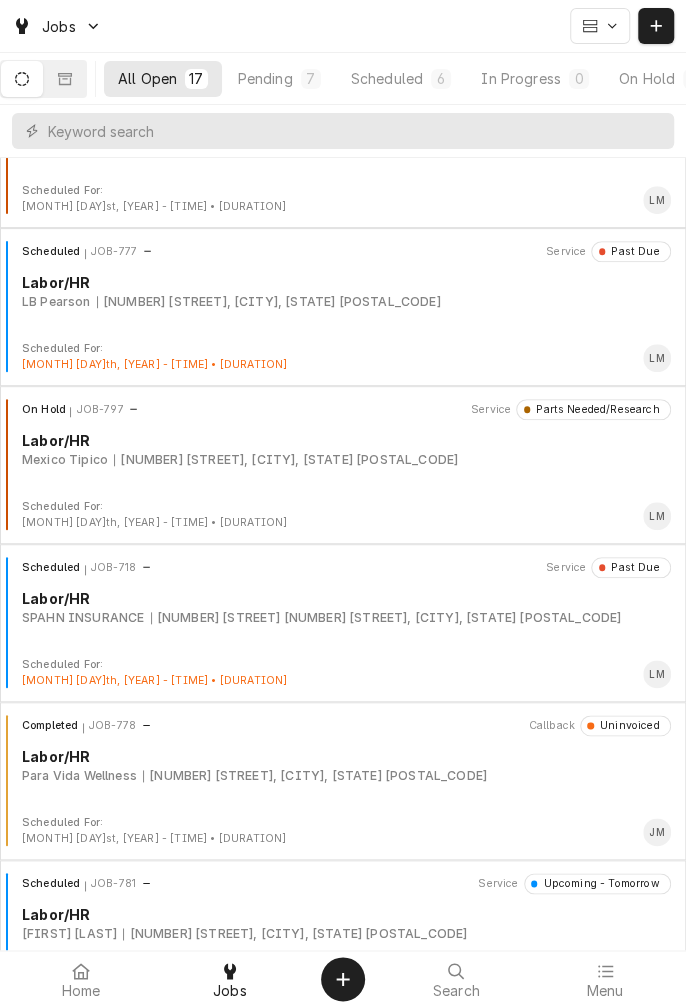 click on "[NUMBER] [STREET], [CITY], [STATE] [POSTAL_CODE]" at bounding box center [315, 776] 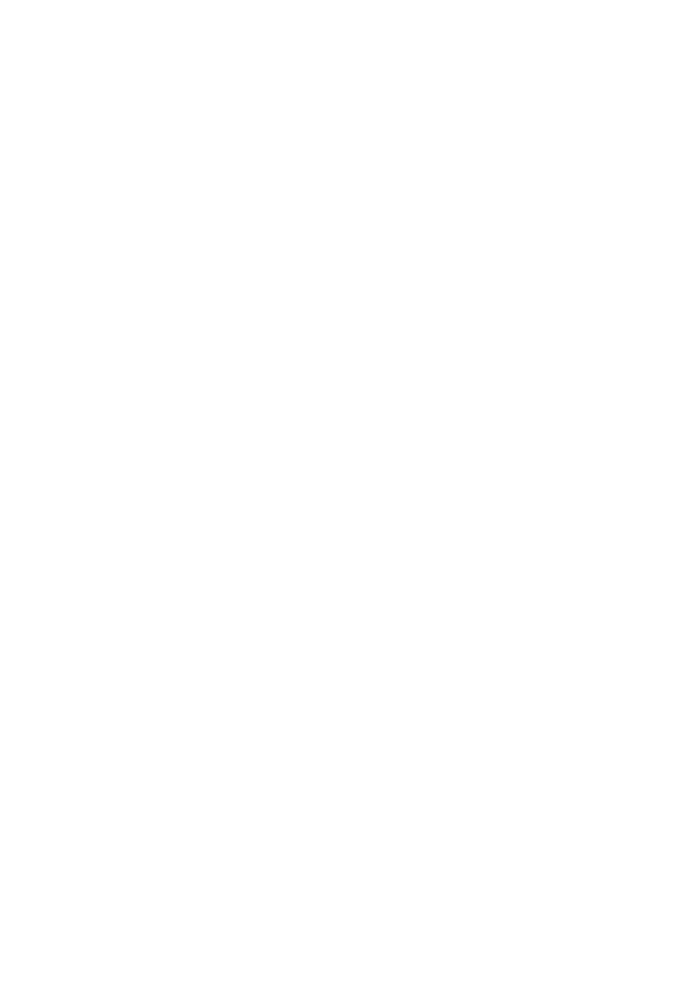 scroll, scrollTop: 0, scrollLeft: 0, axis: both 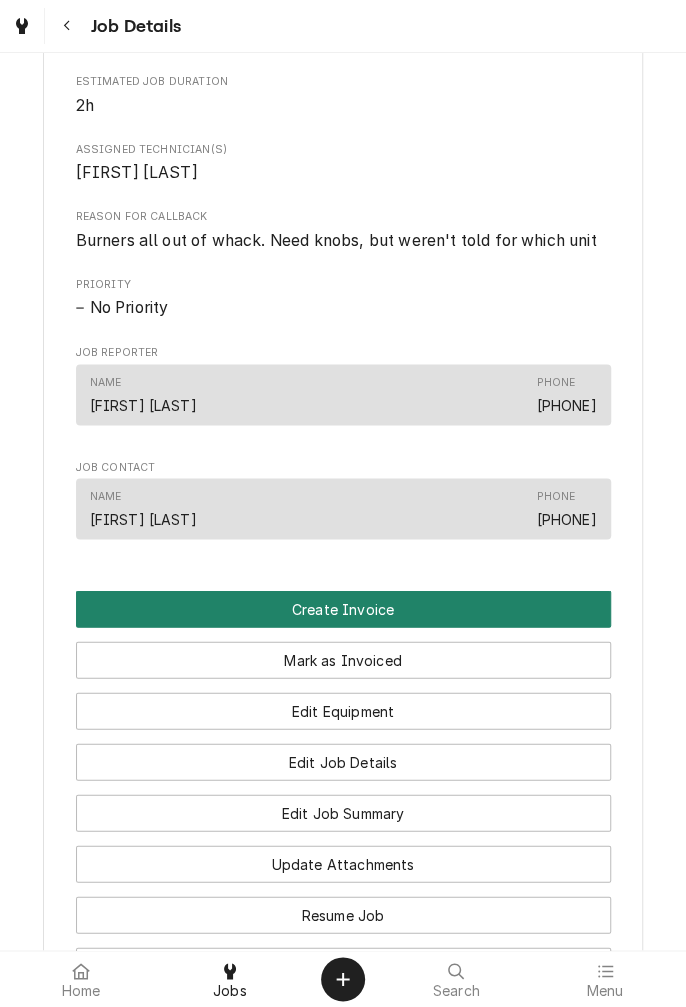 click on "Create Invoice" at bounding box center (343, 608) 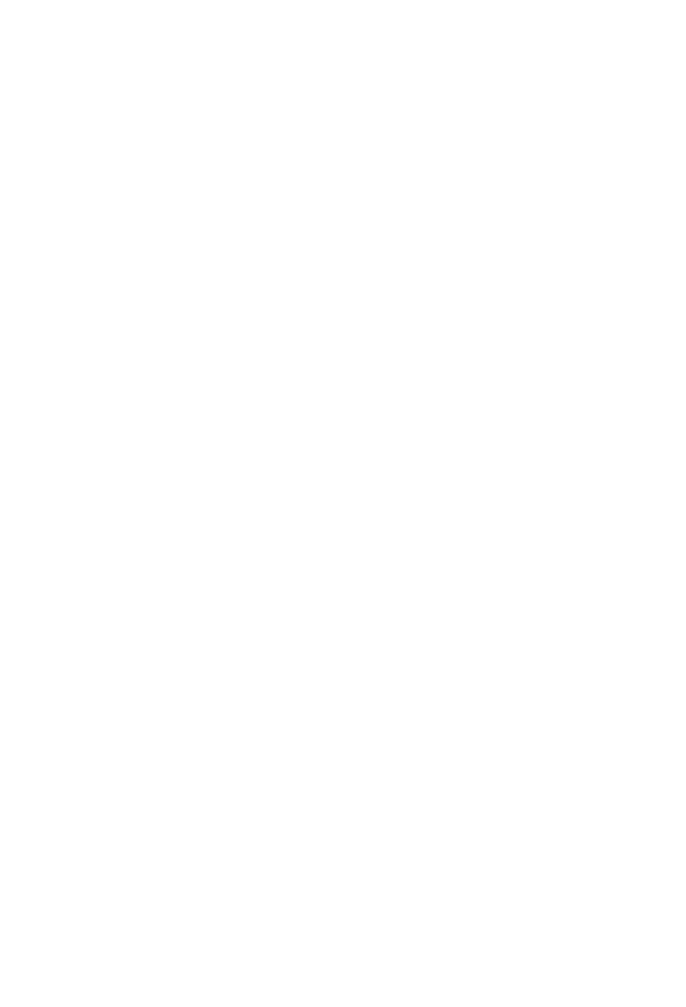 scroll, scrollTop: 0, scrollLeft: 0, axis: both 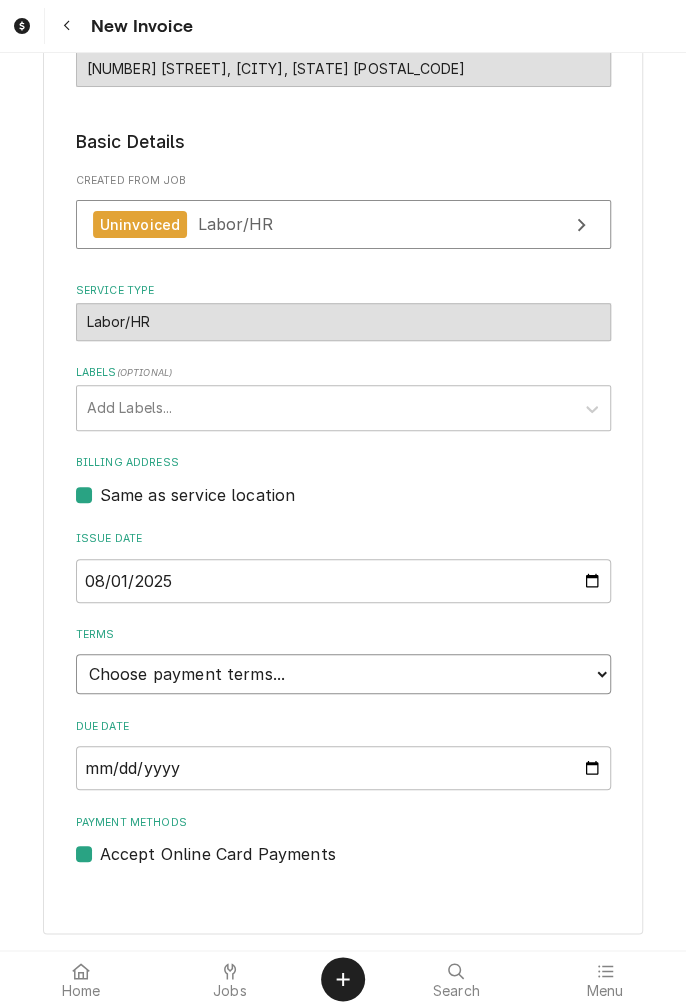 click on "Choose payment terms... Same Day Net 7 Net 14 Net 21 Net 30 Net 45 Net 60 Net 90" at bounding box center [343, 674] 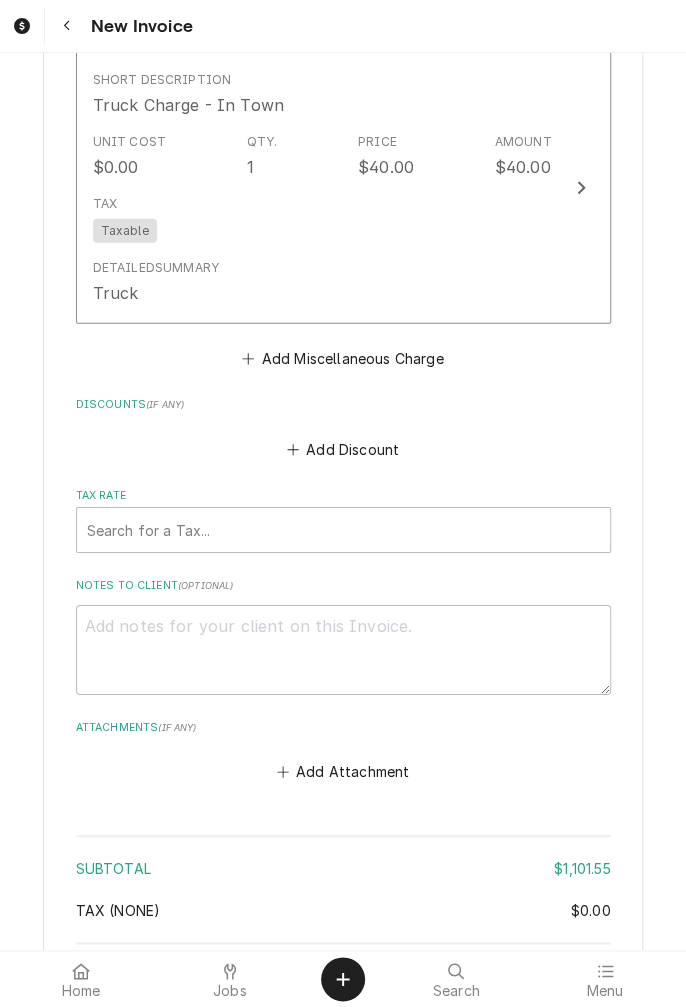 scroll, scrollTop: 4231, scrollLeft: 0, axis: vertical 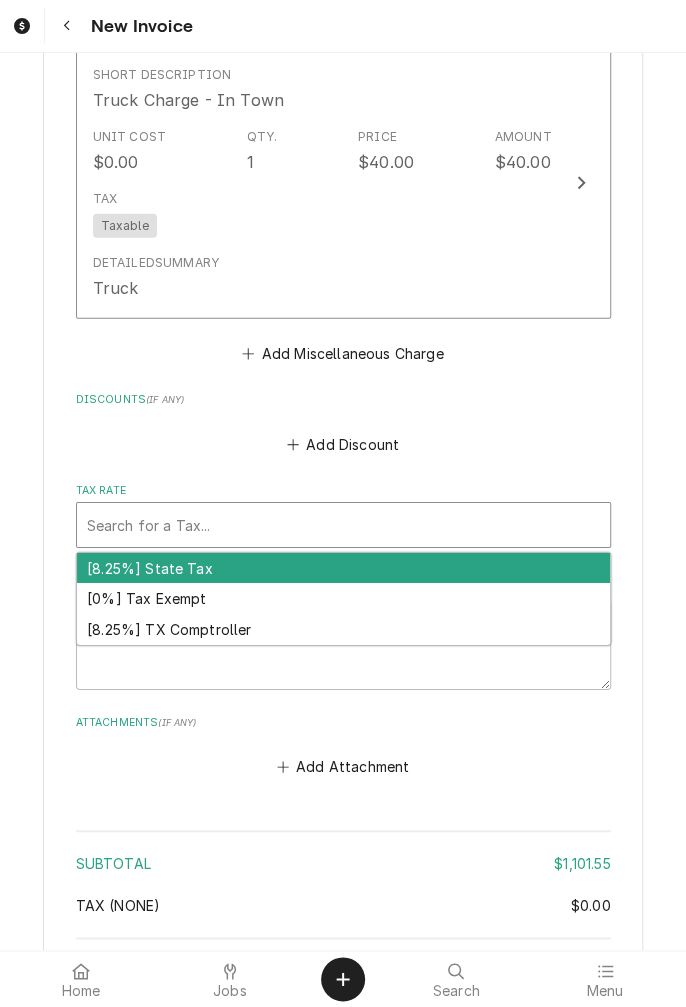 click on "[8.25%] State Tax" at bounding box center [343, 568] 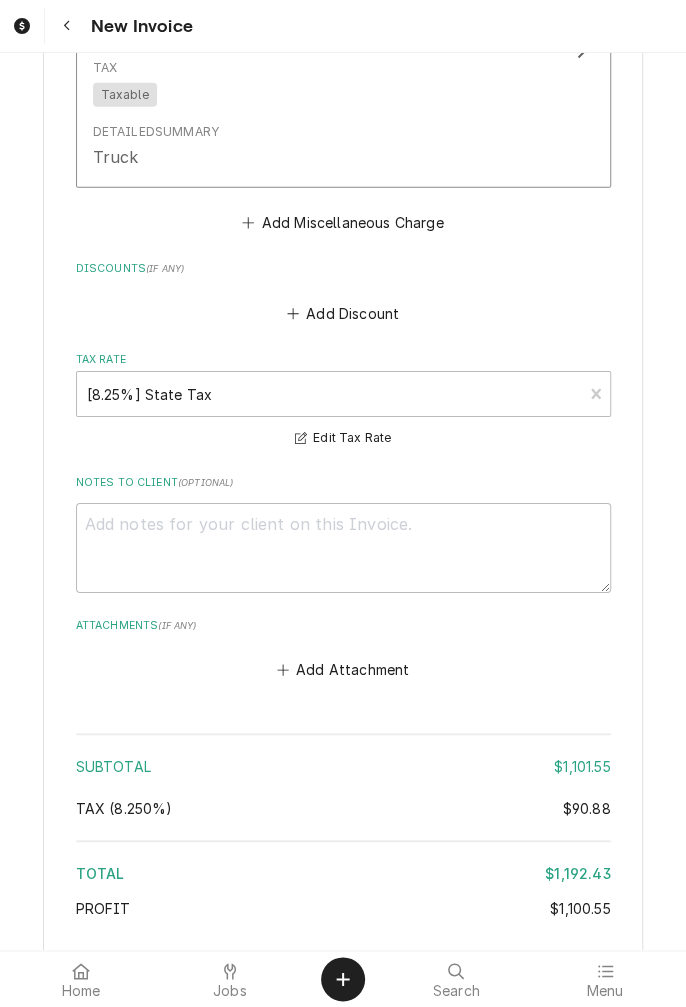 scroll, scrollTop: 4521, scrollLeft: 0, axis: vertical 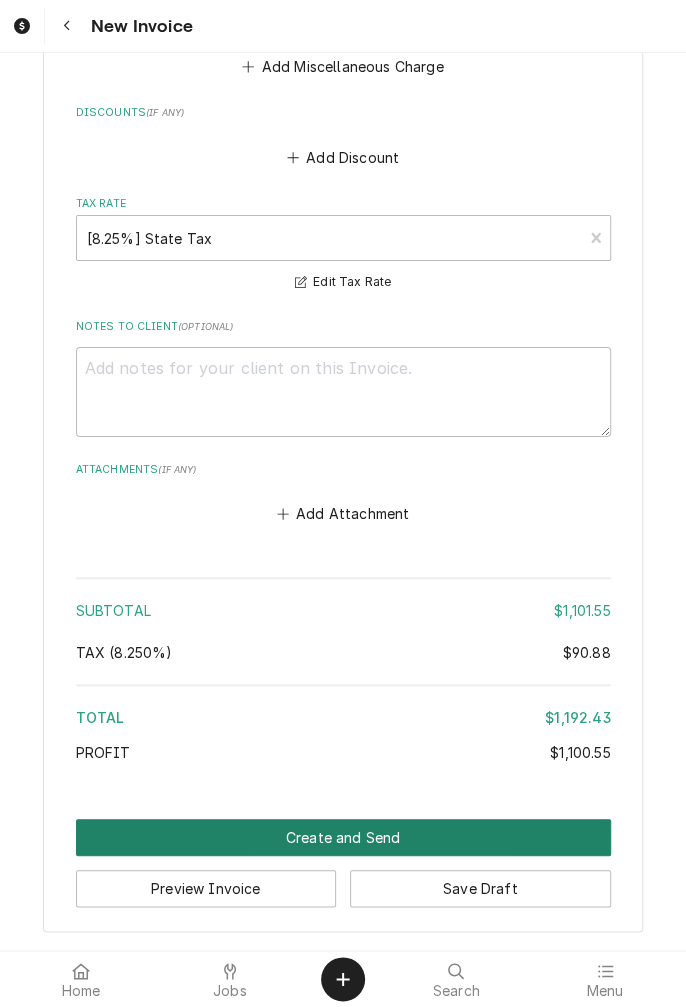 click on "Create and Send" at bounding box center [343, 837] 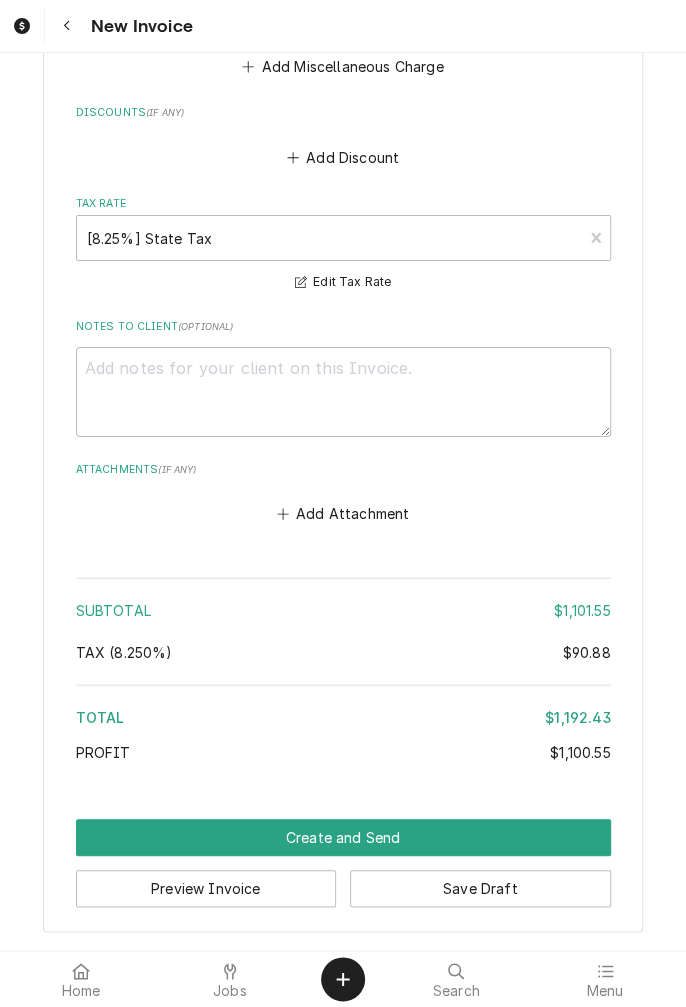 scroll, scrollTop: 4509, scrollLeft: 0, axis: vertical 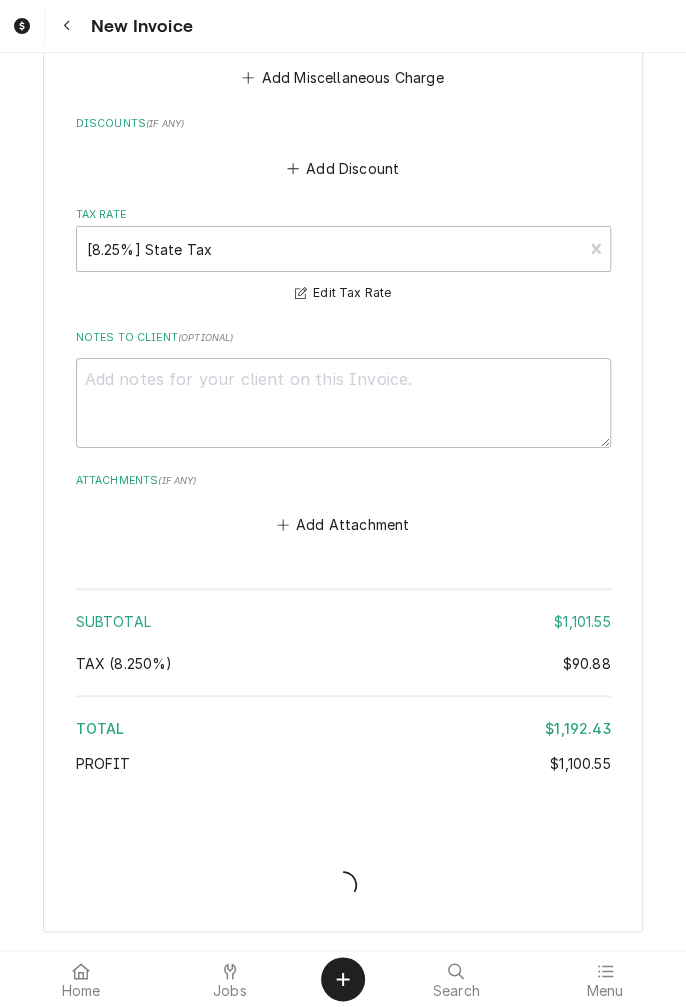 type on "x" 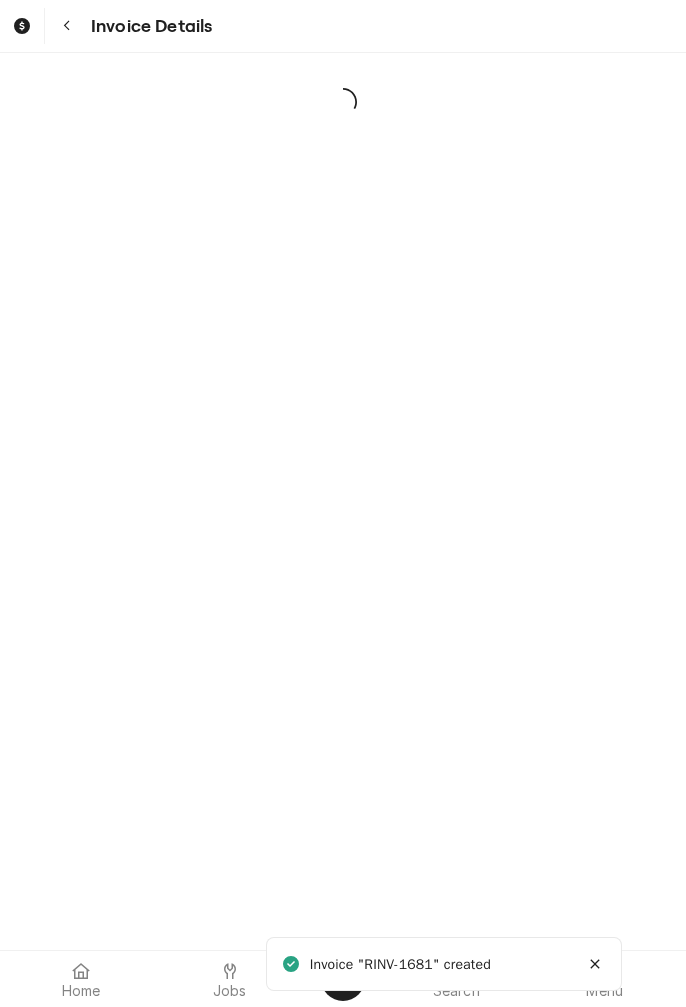scroll, scrollTop: 0, scrollLeft: 0, axis: both 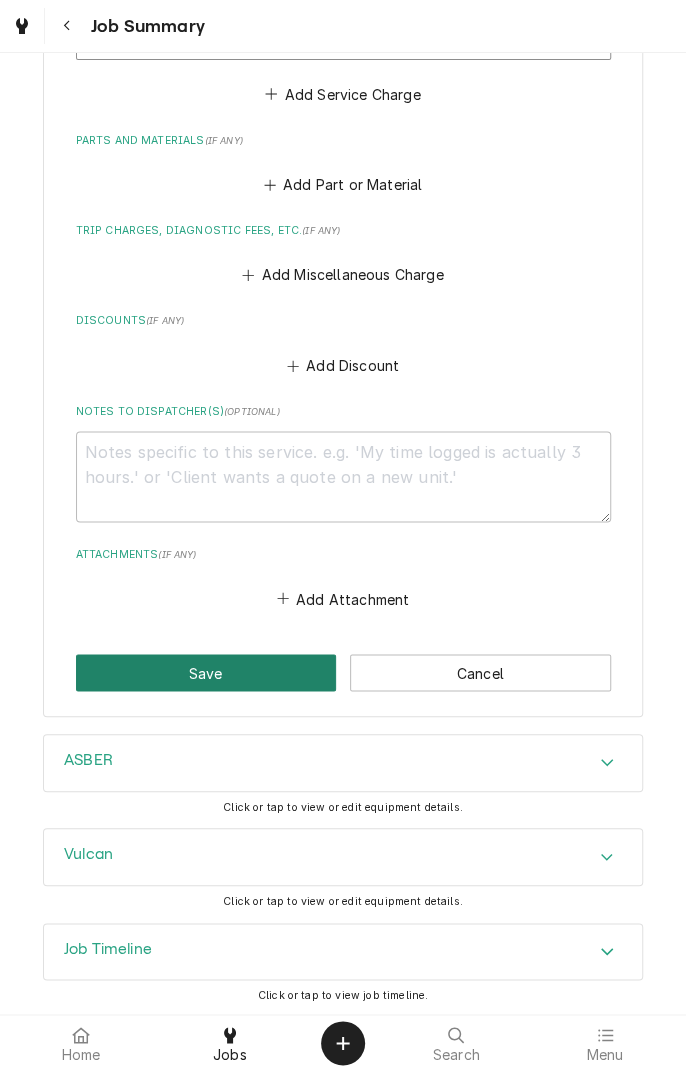 click on "Save" at bounding box center (206, 672) 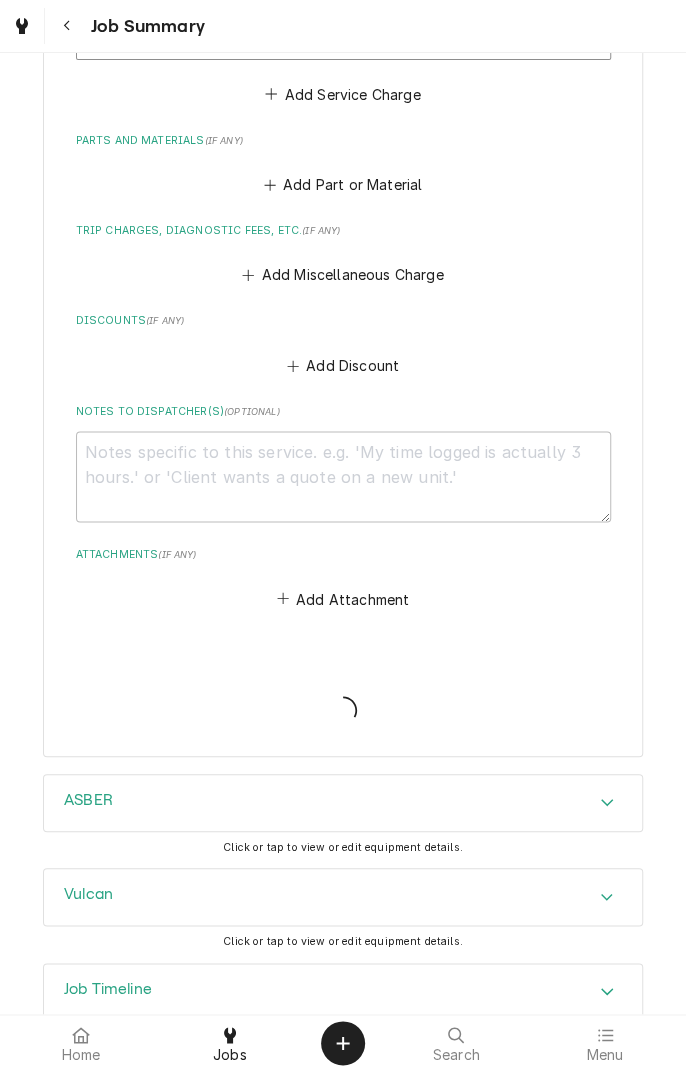 type on "x" 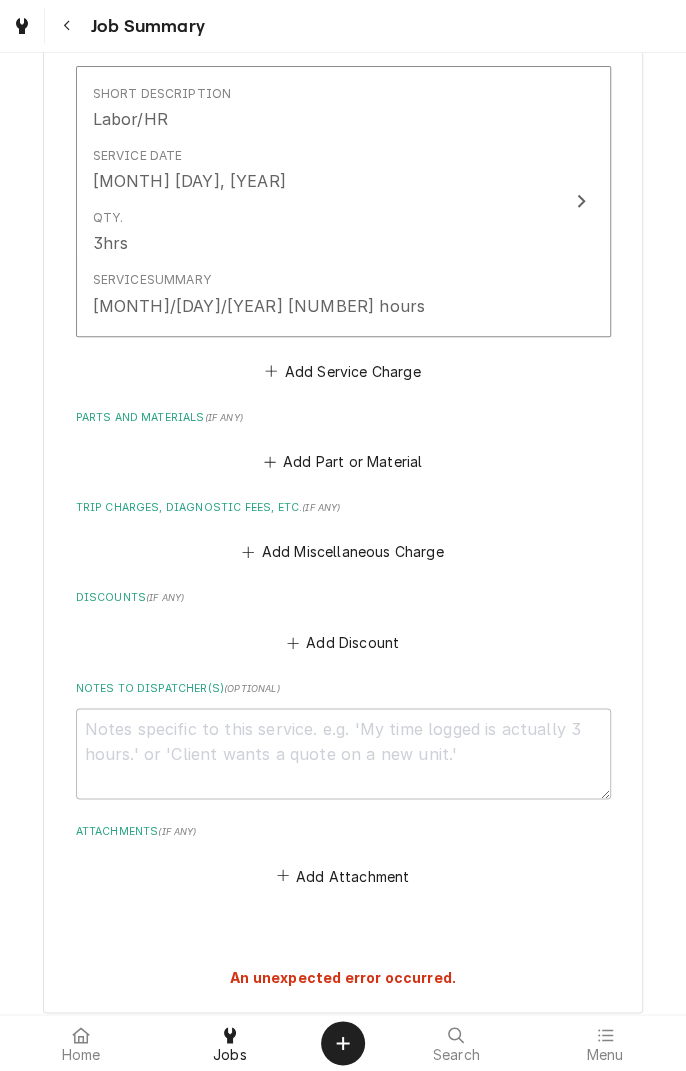 scroll, scrollTop: 0, scrollLeft: 0, axis: both 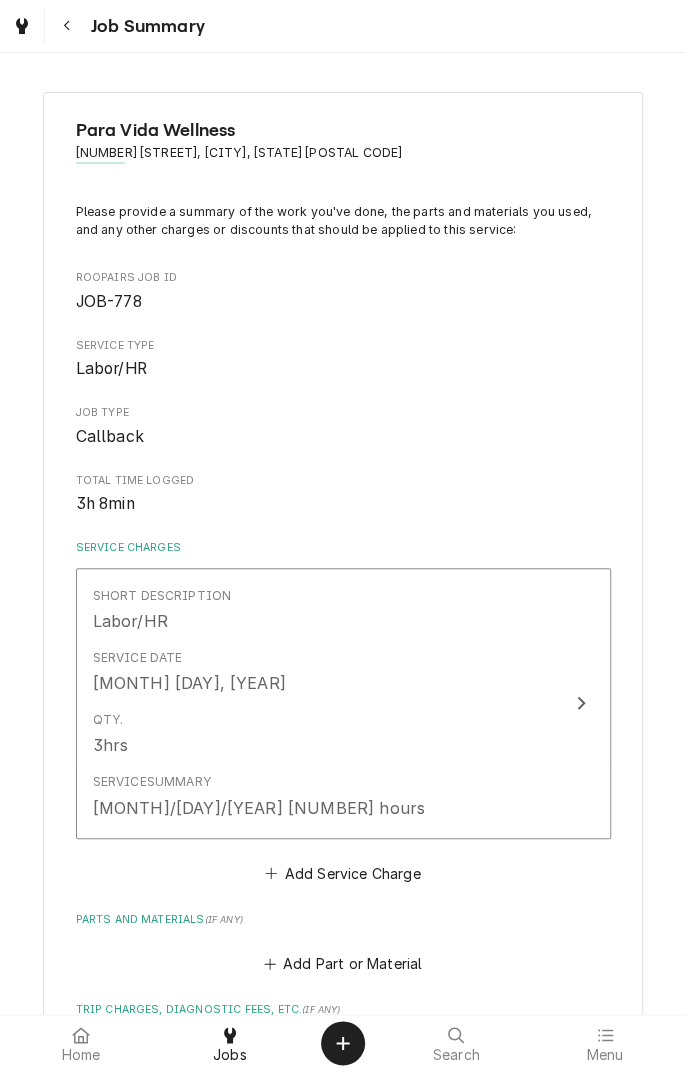 click at bounding box center (67, 26) 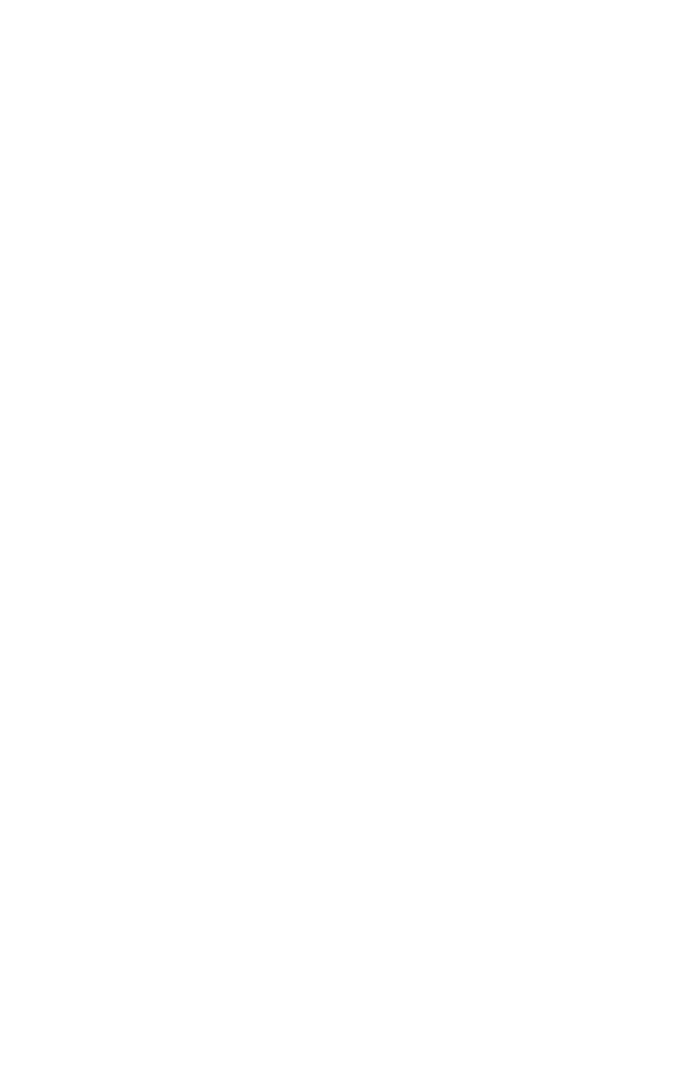 scroll, scrollTop: 0, scrollLeft: 0, axis: both 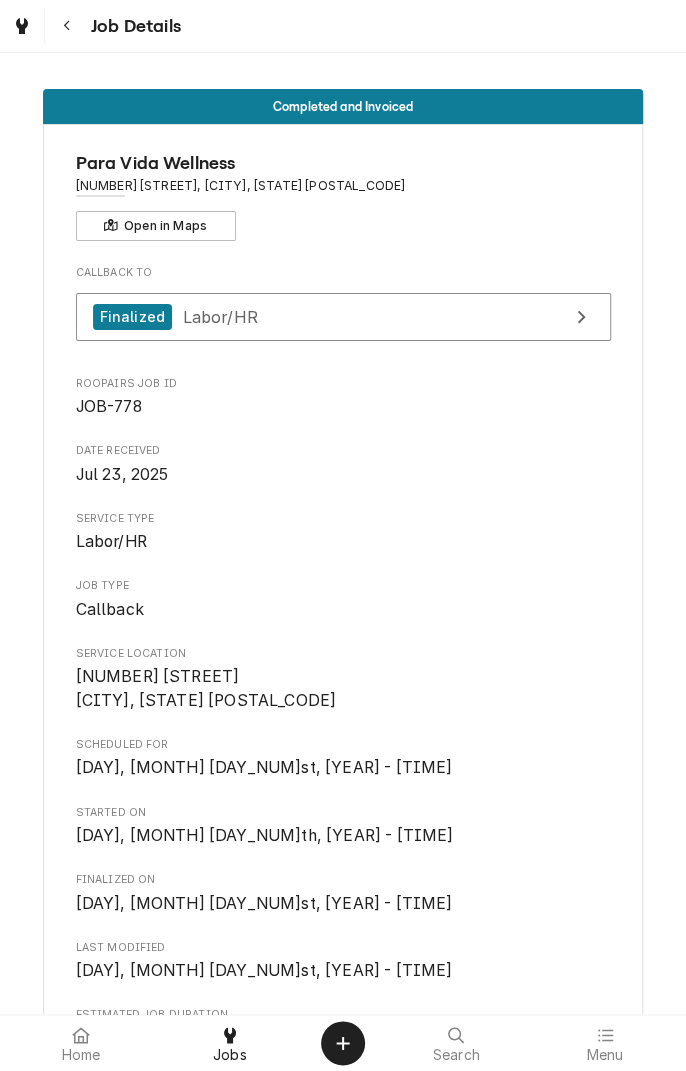 click at bounding box center (67, 26) 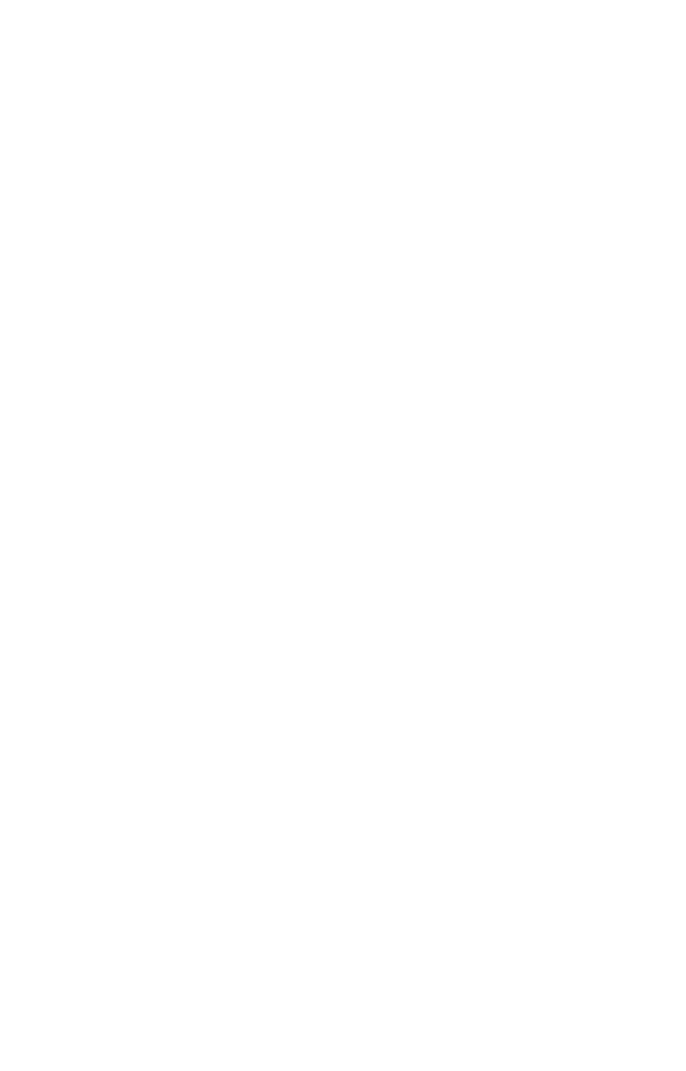 scroll, scrollTop: 0, scrollLeft: 0, axis: both 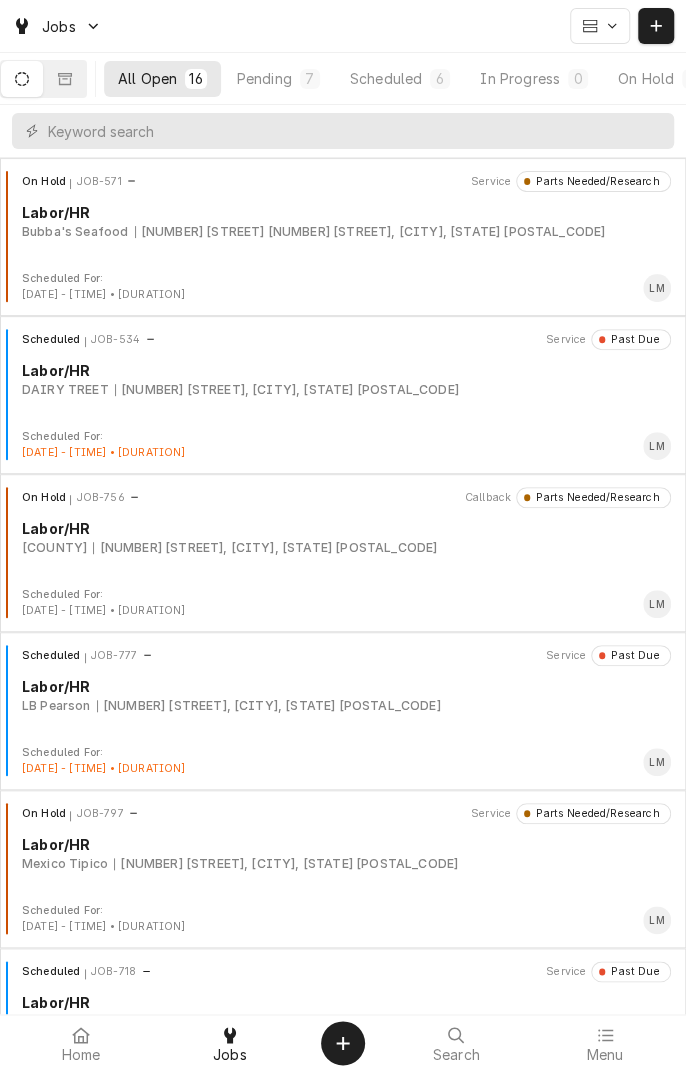 click on "Pending 7" at bounding box center (278, 79) 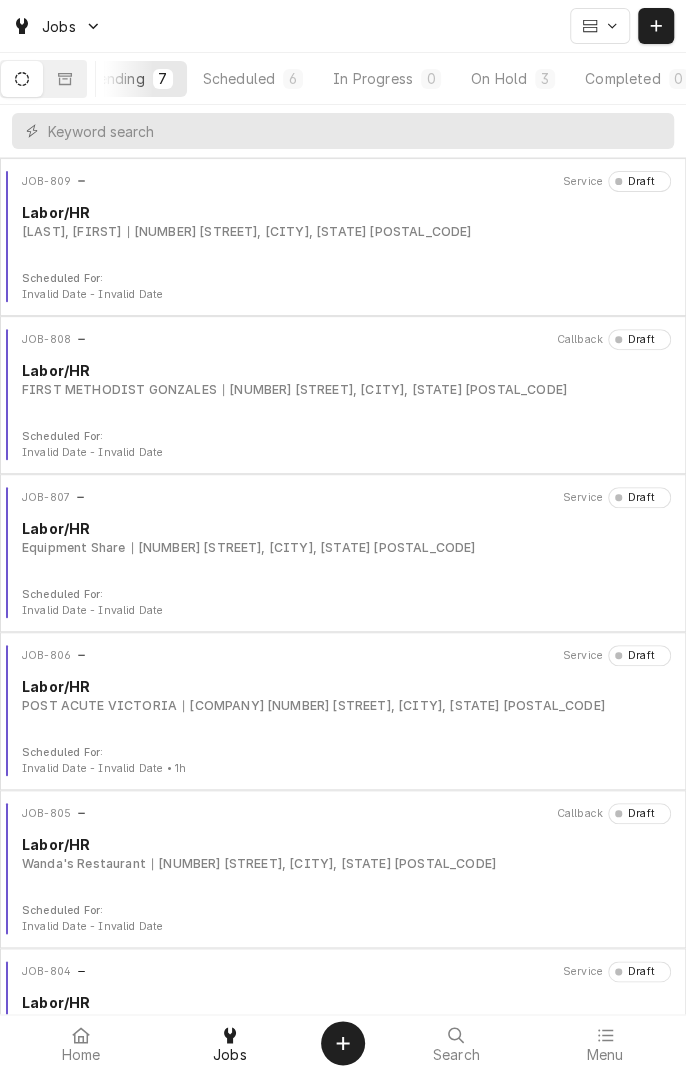 scroll, scrollTop: 0, scrollLeft: 186, axis: horizontal 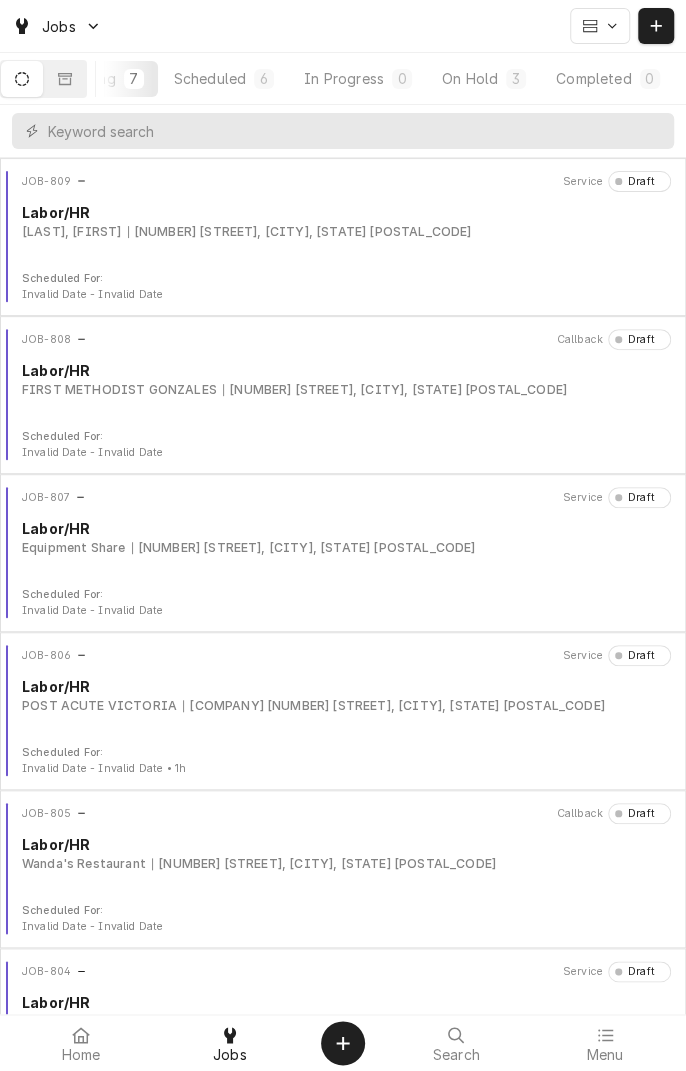 click on "Completed" at bounding box center (593, 78) 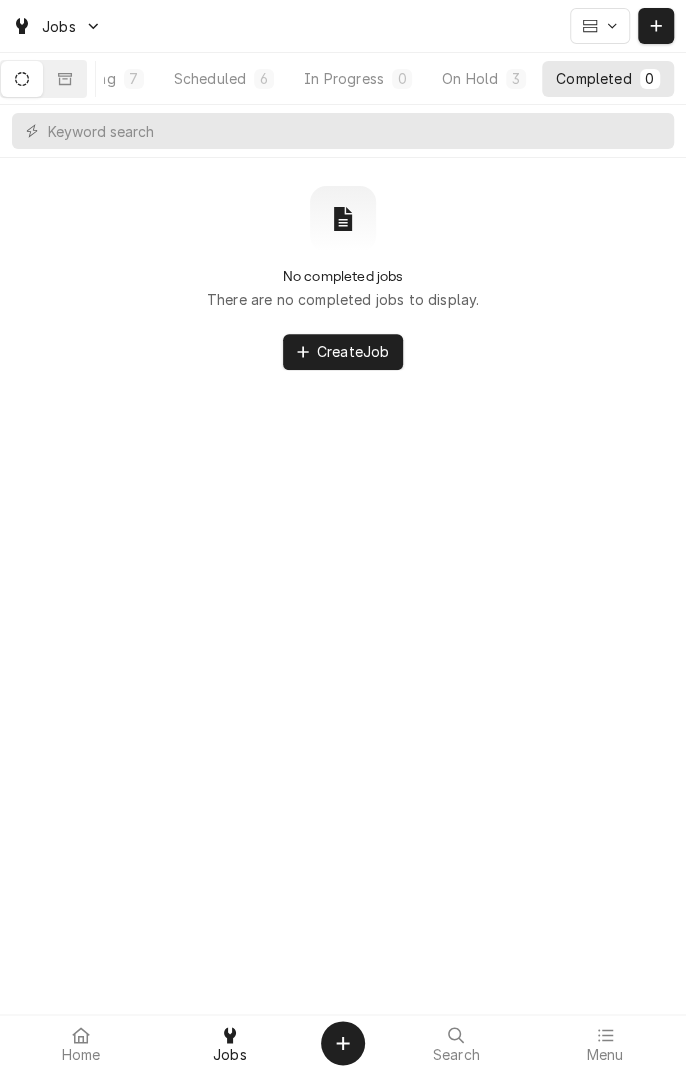 scroll, scrollTop: 0, scrollLeft: 0, axis: both 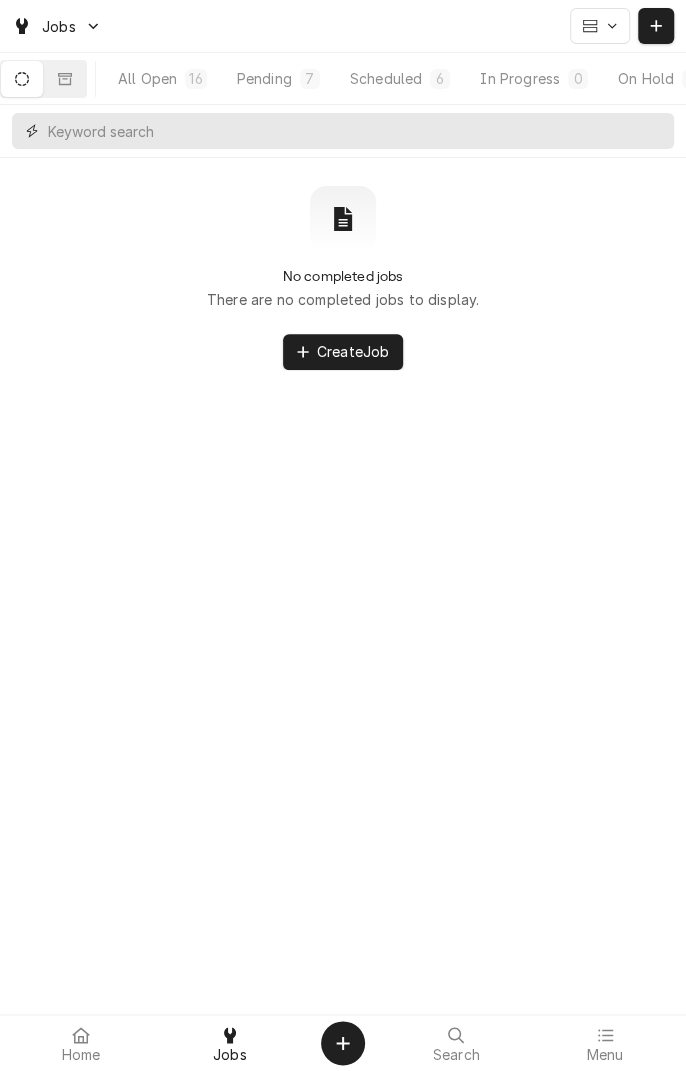 click at bounding box center (356, 131) 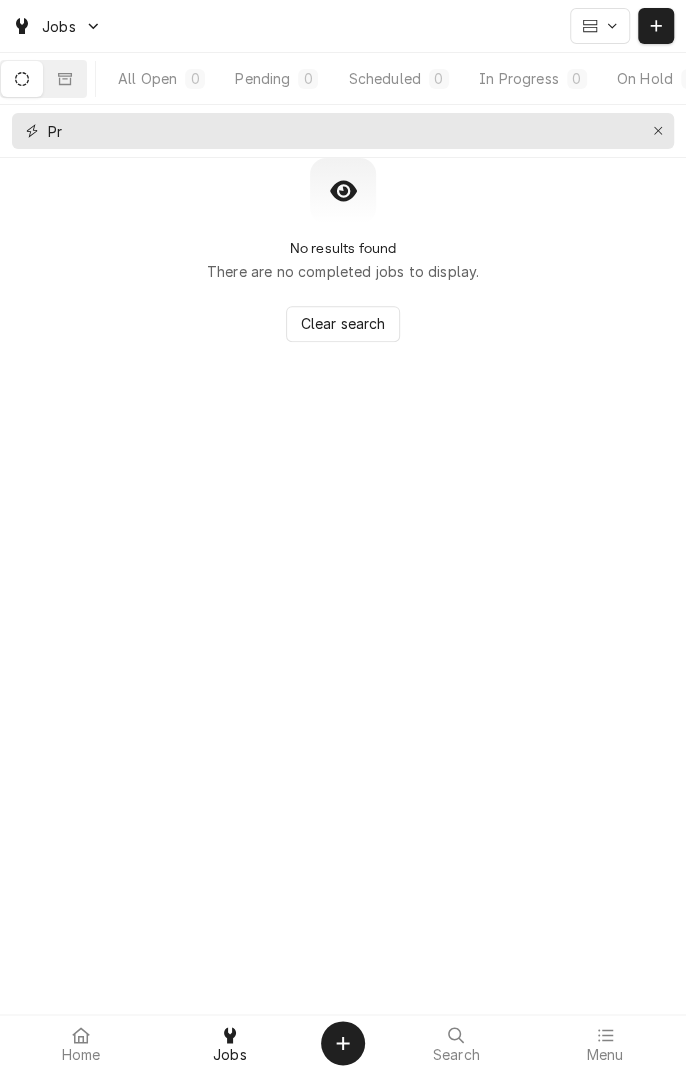 type on "P" 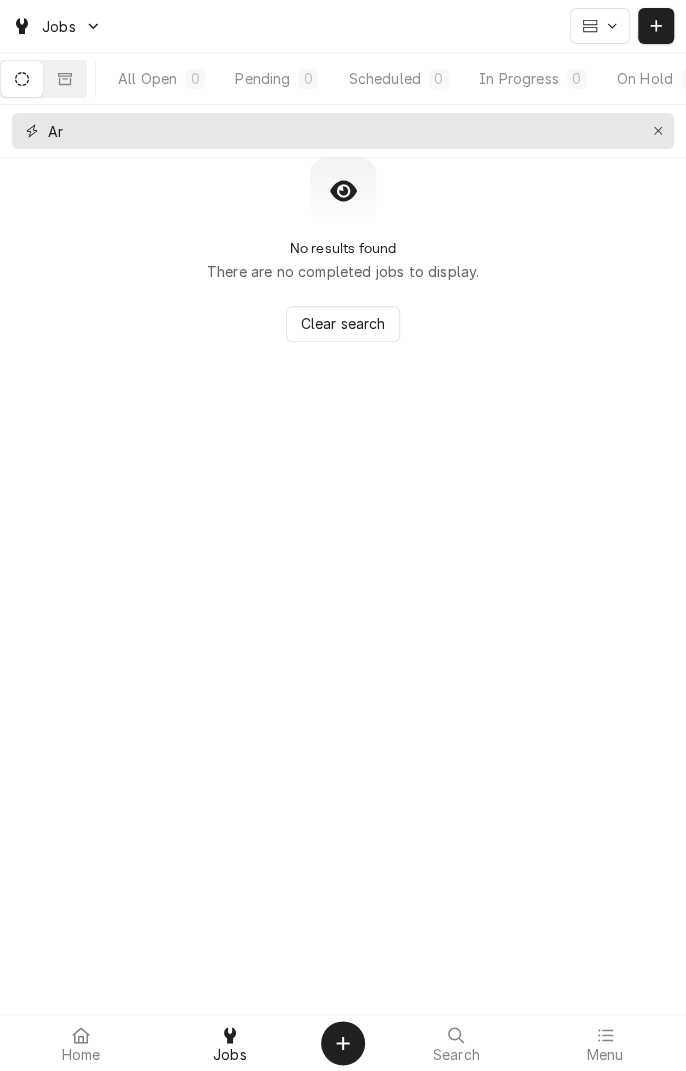type on "A" 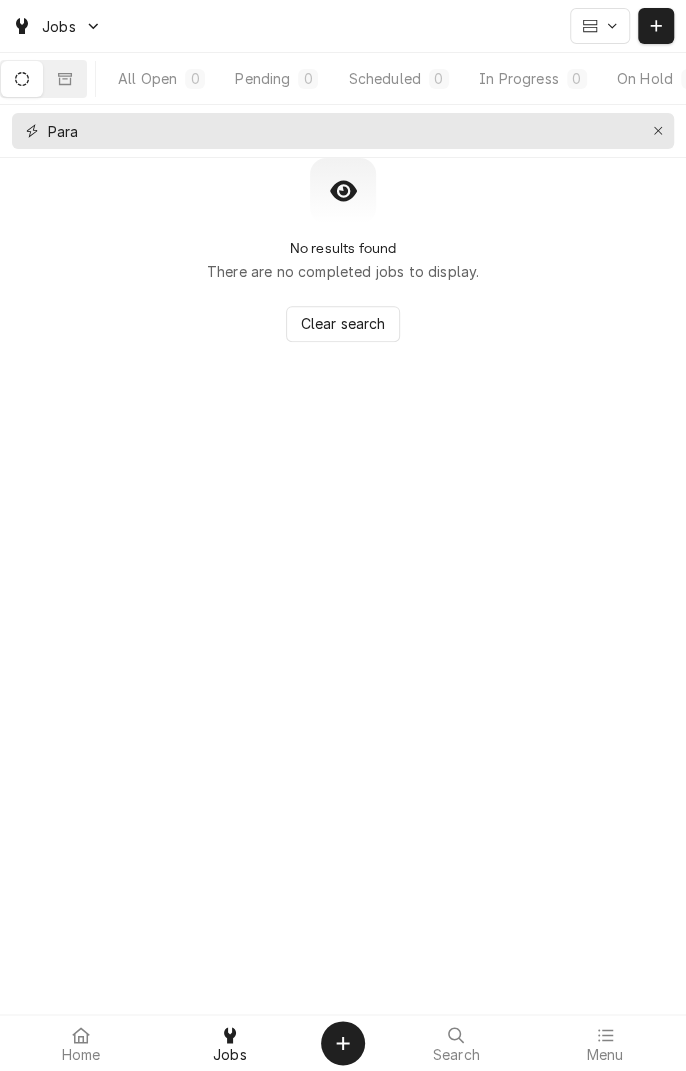 type on "Para" 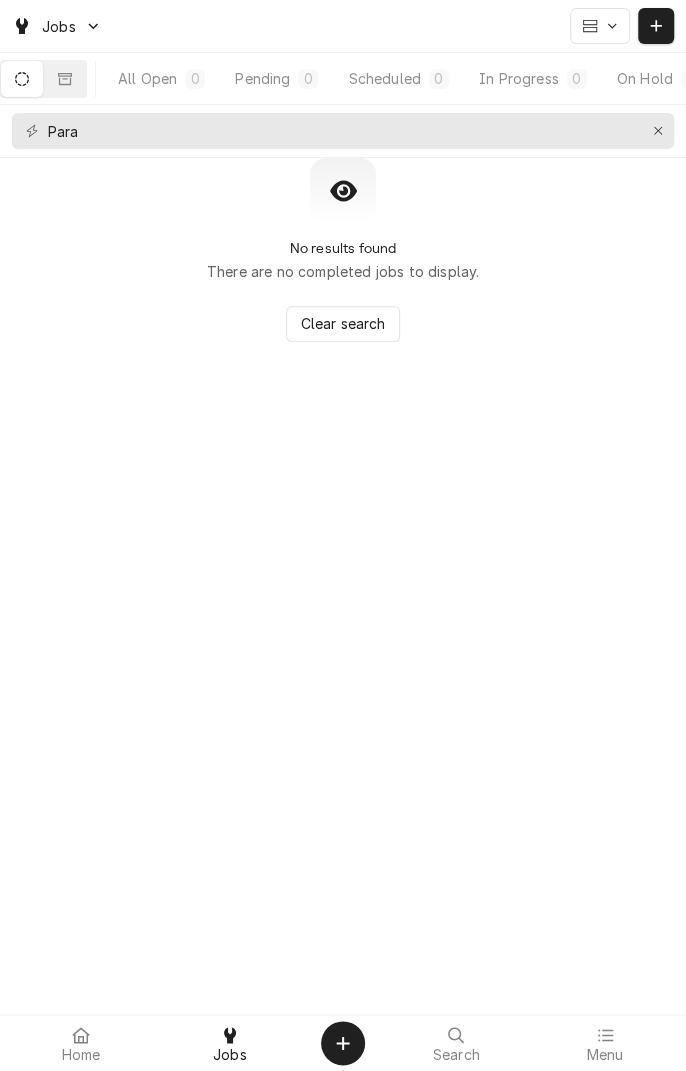 click at bounding box center [22, 79] 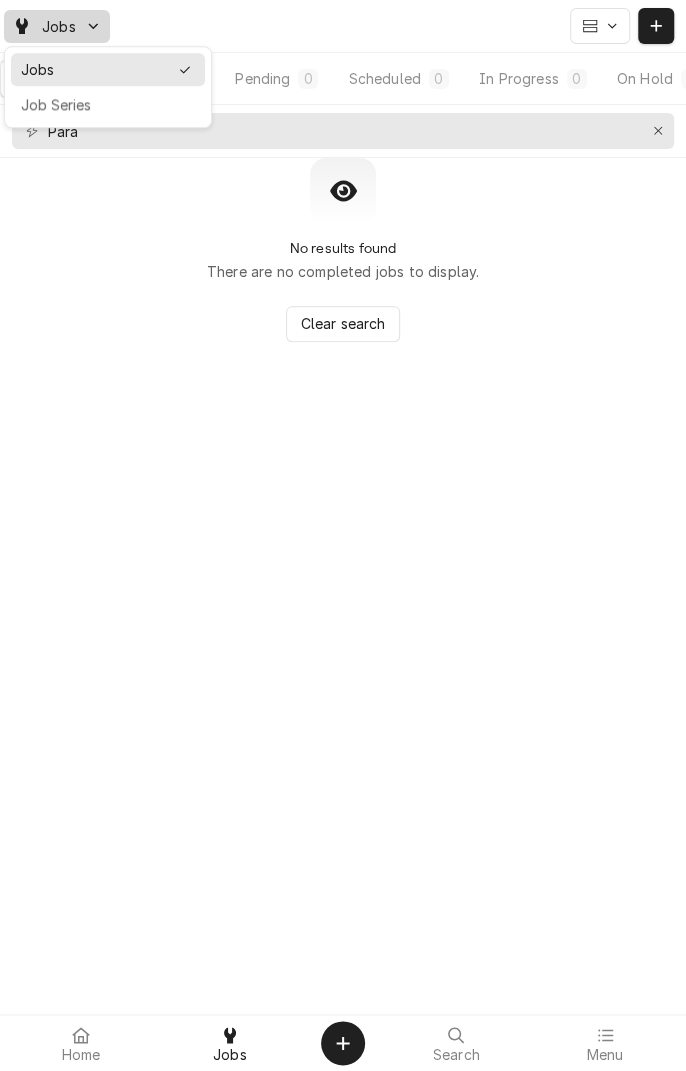 click on "Jobs   All Open 0 Pending 0 Scheduled 0 In Progress 0 On Hold 0 Completed 0 Para No results found There are no completed jobs to display. Clear search Date — Time — Duration — Labels No labels Reason For Call Not mentioned
Home Jobs Search Menu Create Object Estimate Job Invoice Purchase Order Vendor Client Pricebook Item Create Pricebook Item Service Part or Material Miscellaneous Discount Tax Rate Jobs Job Series" at bounding box center (343, 535) 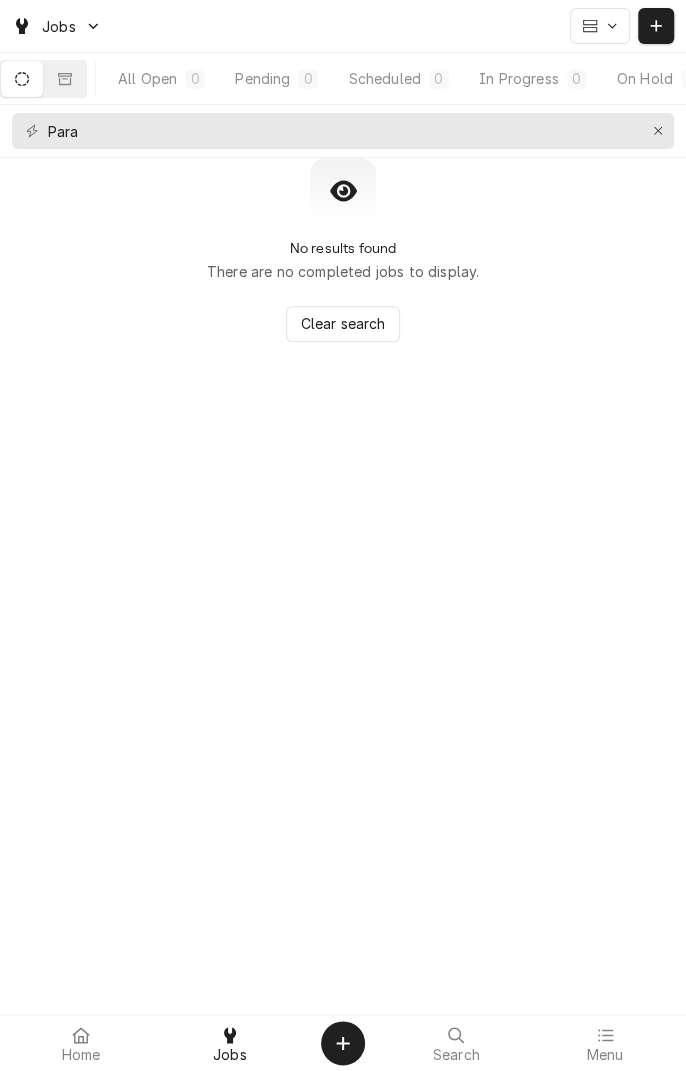 click at bounding box center [230, 1035] 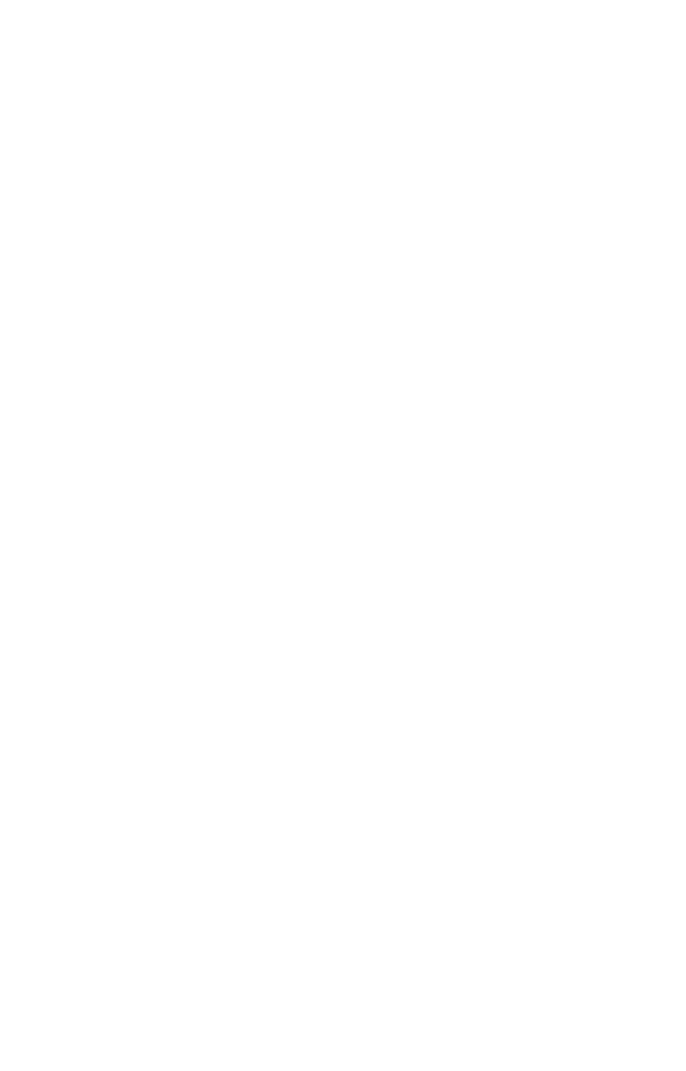 scroll, scrollTop: 0, scrollLeft: 0, axis: both 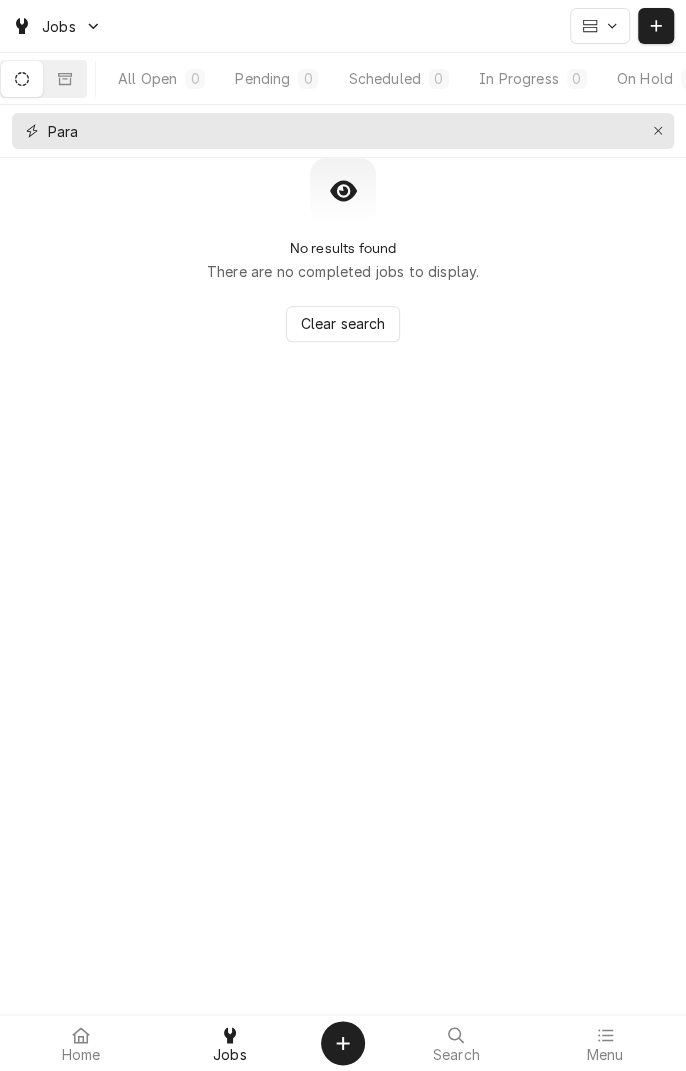 click 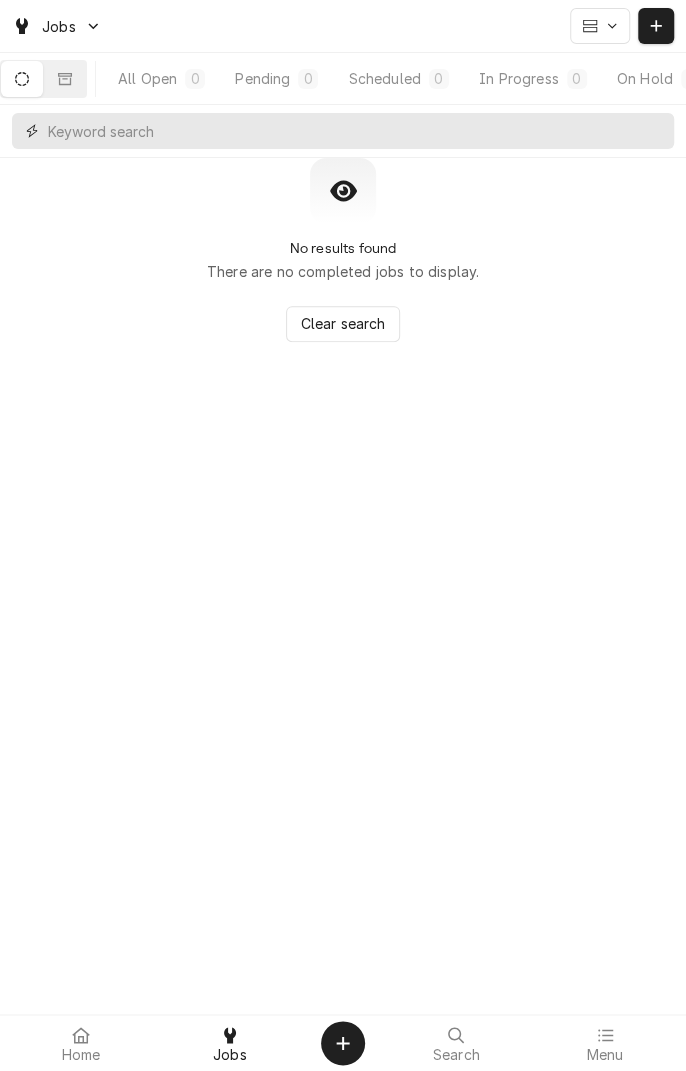 type 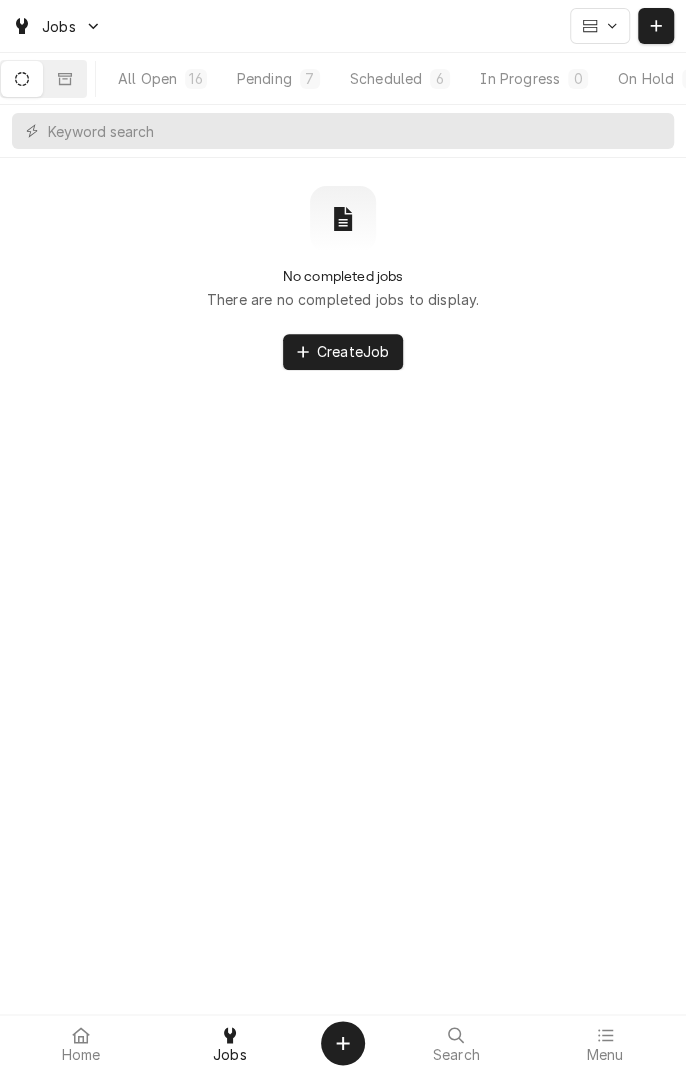 click on "Jobs" at bounding box center [57, 26] 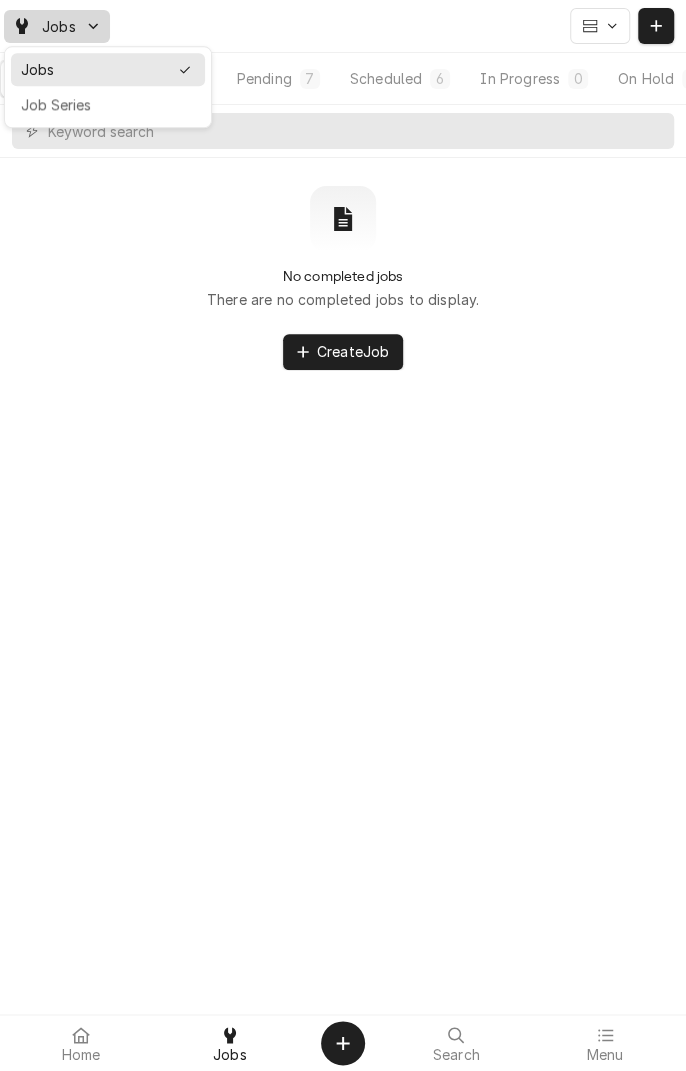 click on "Jobs   All Open 16 Pending 7 Scheduled 6 In Progress 0 On Hold 3 Completed 0 No completed jobs There are no completed jobs to display. Create  Job [DATE] — [TIME] — [DURATION] — Labels No labels Reason For Call Not mentioned
Home Jobs Search Menu Create Object Estimate Job Invoice Purchase Order Vendor Client Pricebook Item Create Pricebook Item Service Part or Material Miscellaneous Discount Tax Rate Jobs Job Series" at bounding box center [343, 535] 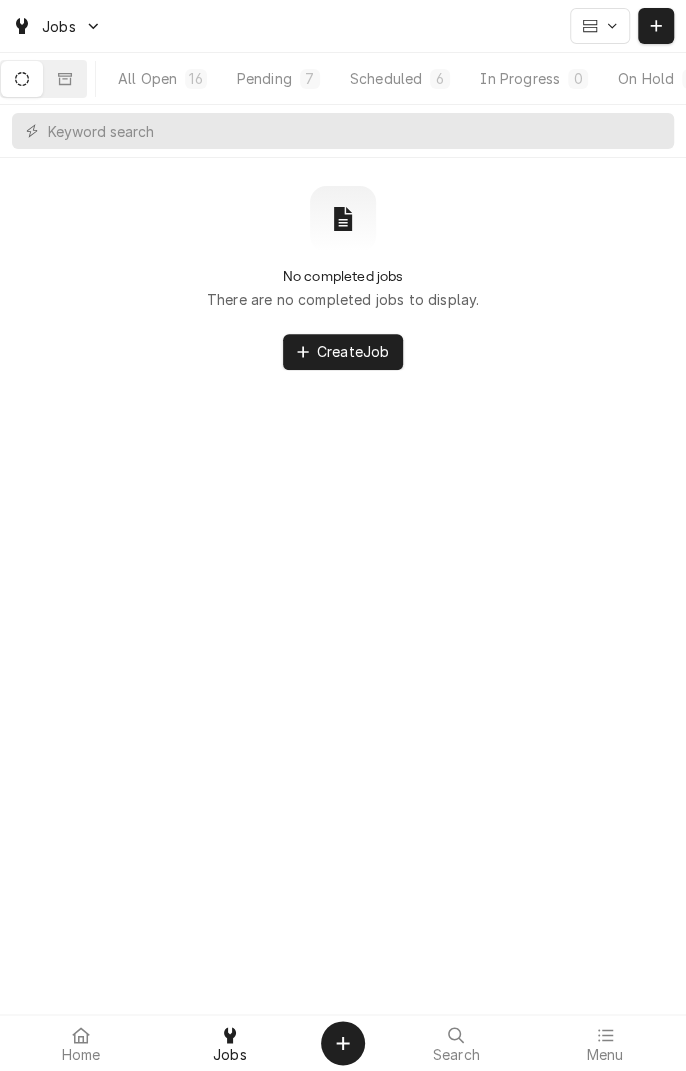 click on "Home" at bounding box center (81, 1055) 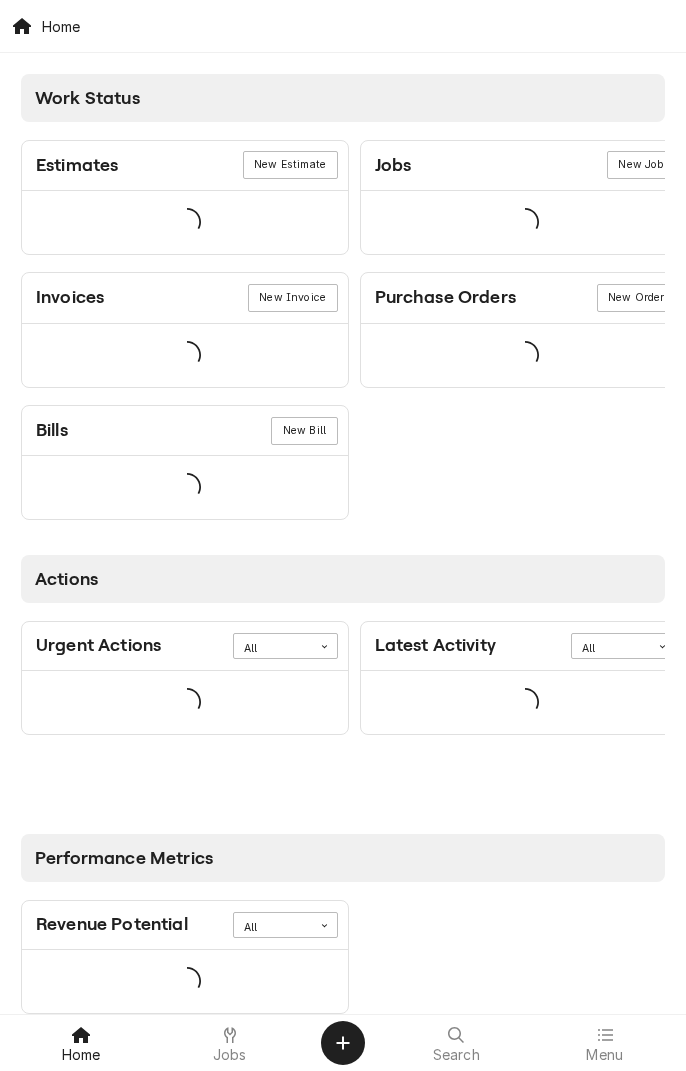 scroll, scrollTop: 0, scrollLeft: 0, axis: both 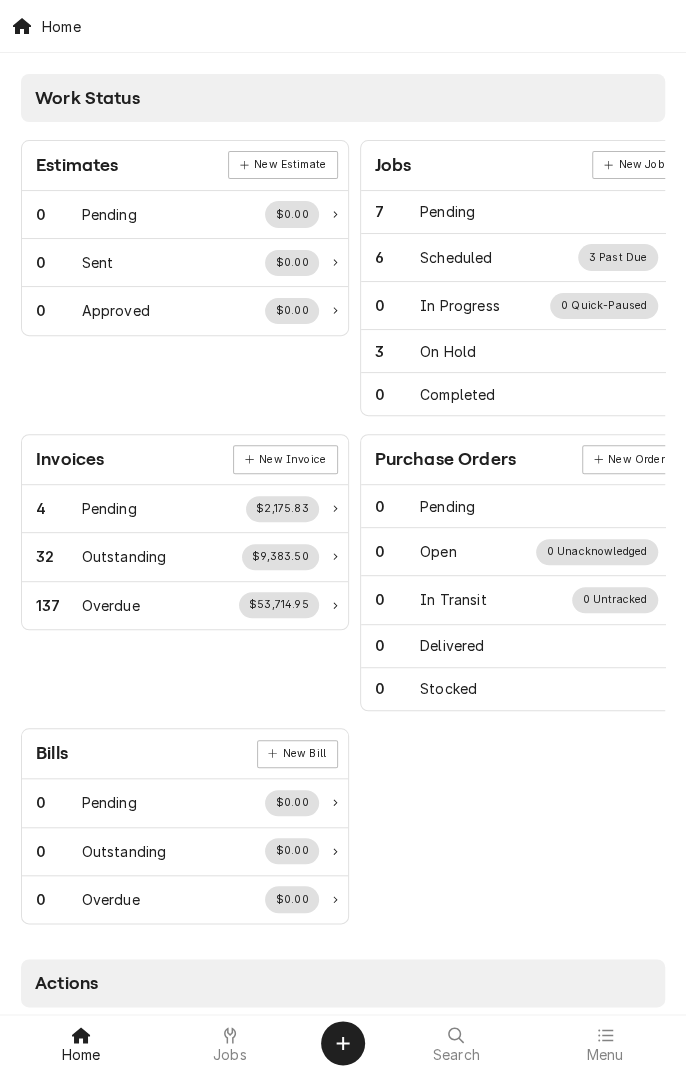 click at bounding box center [230, 1035] 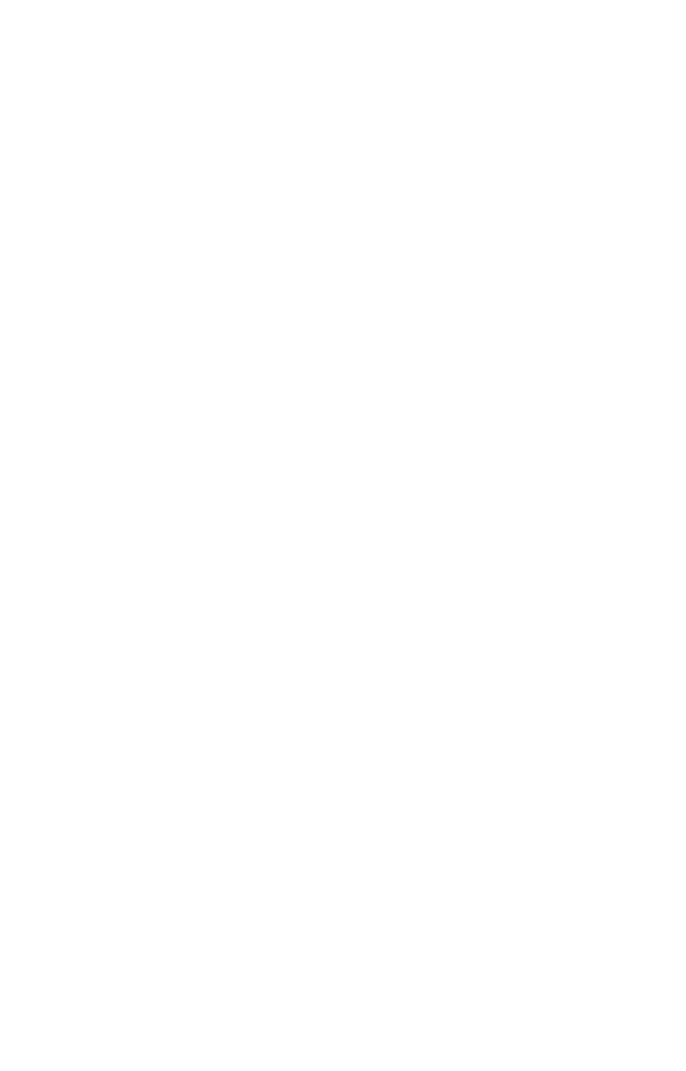 scroll, scrollTop: 0, scrollLeft: 0, axis: both 